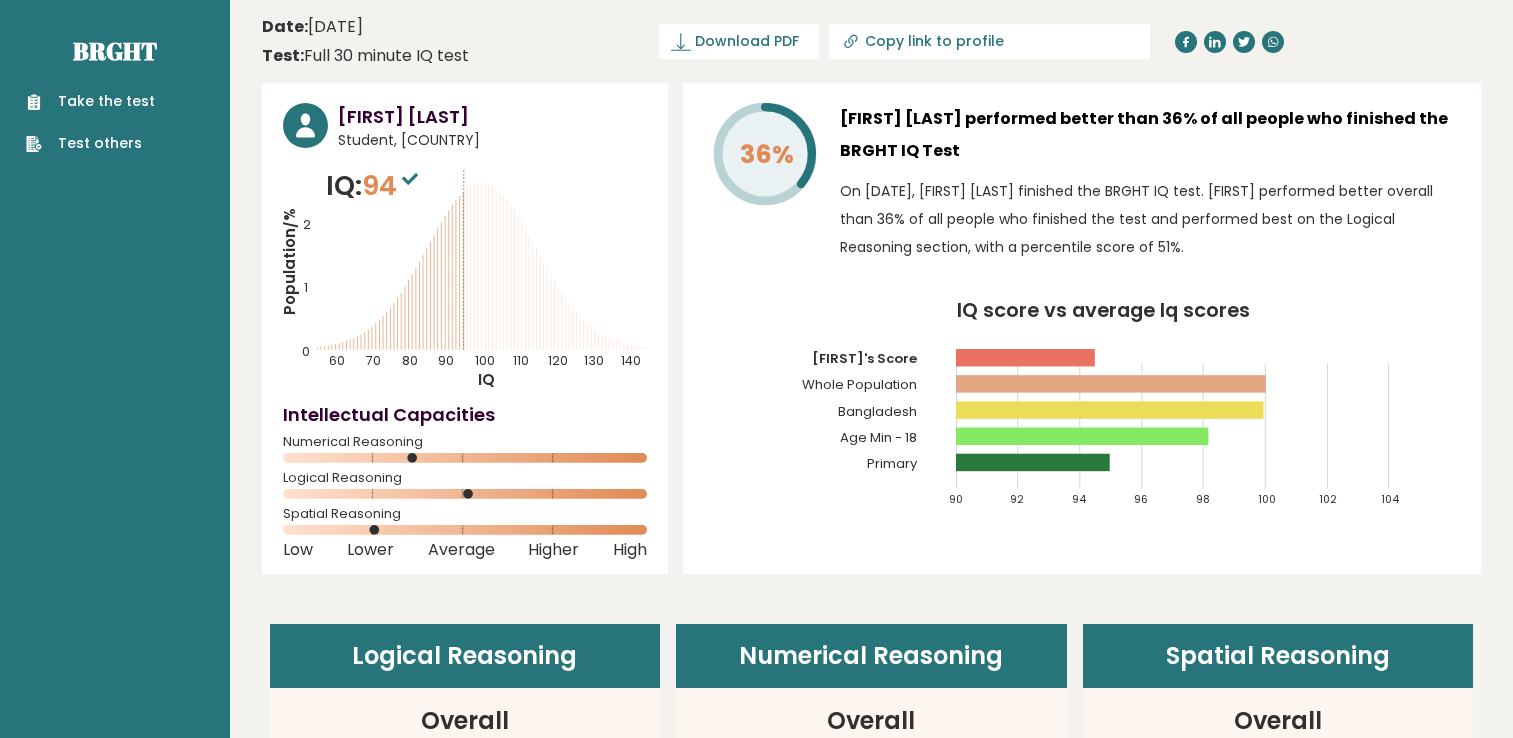 scroll, scrollTop: 0, scrollLeft: 0, axis: both 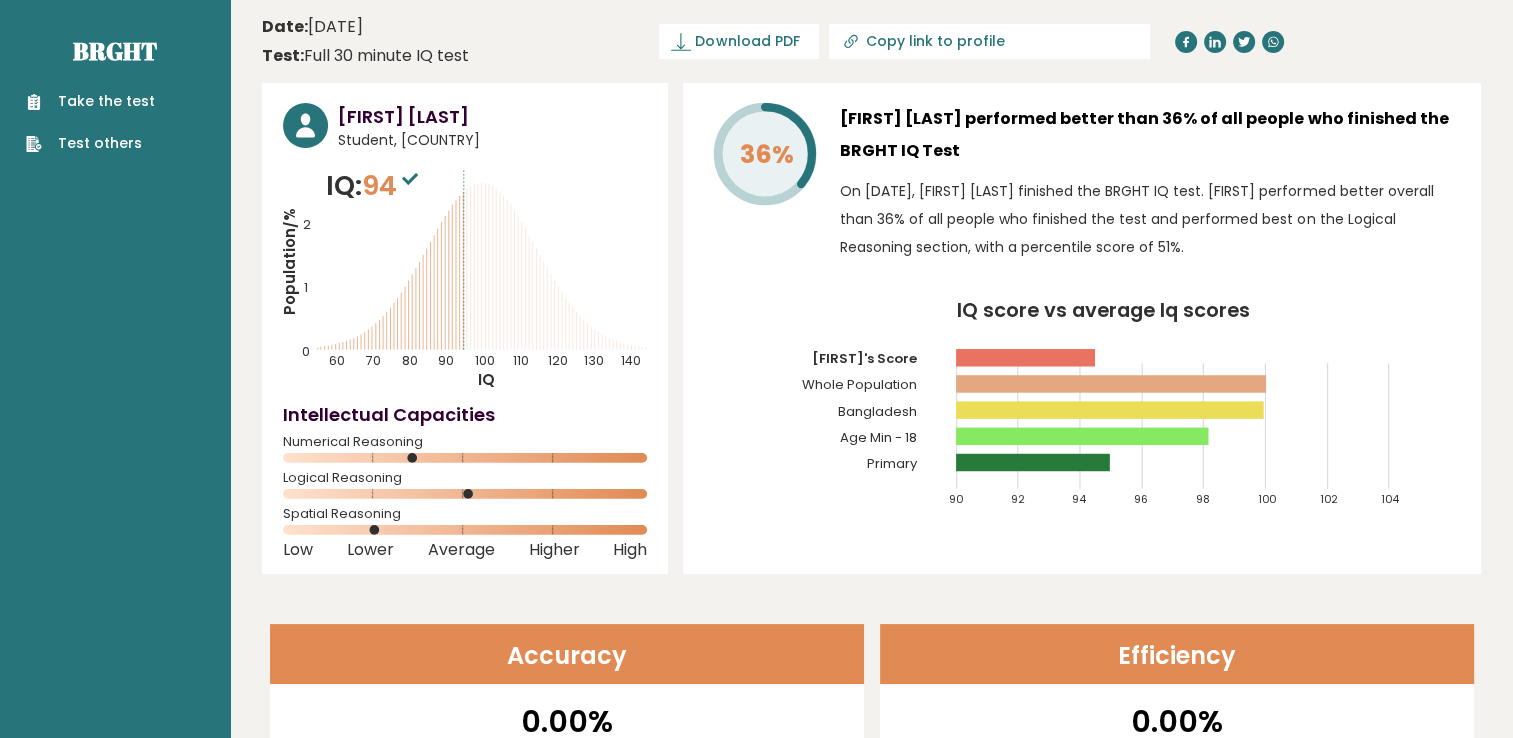 click on "94" at bounding box center (392, 185) 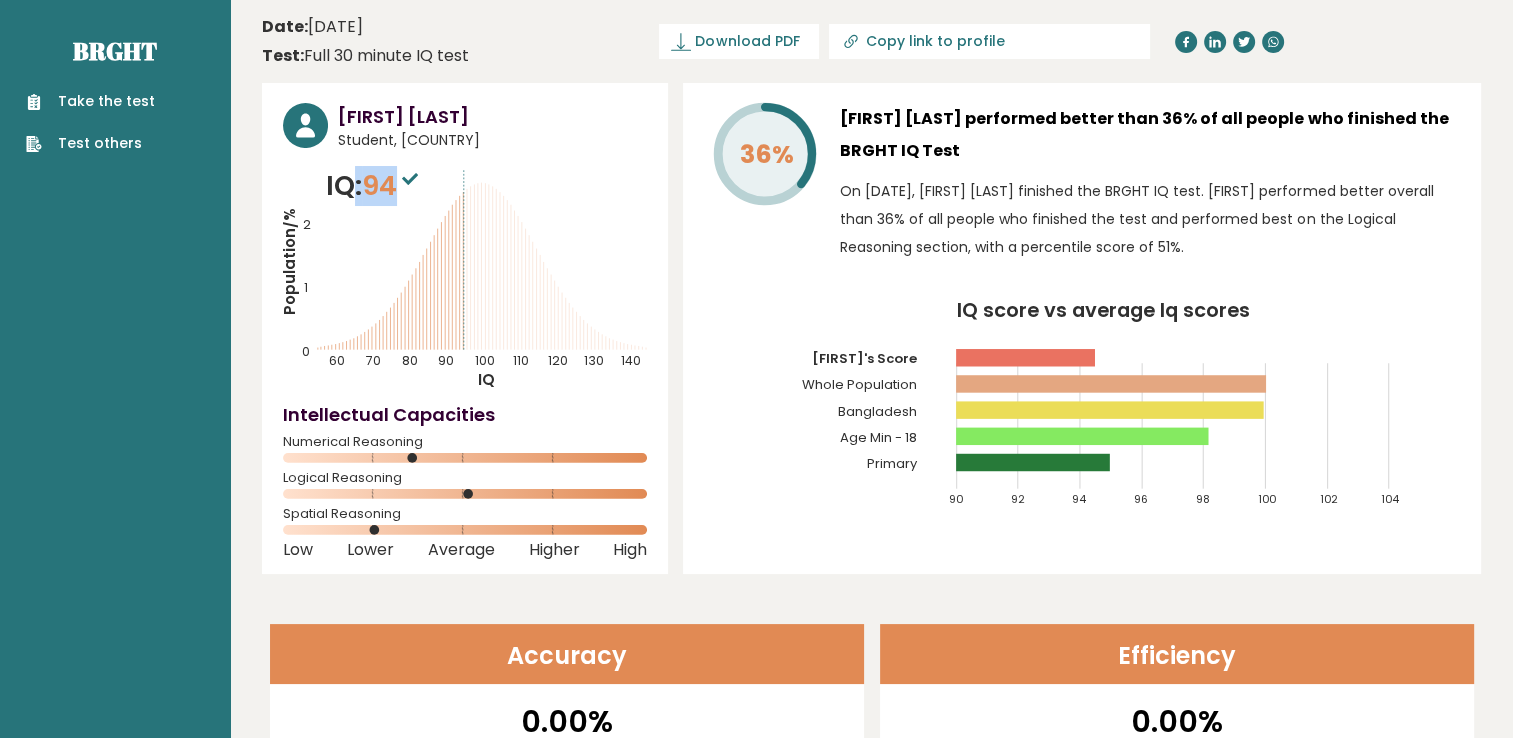 drag, startPoint x: 398, startPoint y: 176, endPoint x: 351, endPoint y: 176, distance: 47 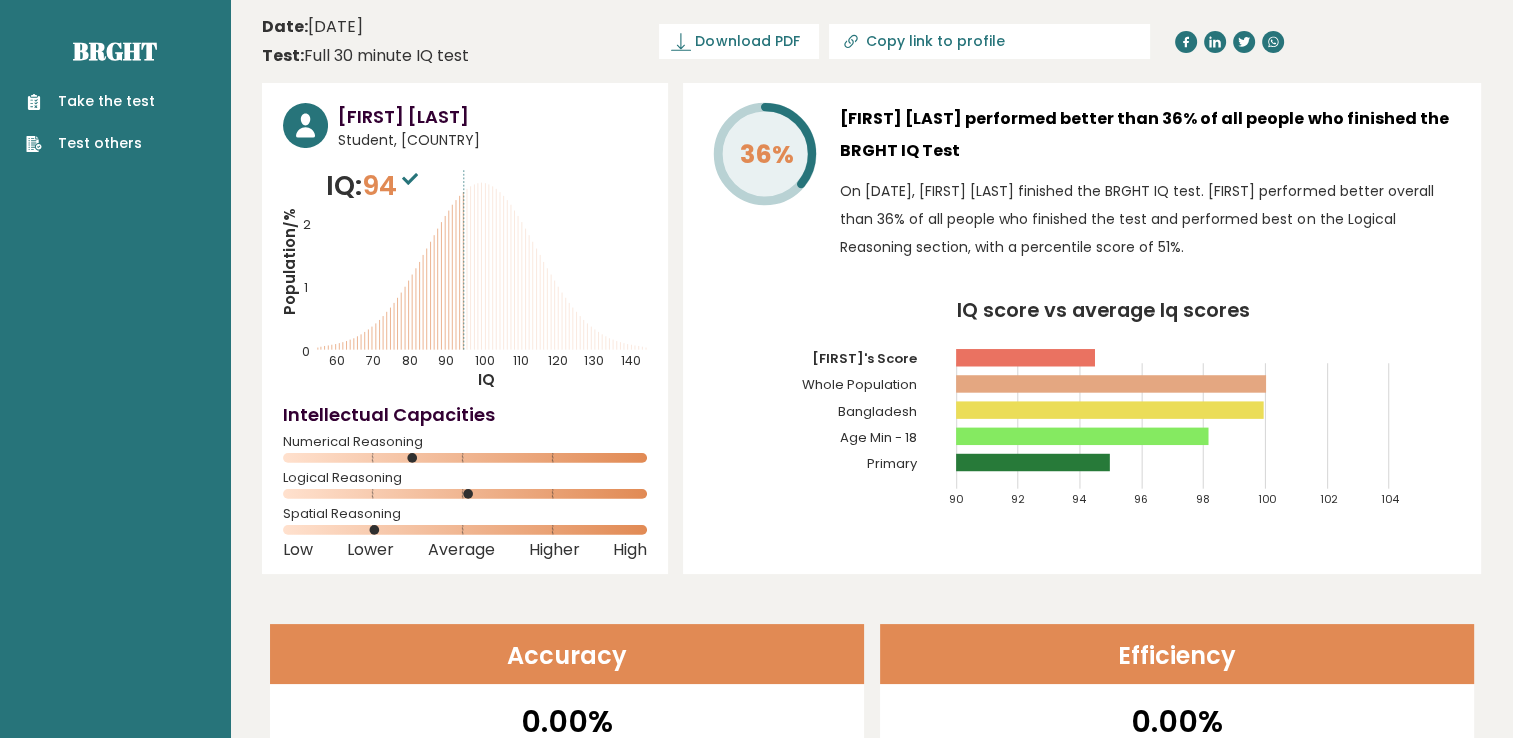 click on "Population/%
IQ
0
1
2
60
70
80
90
100
110
120
130
140" 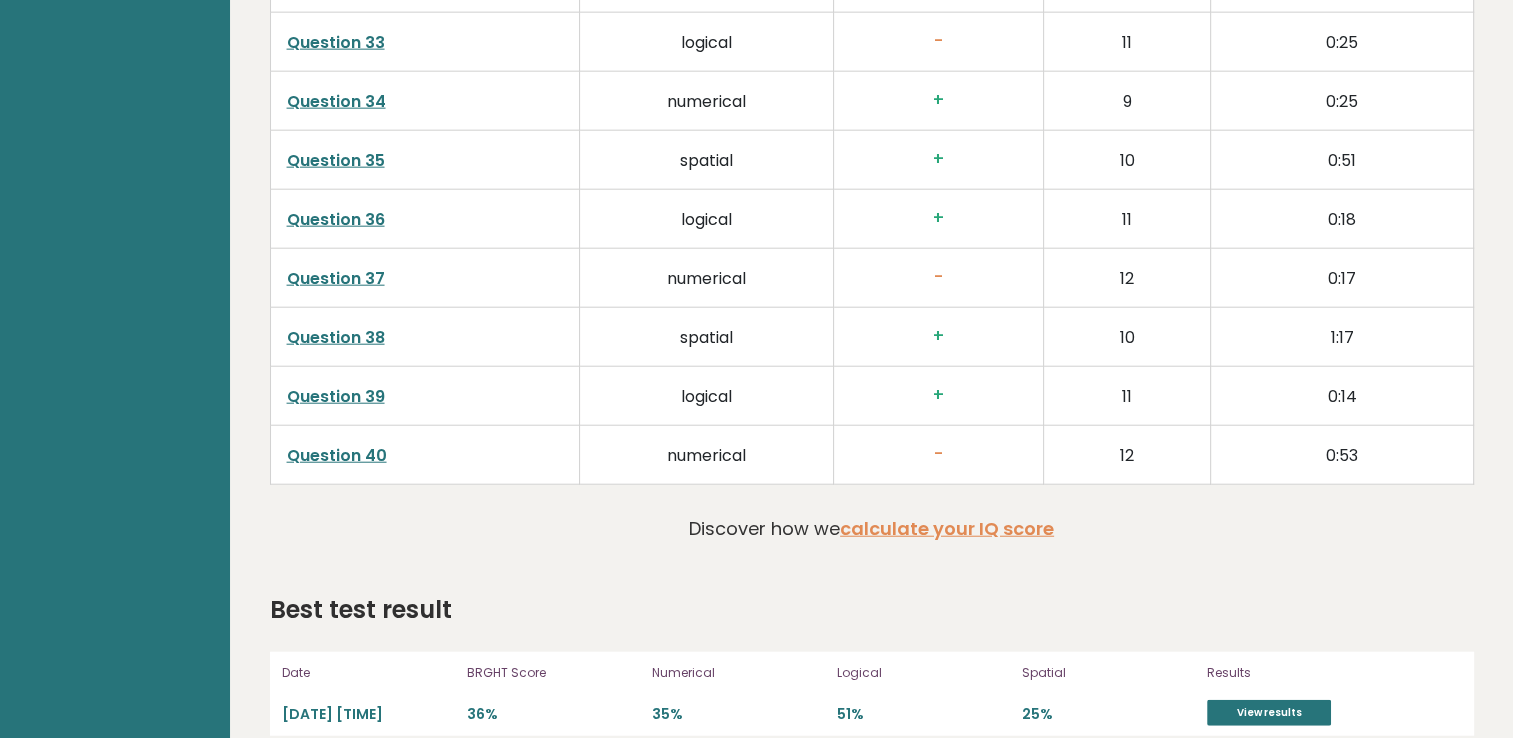 scroll, scrollTop: 4847, scrollLeft: 0, axis: vertical 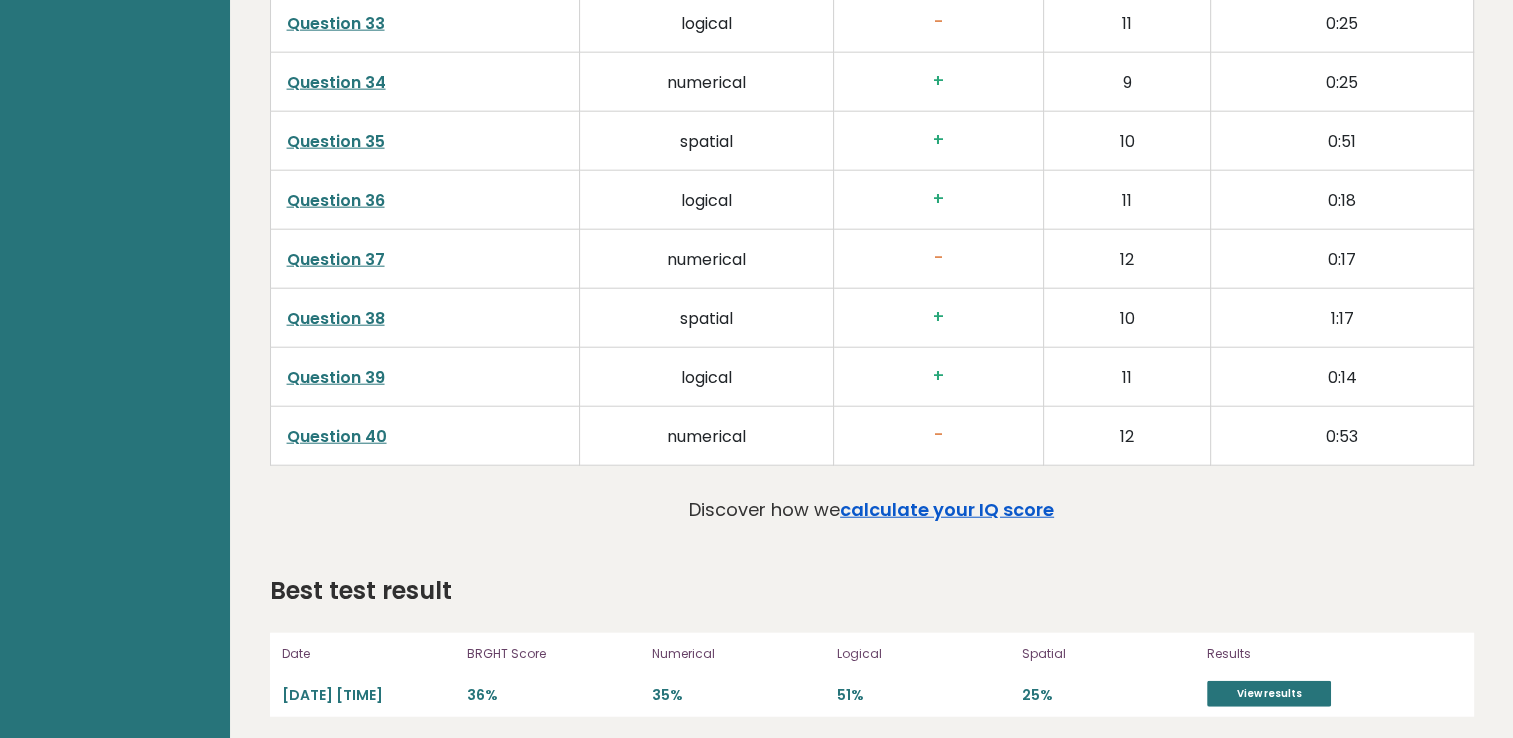 click on "calculate your IQ score" at bounding box center [947, 509] 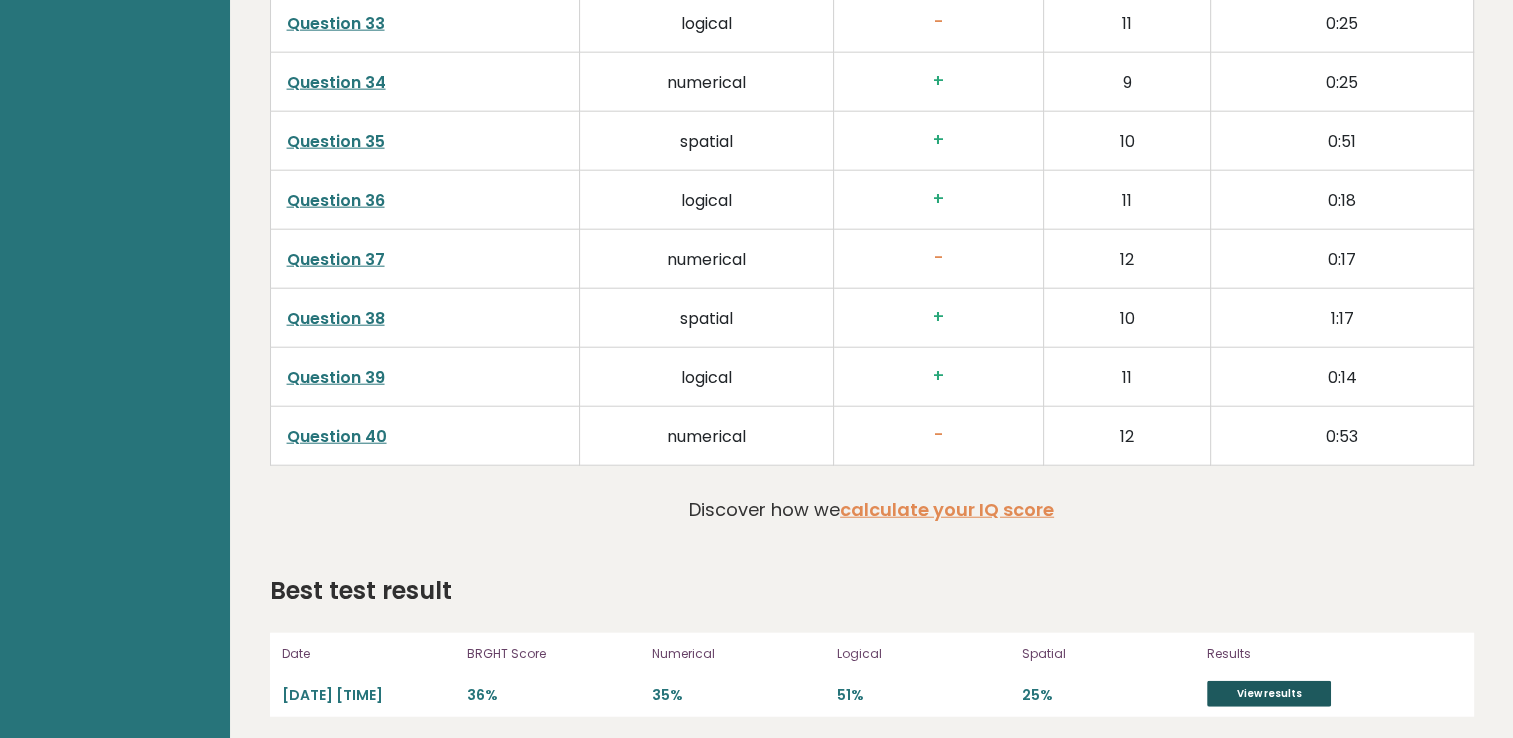 click on "View results" at bounding box center (1269, 694) 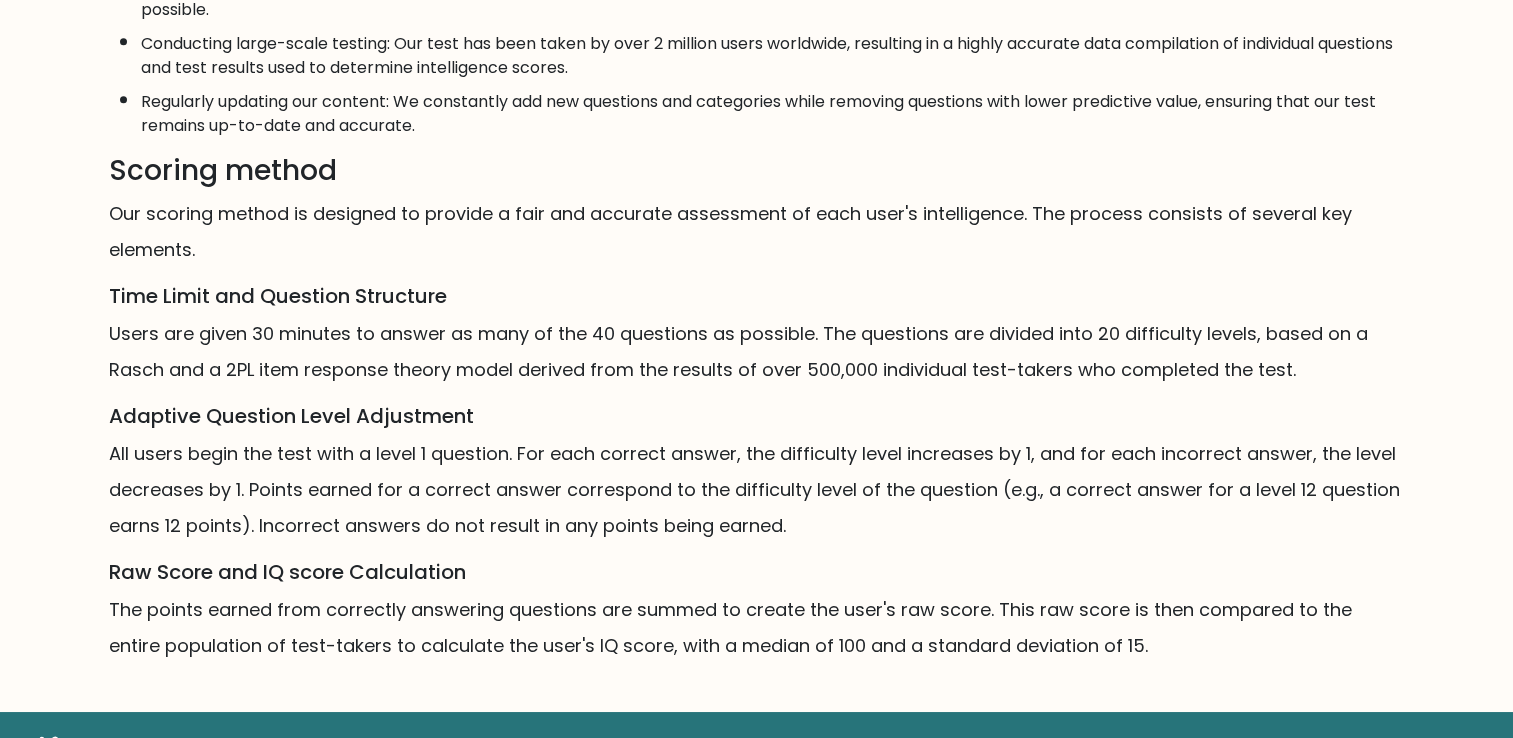 scroll, scrollTop: 1176, scrollLeft: 0, axis: vertical 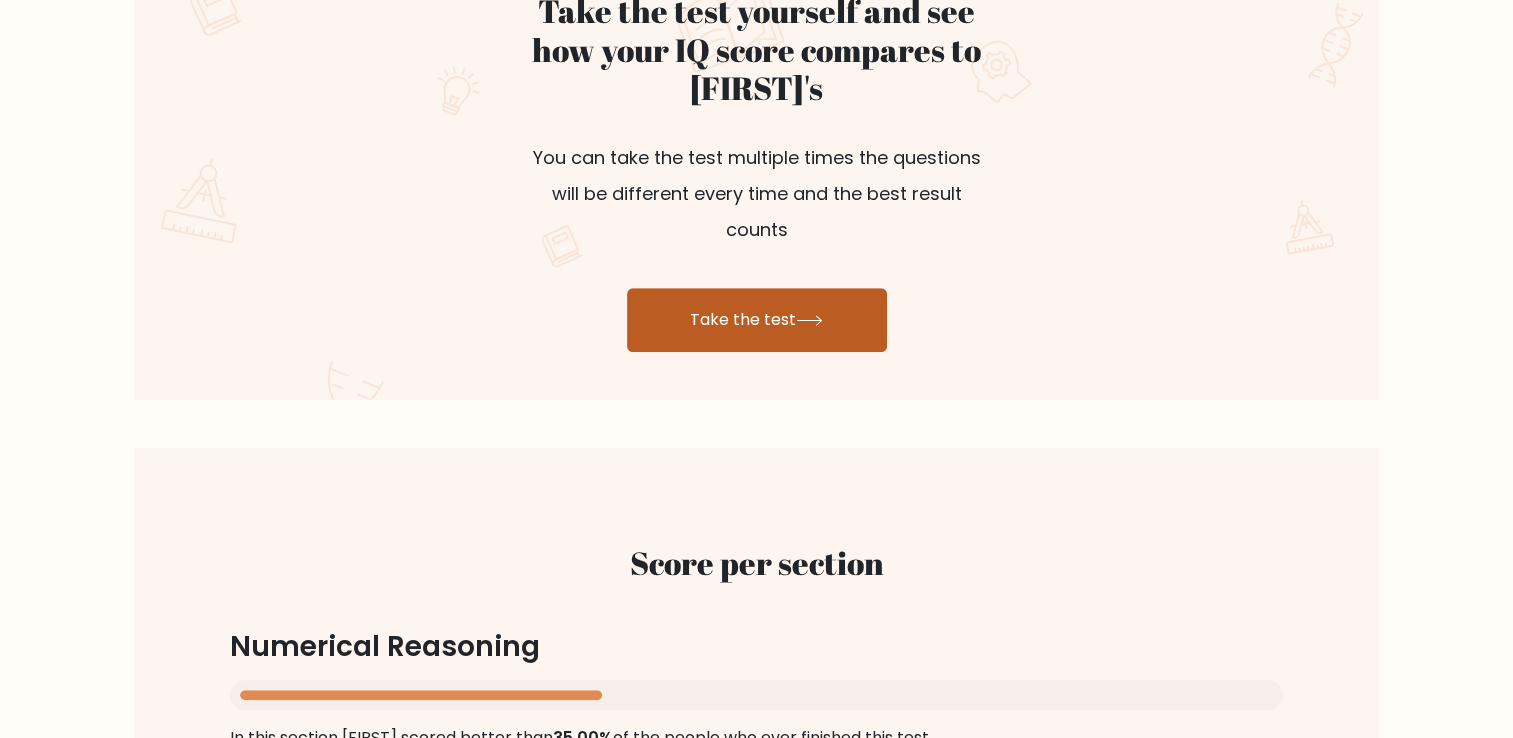 click 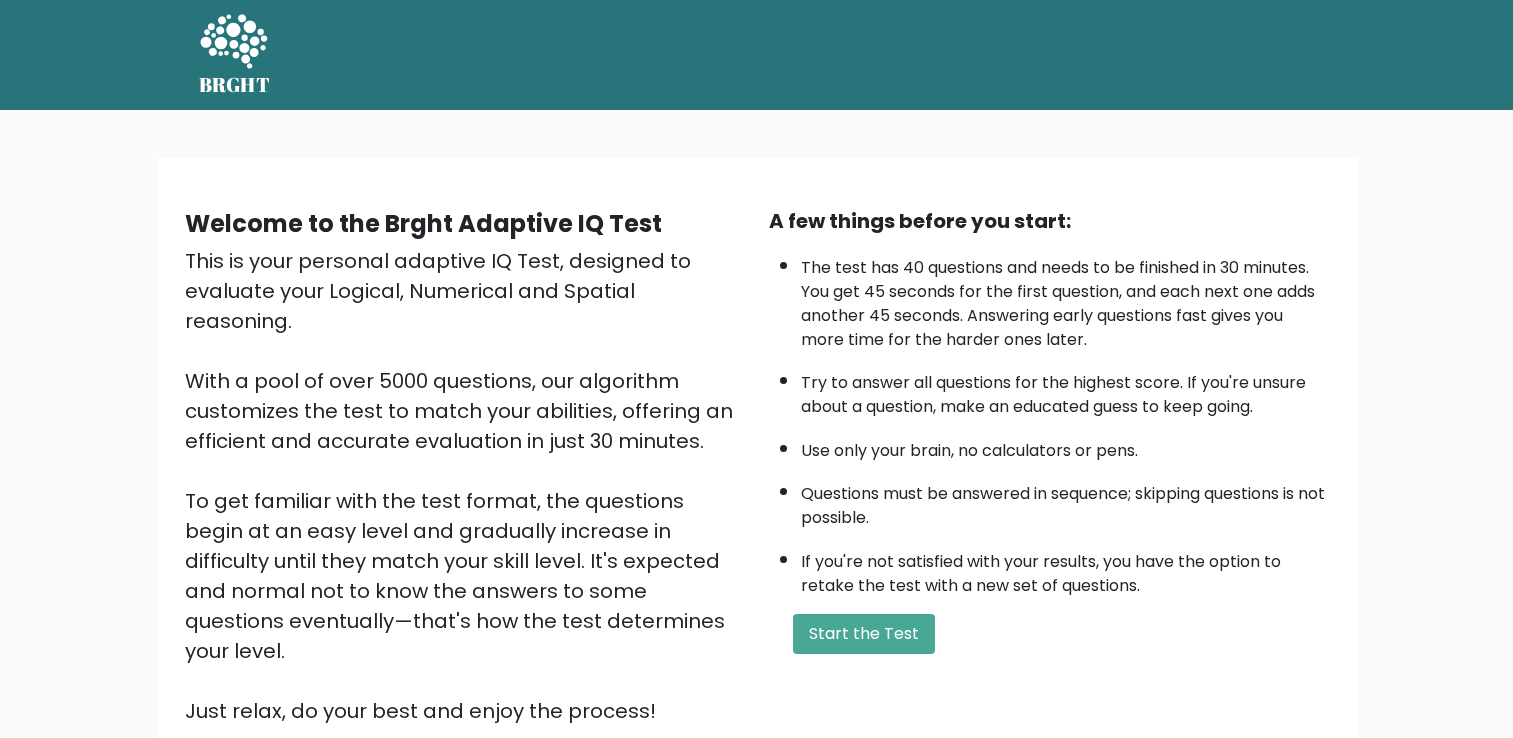 scroll, scrollTop: 0, scrollLeft: 0, axis: both 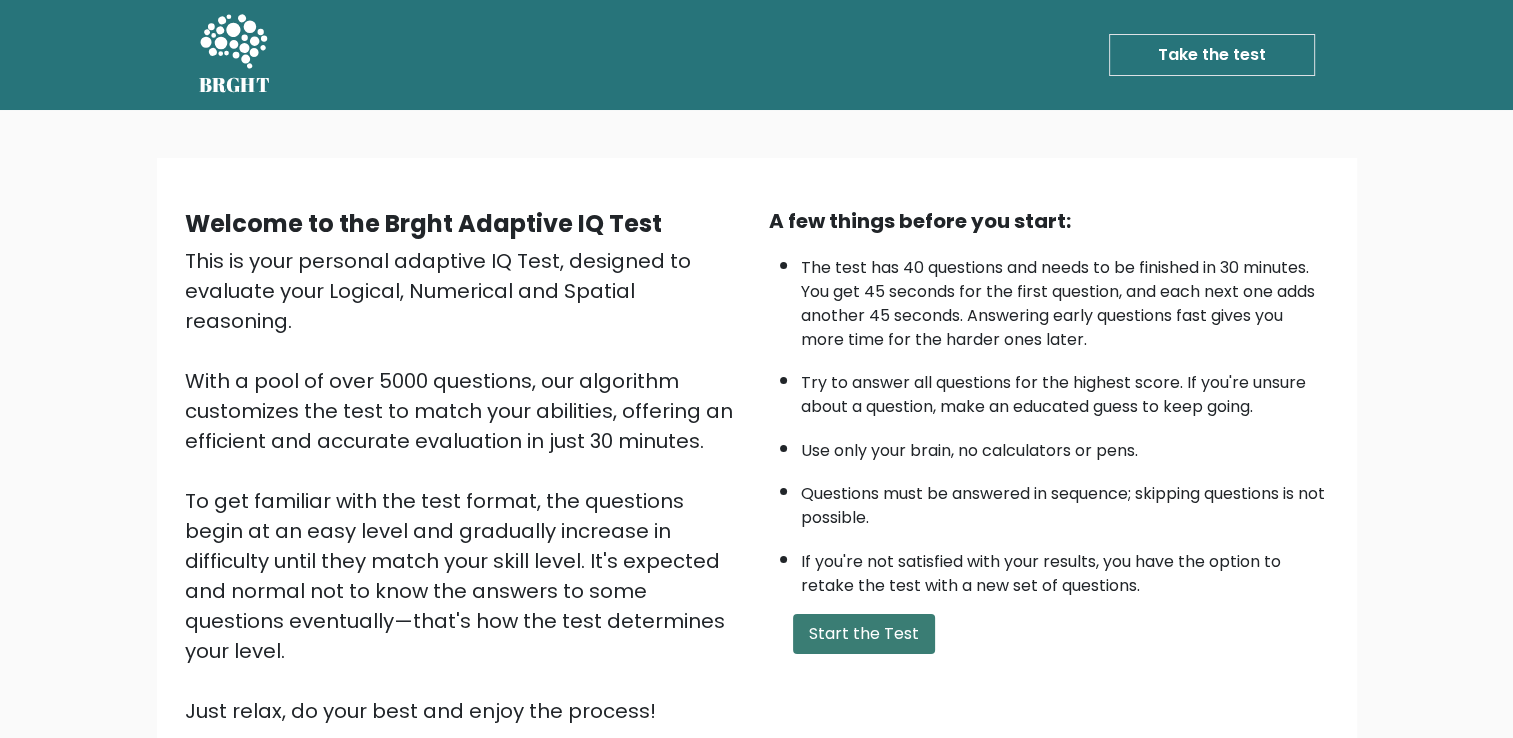 click on "Start the Test" at bounding box center [864, 634] 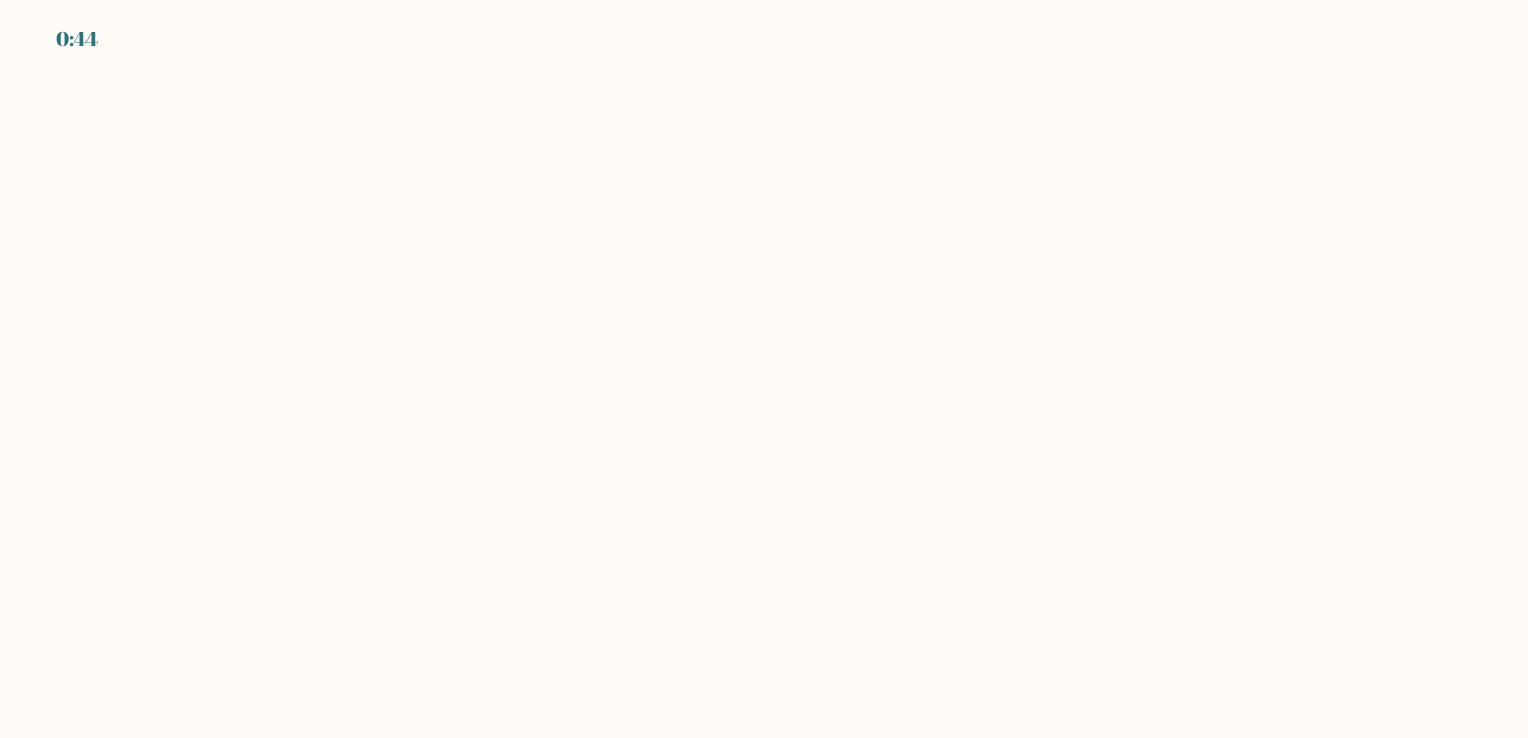 scroll, scrollTop: 0, scrollLeft: 0, axis: both 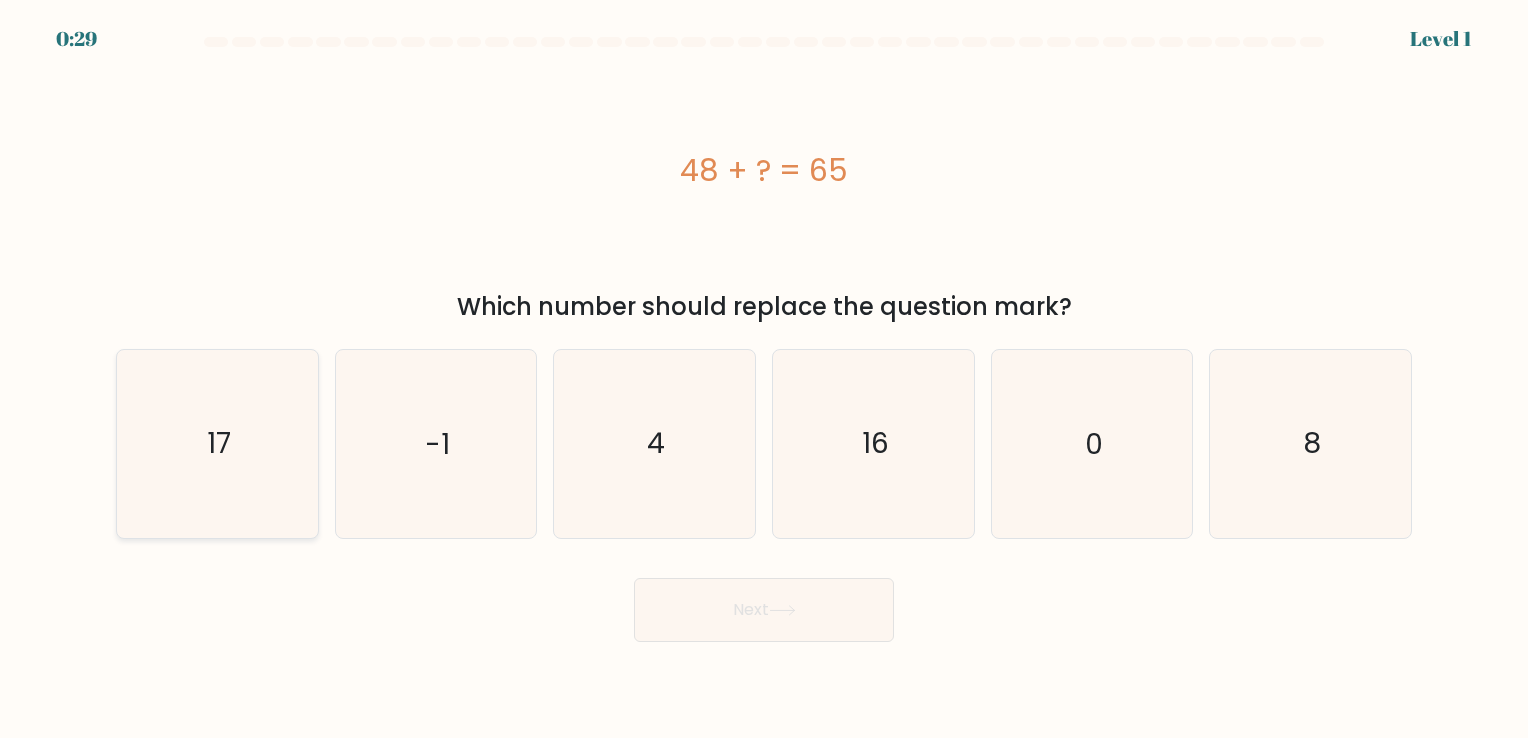 click on "17" 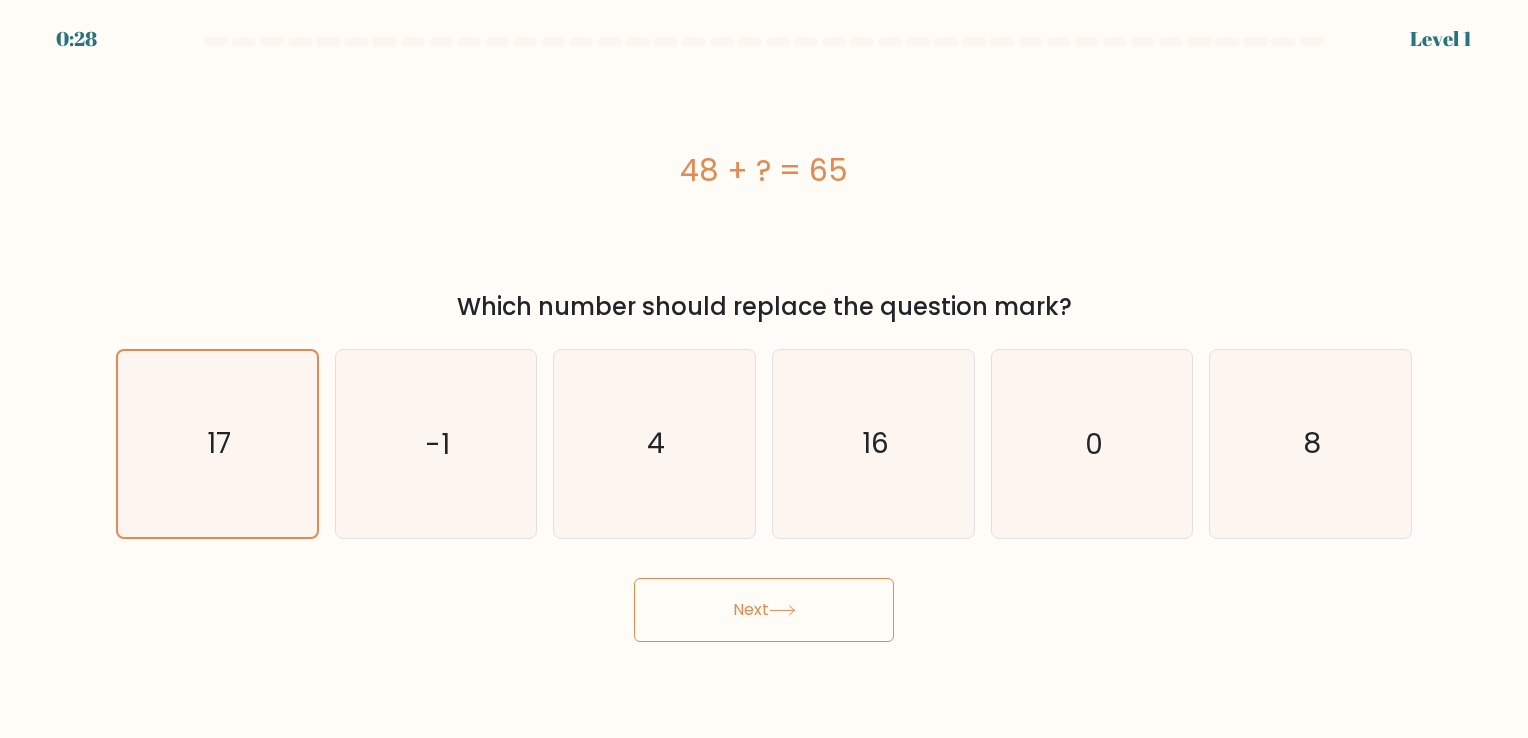 click on "Next" at bounding box center (764, 610) 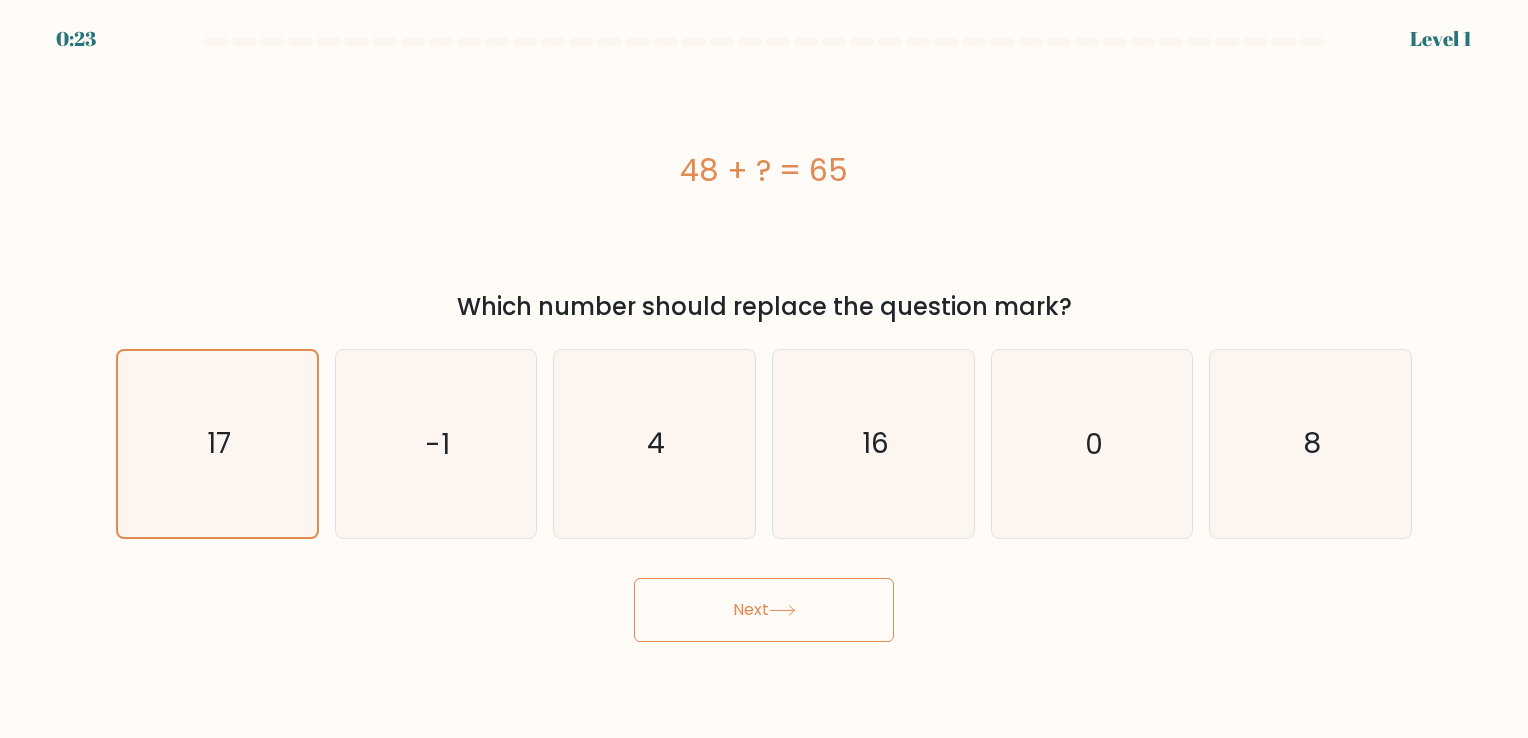 click on "Next" at bounding box center (764, 610) 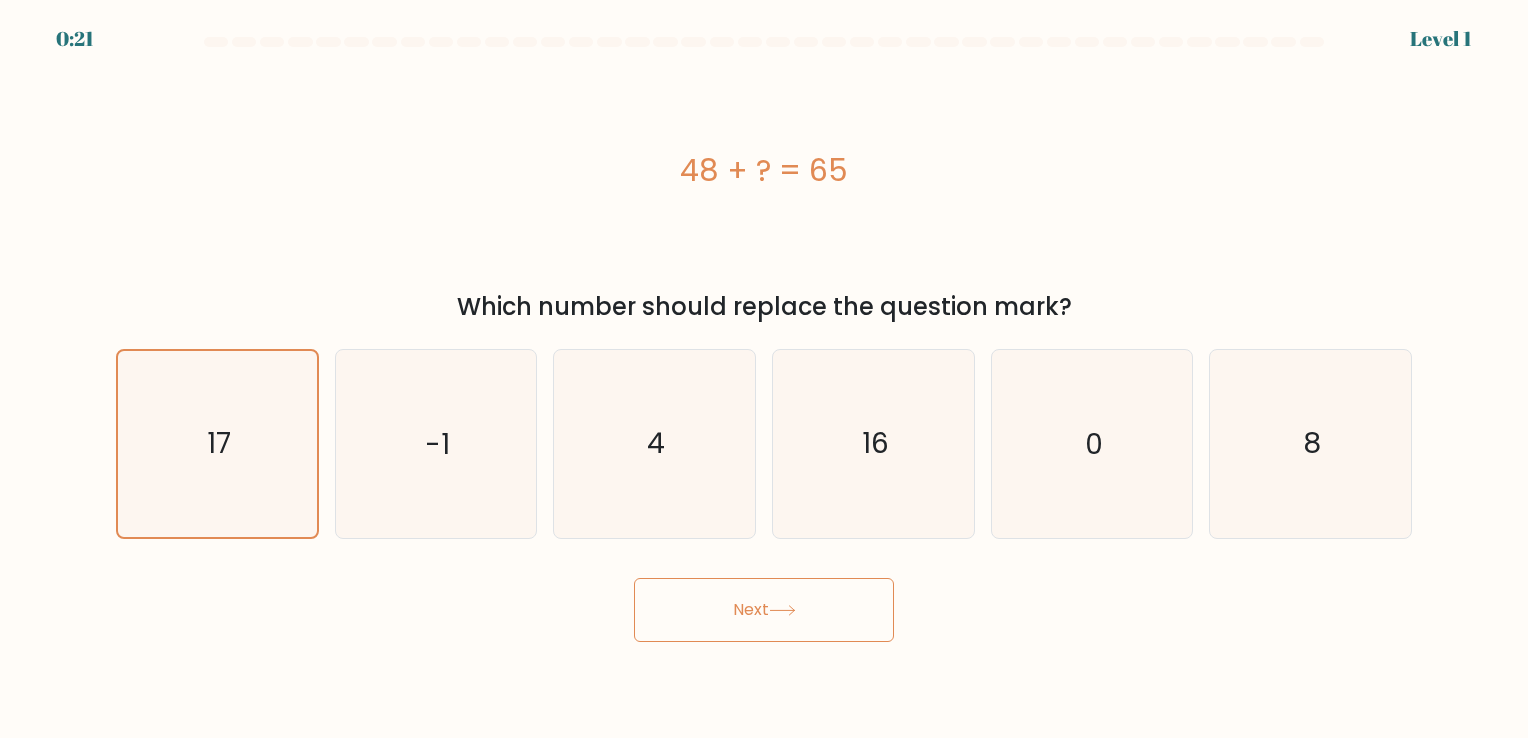 click on "Next" at bounding box center [764, 610] 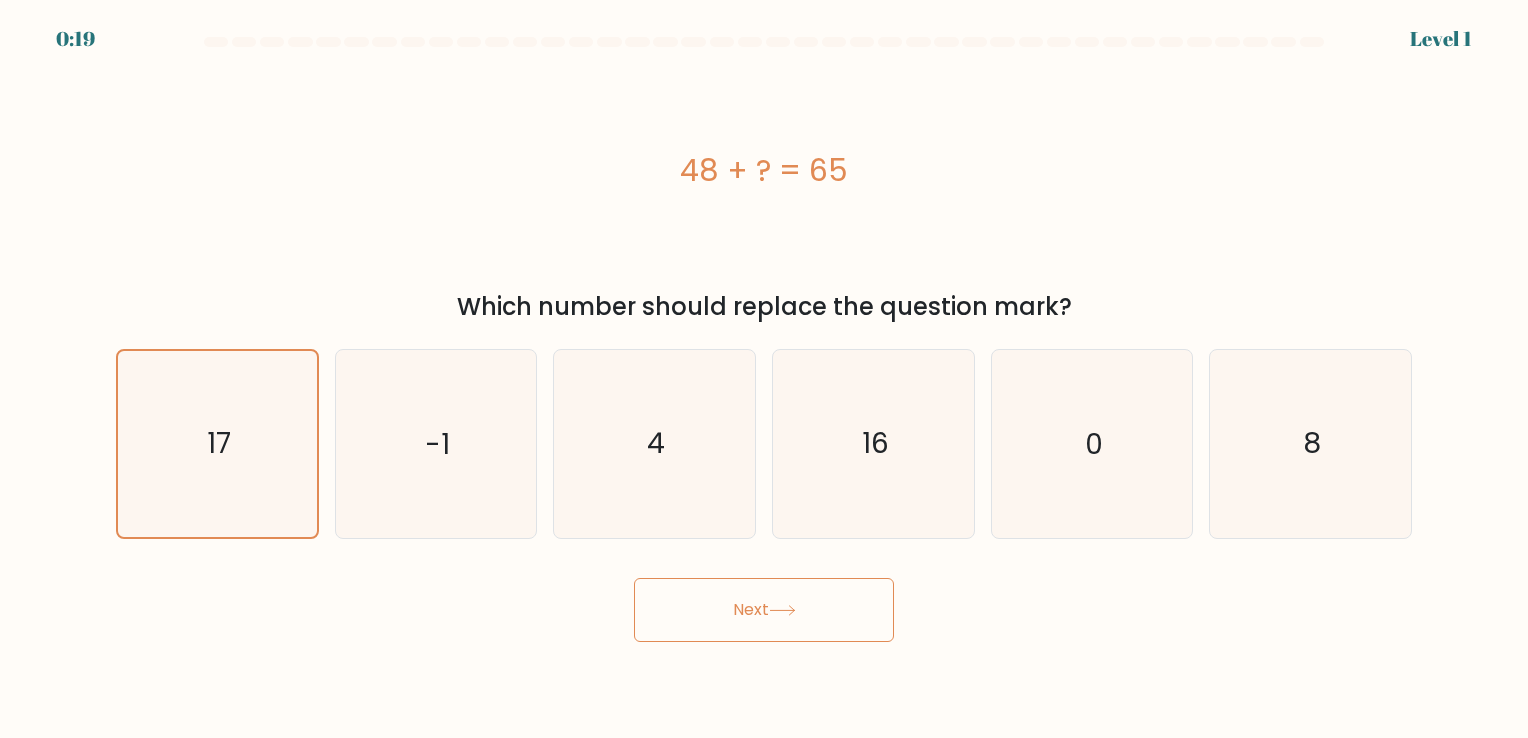 click on "Next" at bounding box center (764, 610) 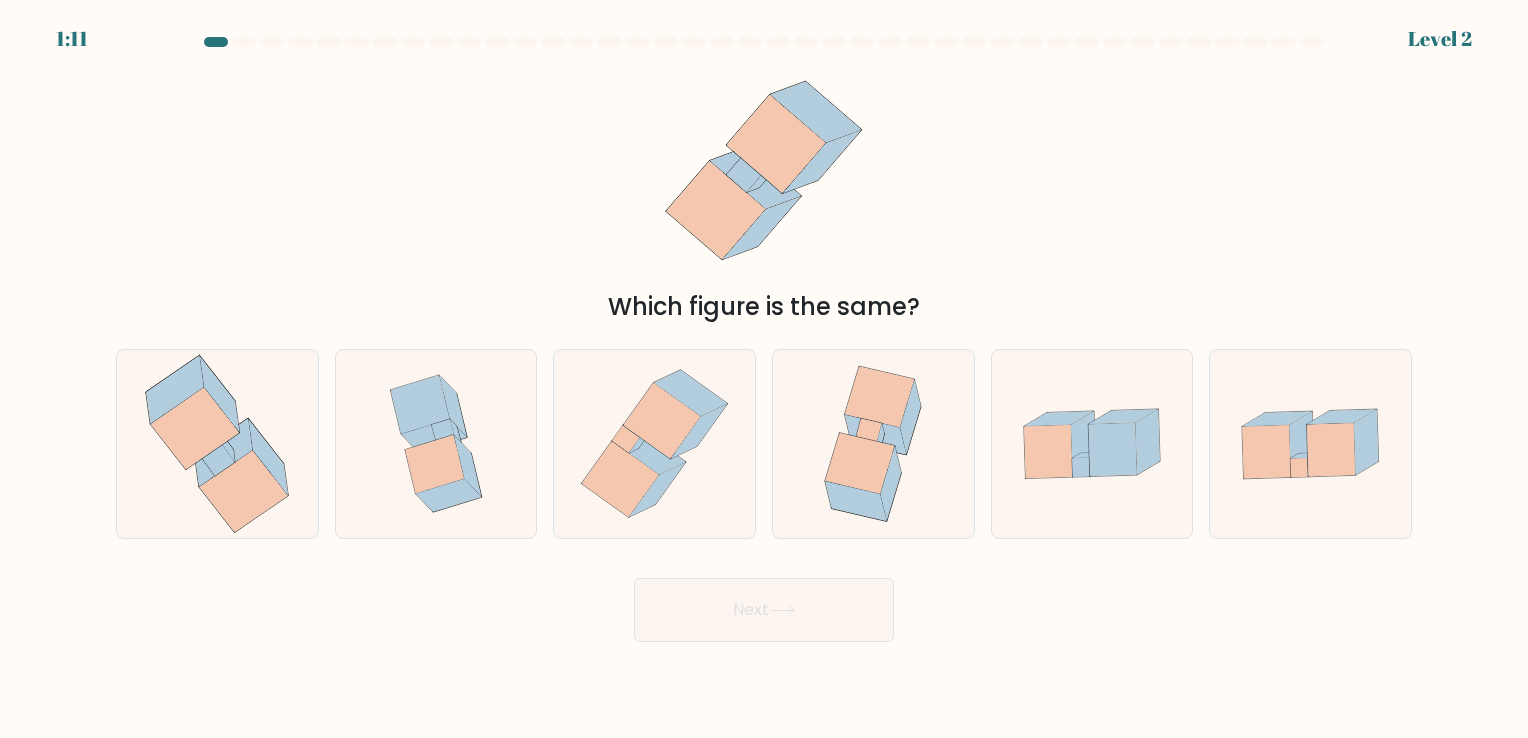 drag, startPoint x: 791, startPoint y: 620, endPoint x: 502, endPoint y: 595, distance: 290.07928 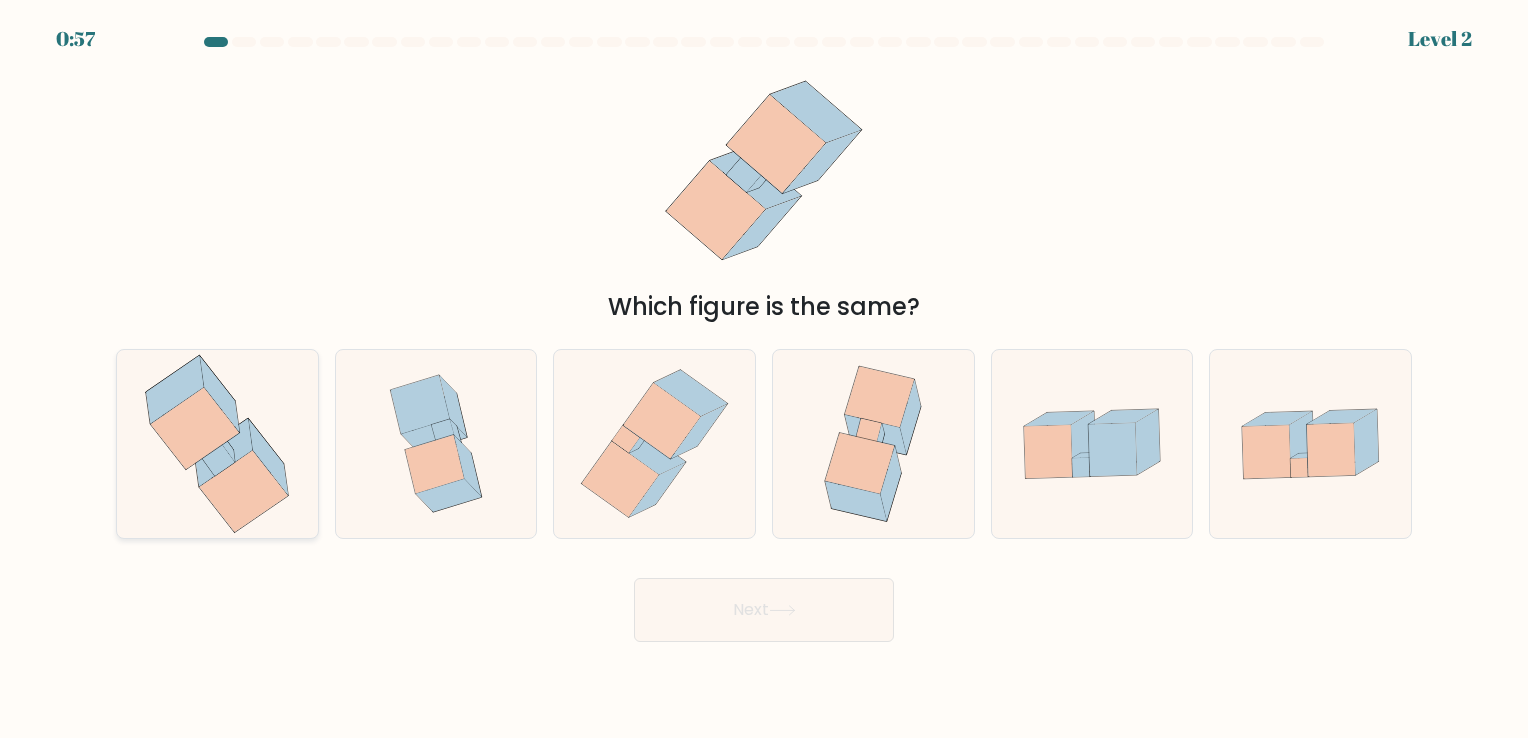 click 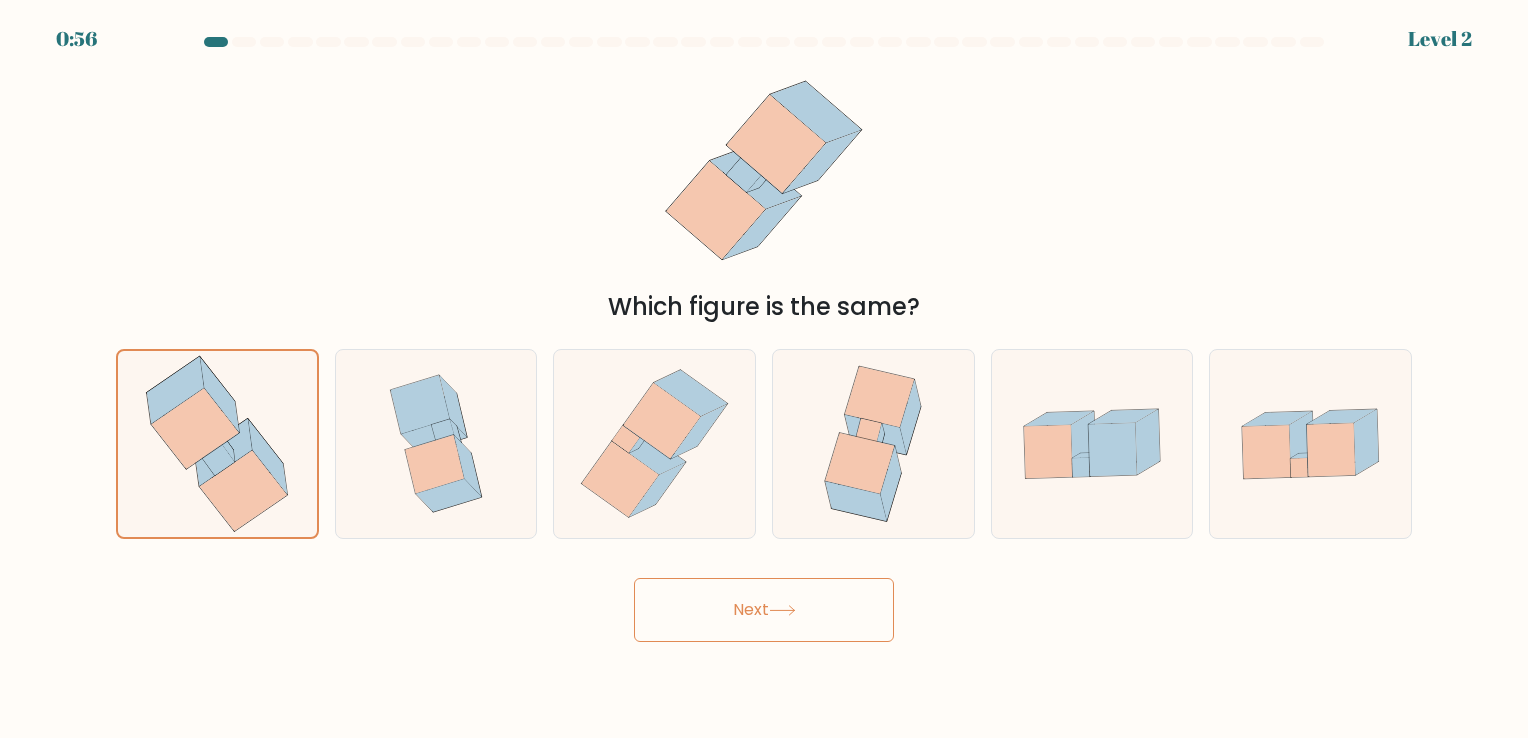 click on "Next" at bounding box center [764, 610] 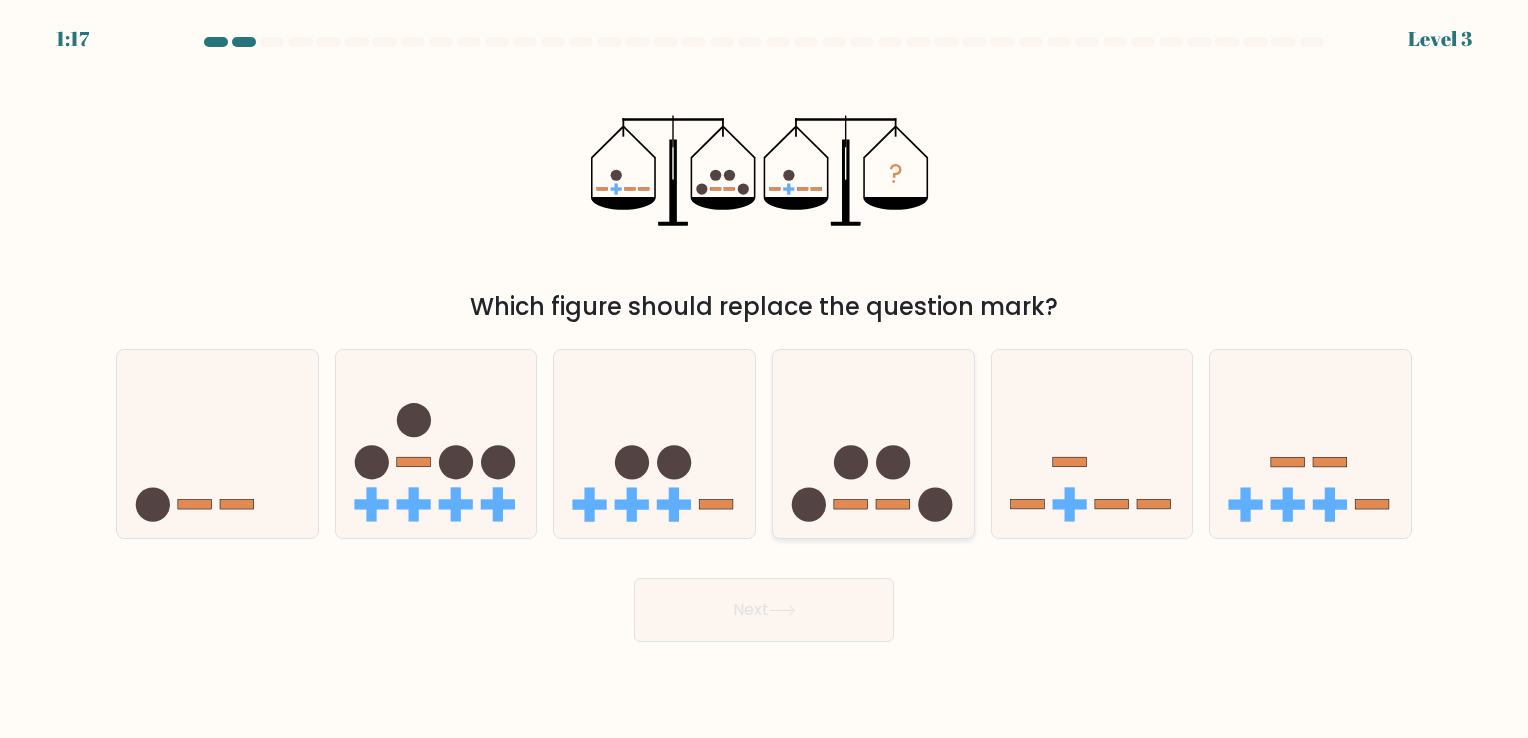 click 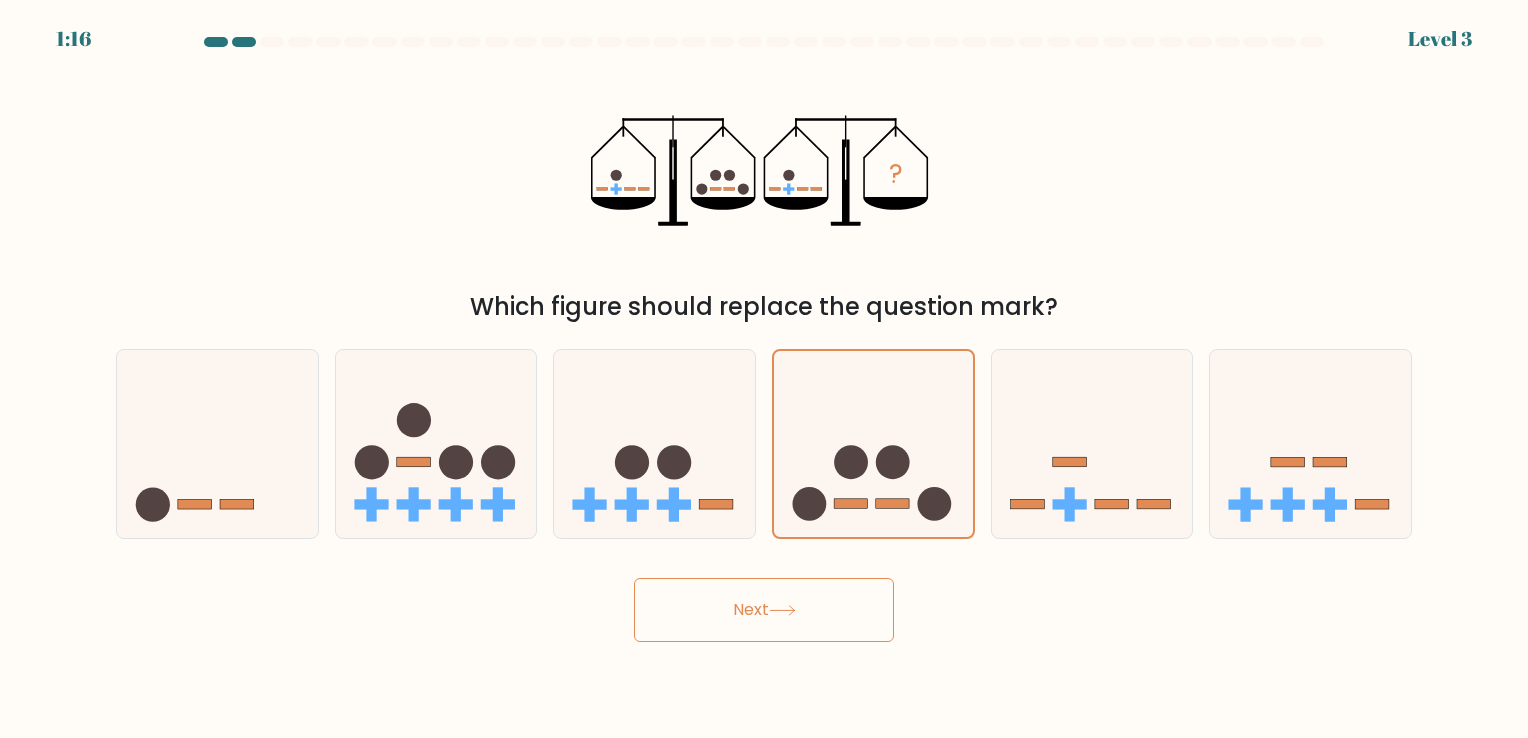 click 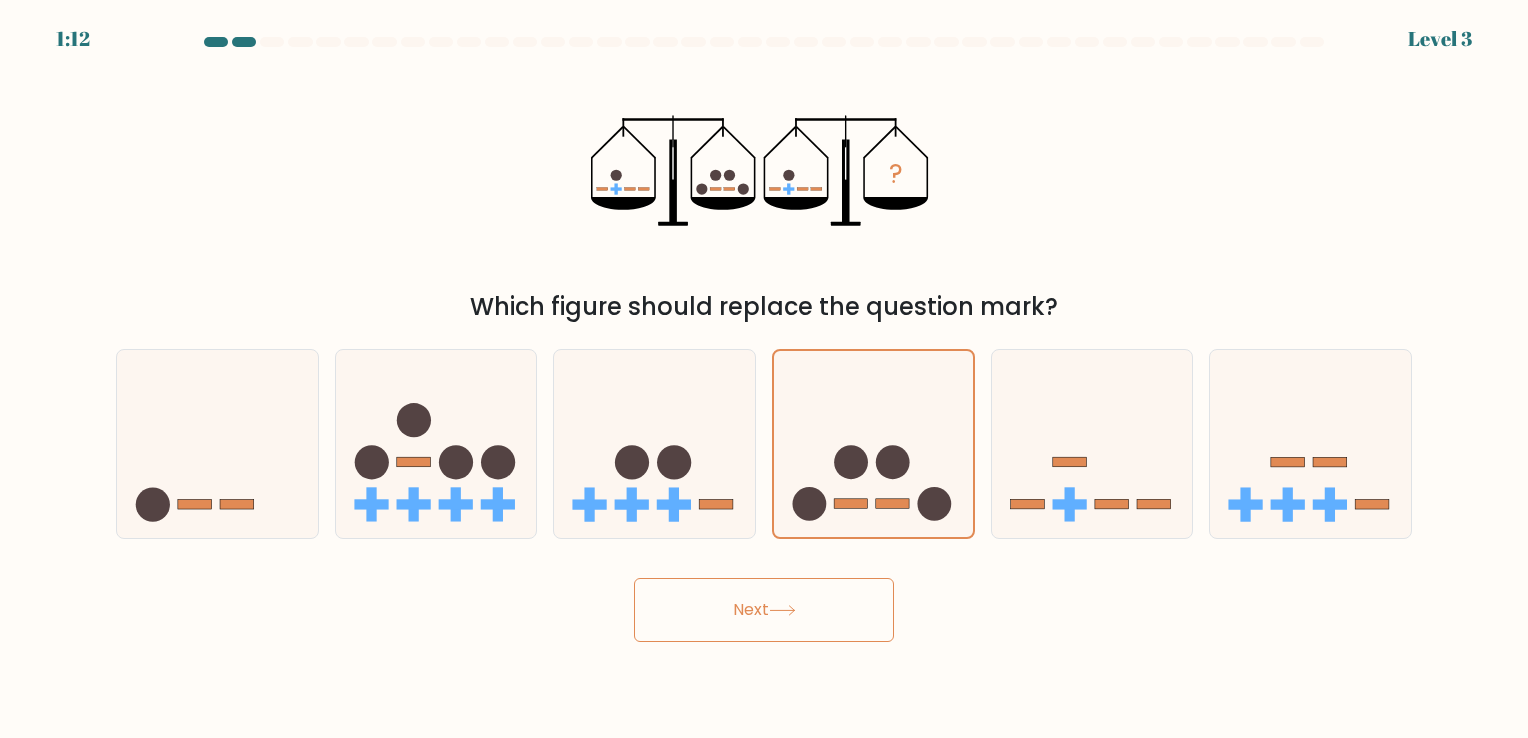 click on "Next" at bounding box center [764, 610] 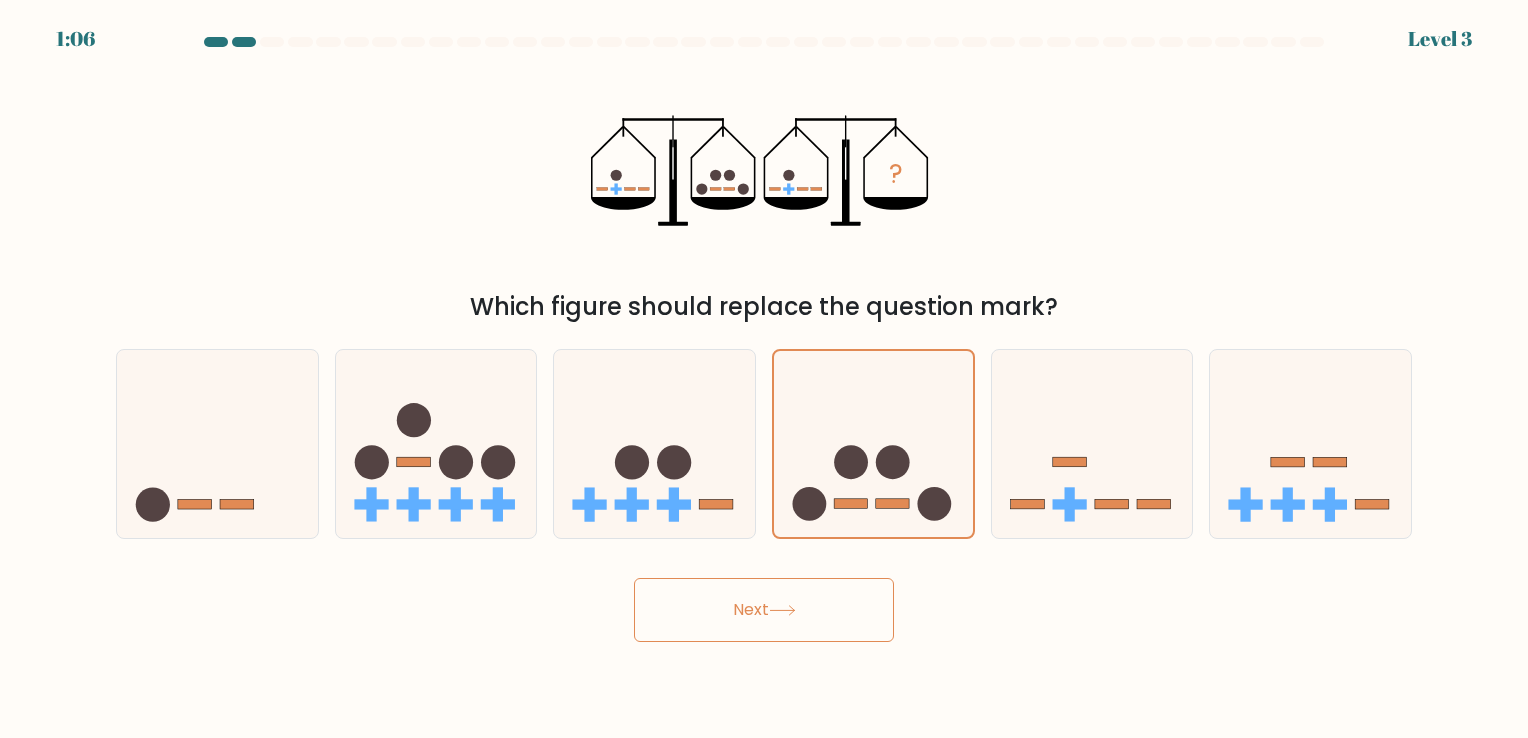 click on "Next" at bounding box center [764, 610] 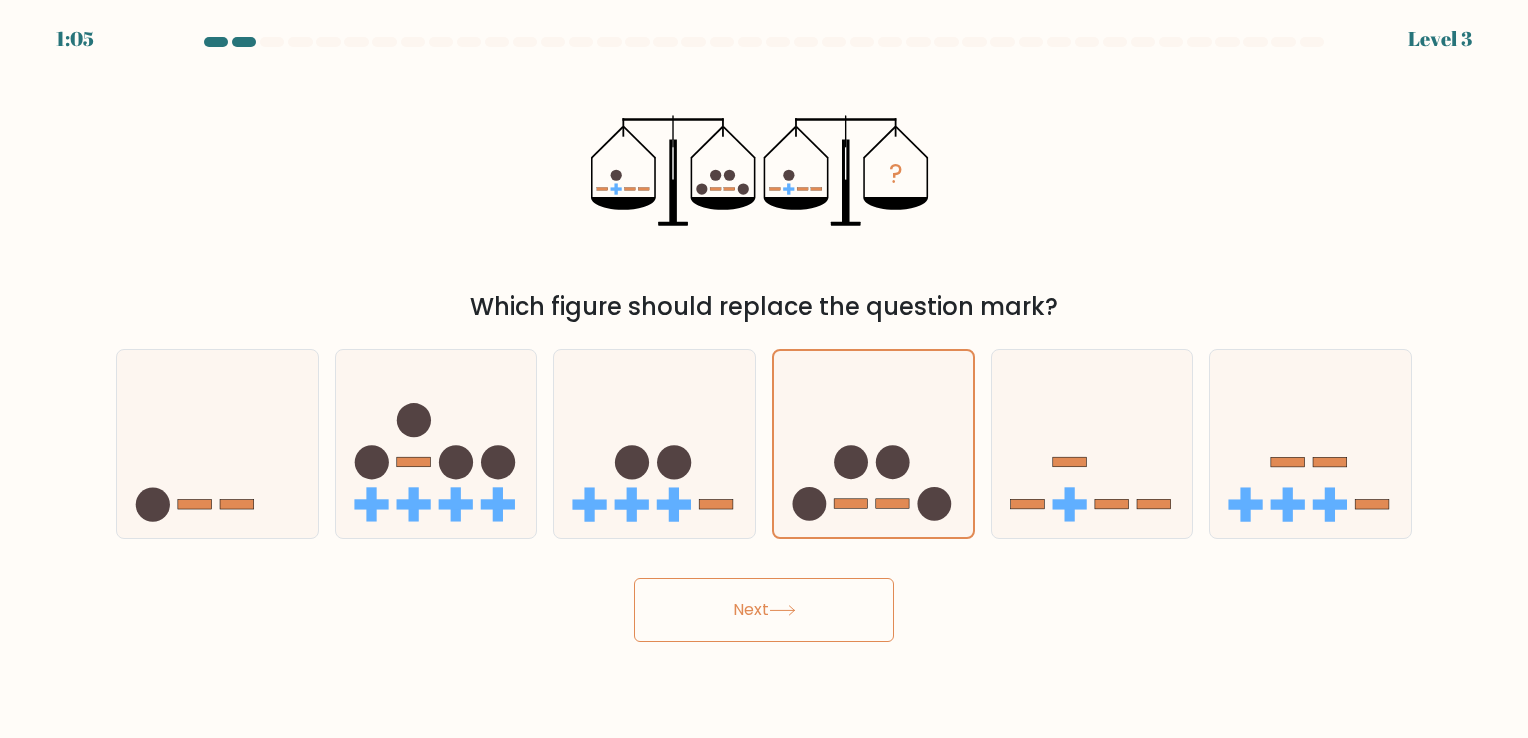 click on "Next" at bounding box center (764, 610) 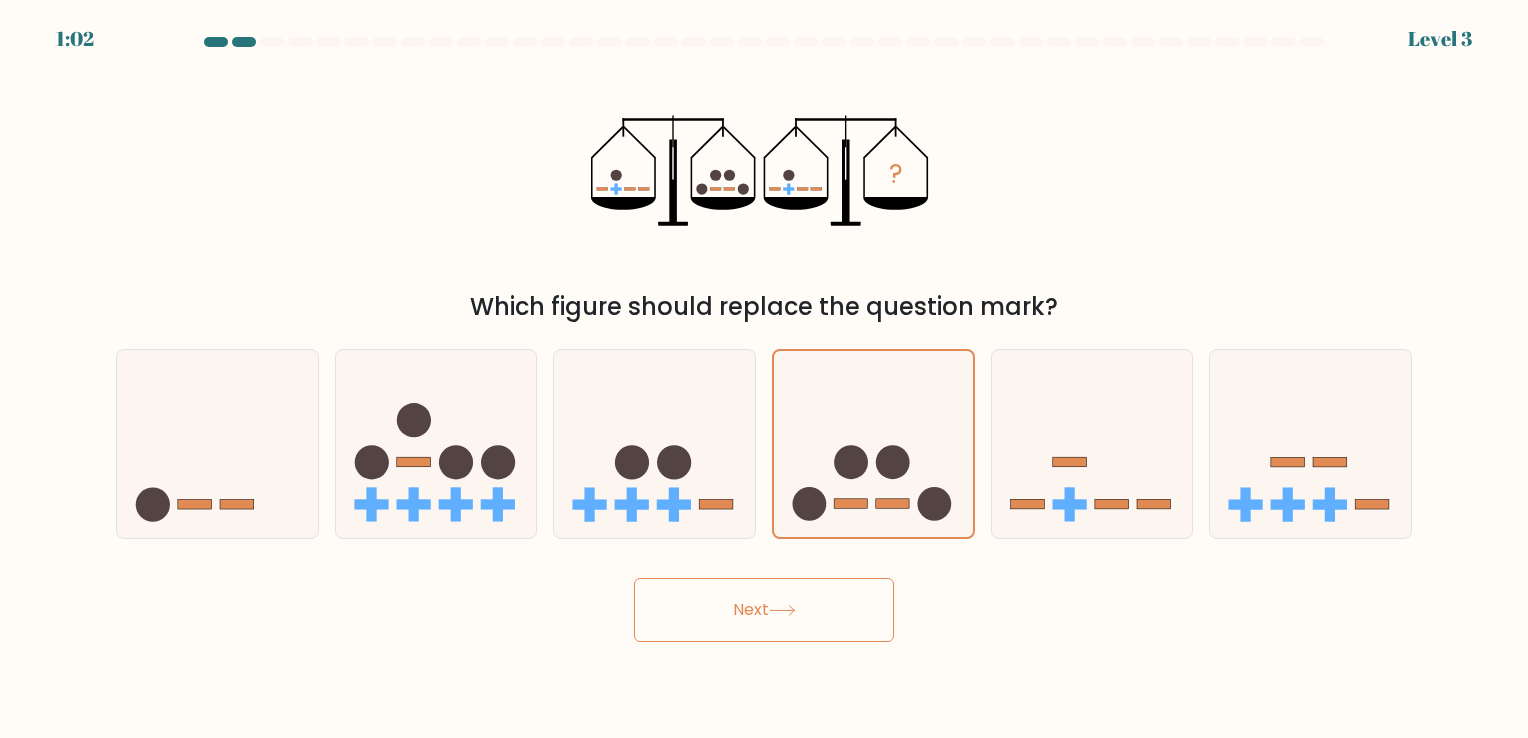 click on "Next" at bounding box center (764, 602) 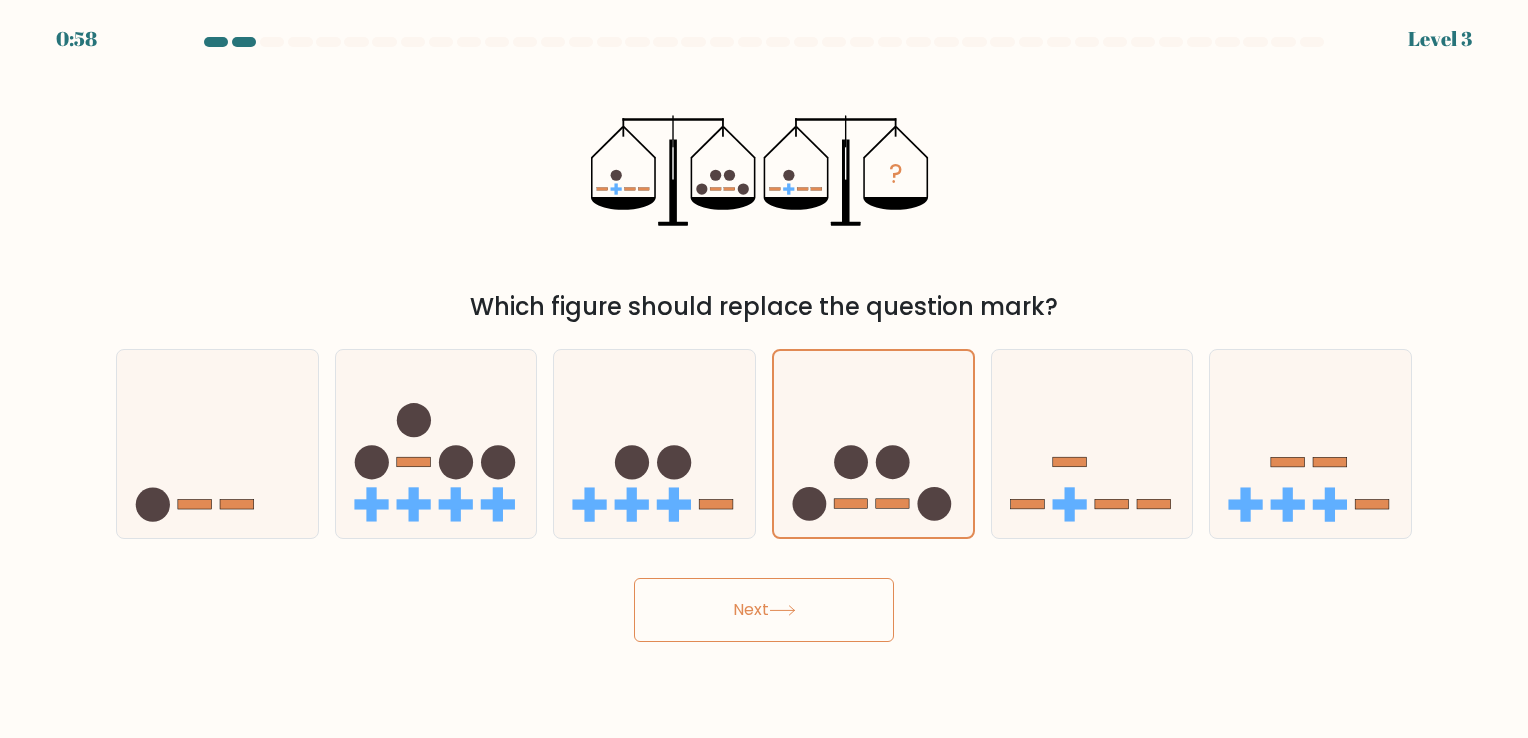 click on "Next" at bounding box center [764, 610] 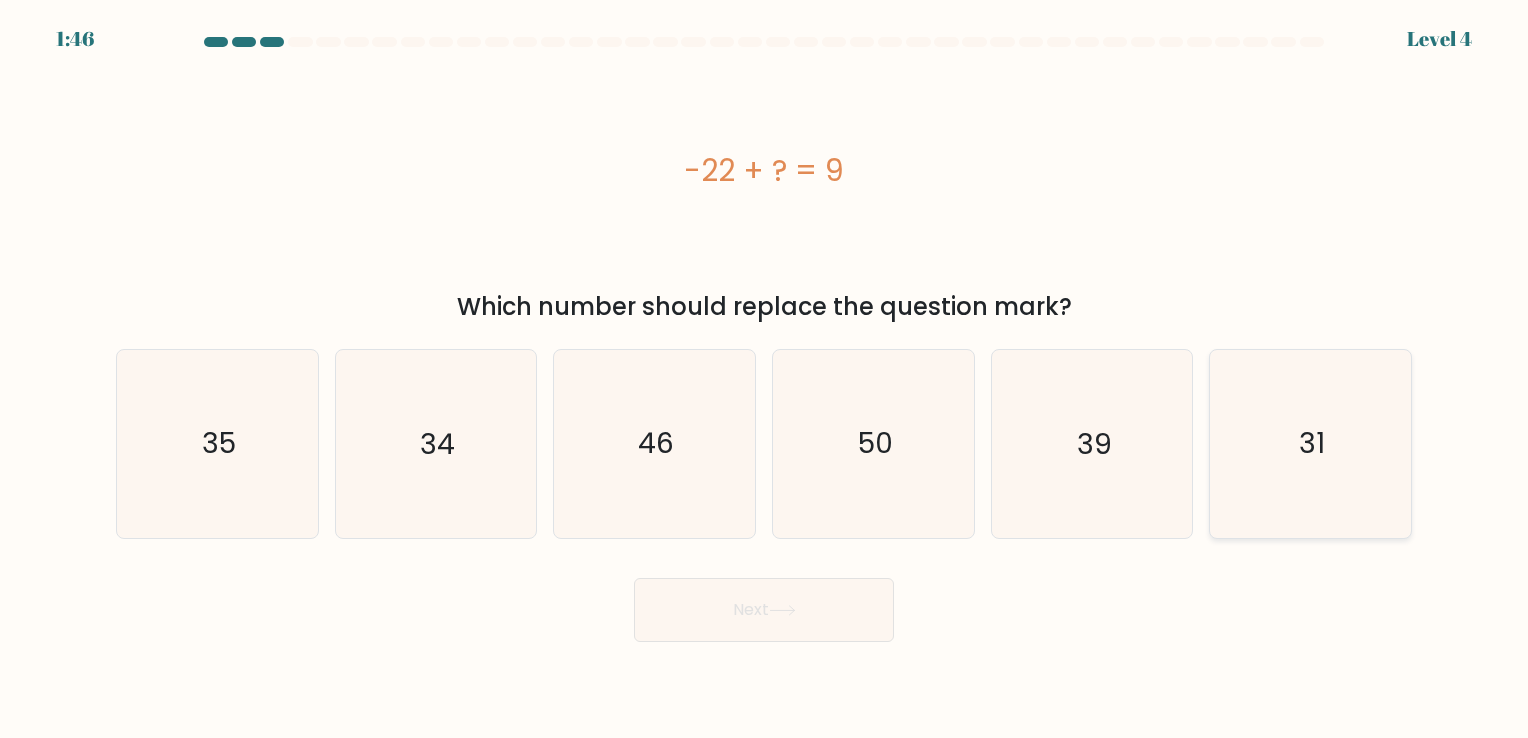 click on "31" 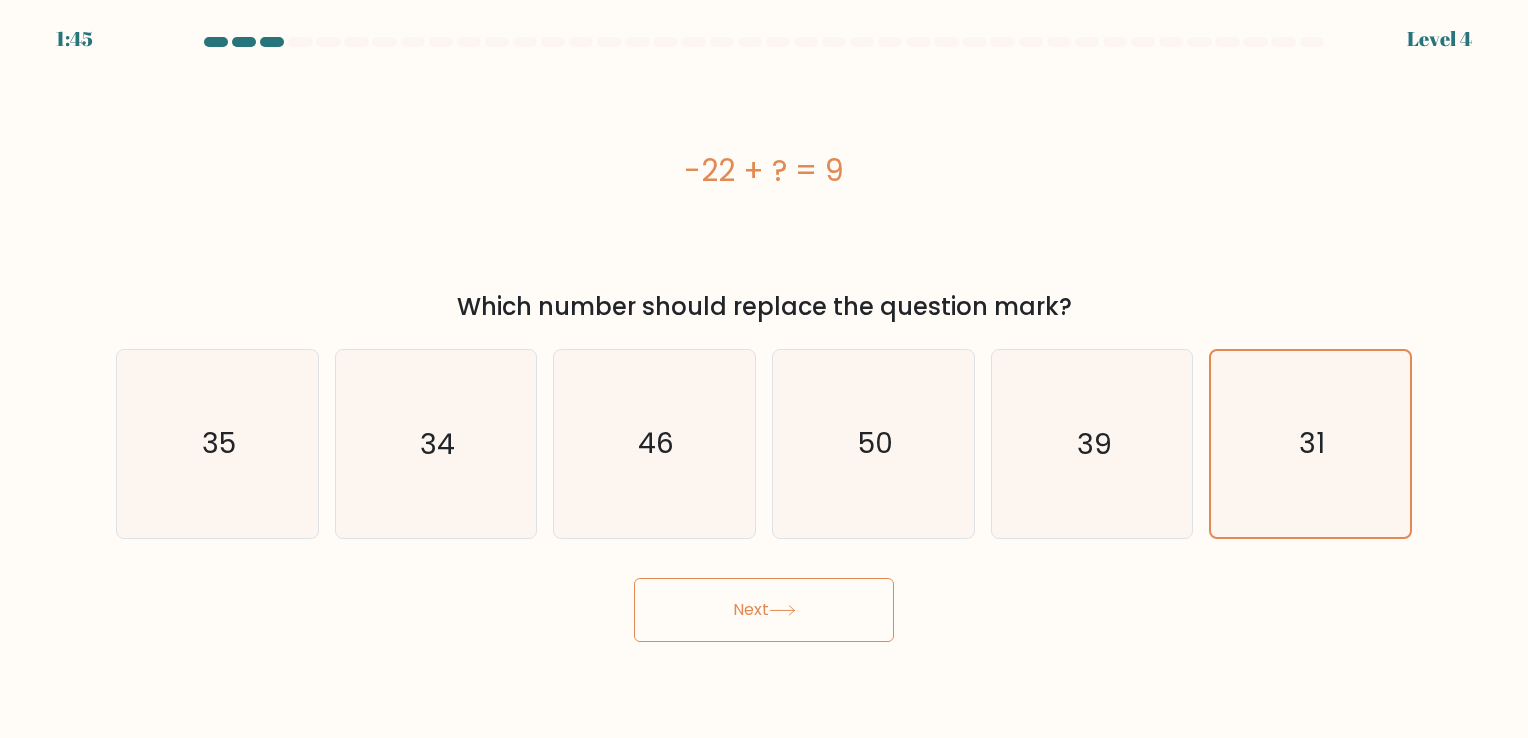 click on "Next" at bounding box center (764, 610) 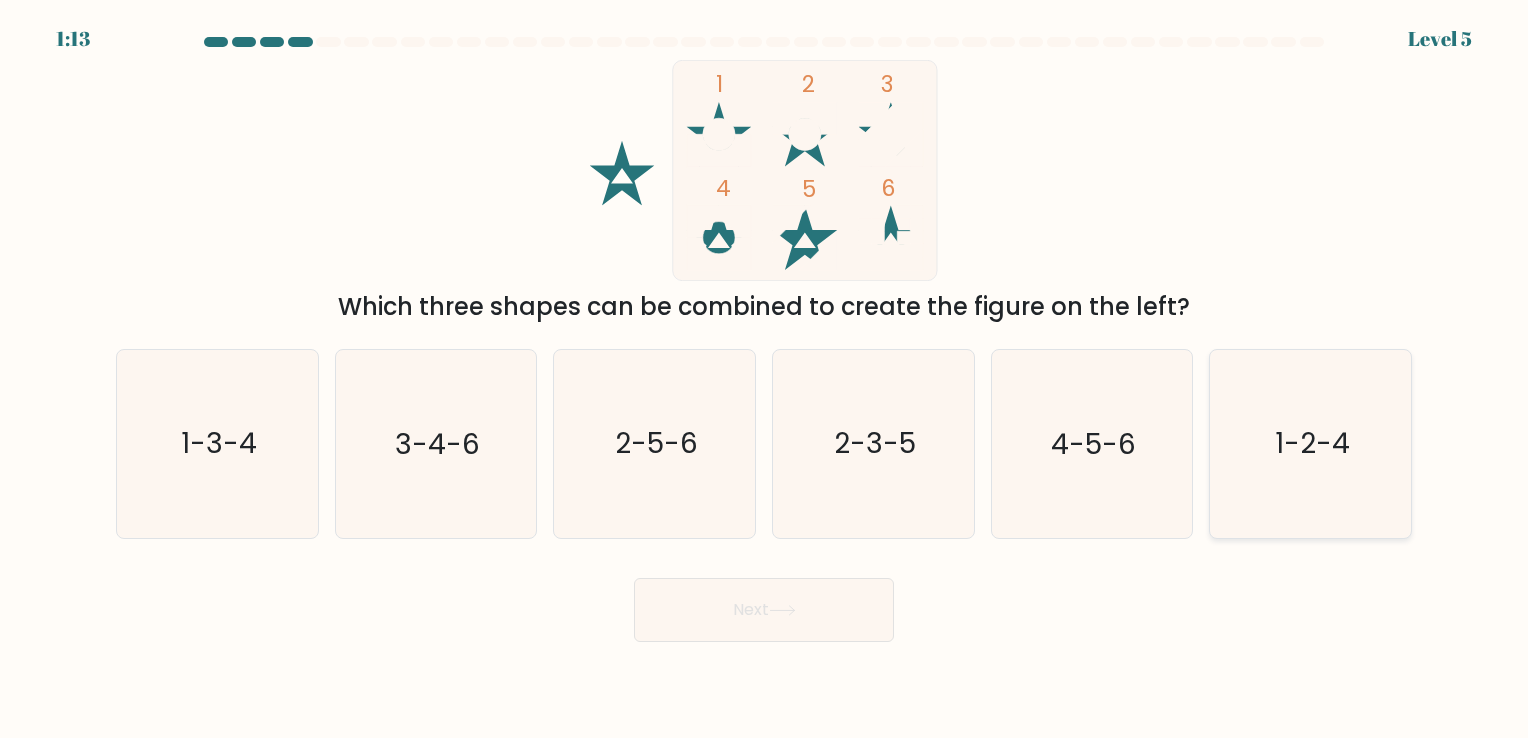 click on "1-2-4" 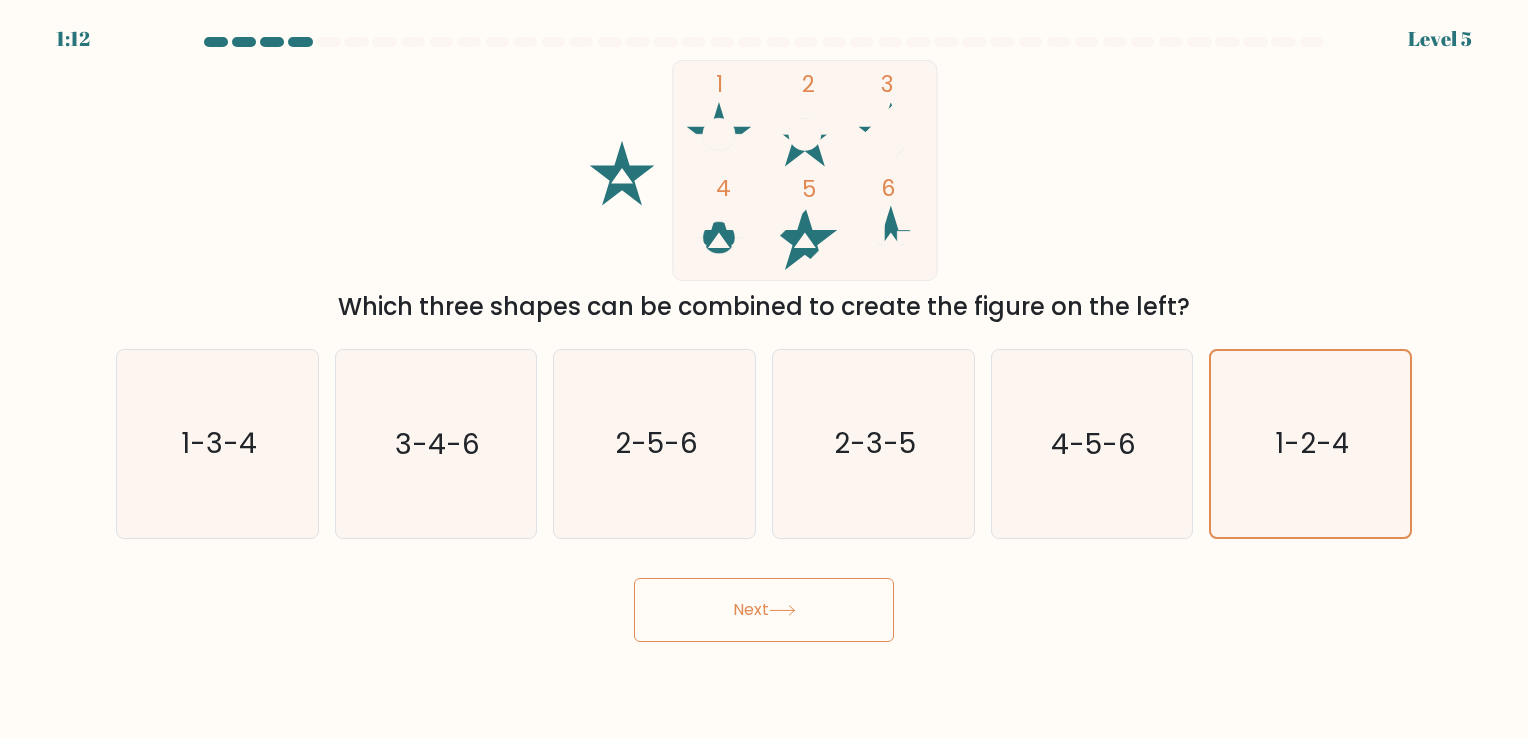 click on "Next" at bounding box center (764, 610) 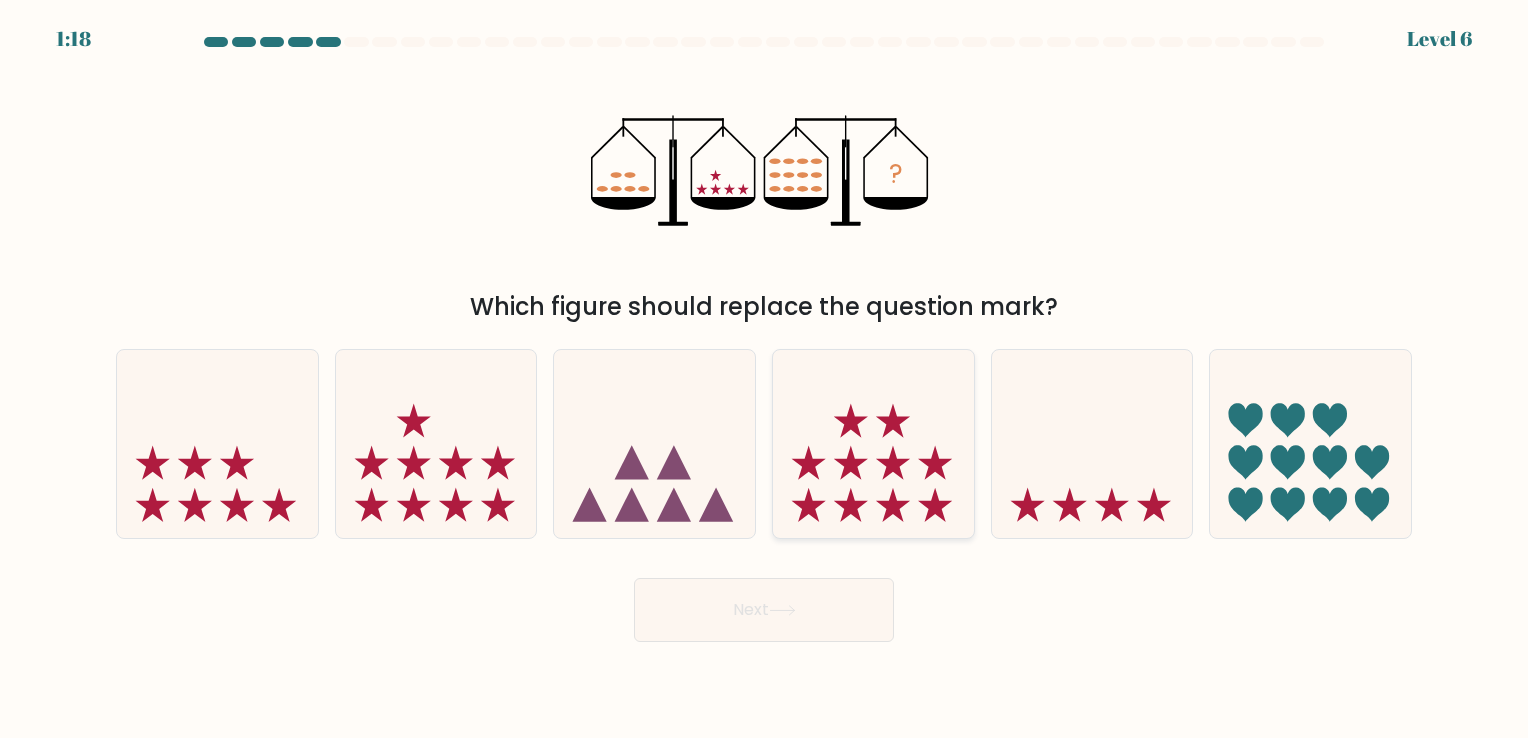 click 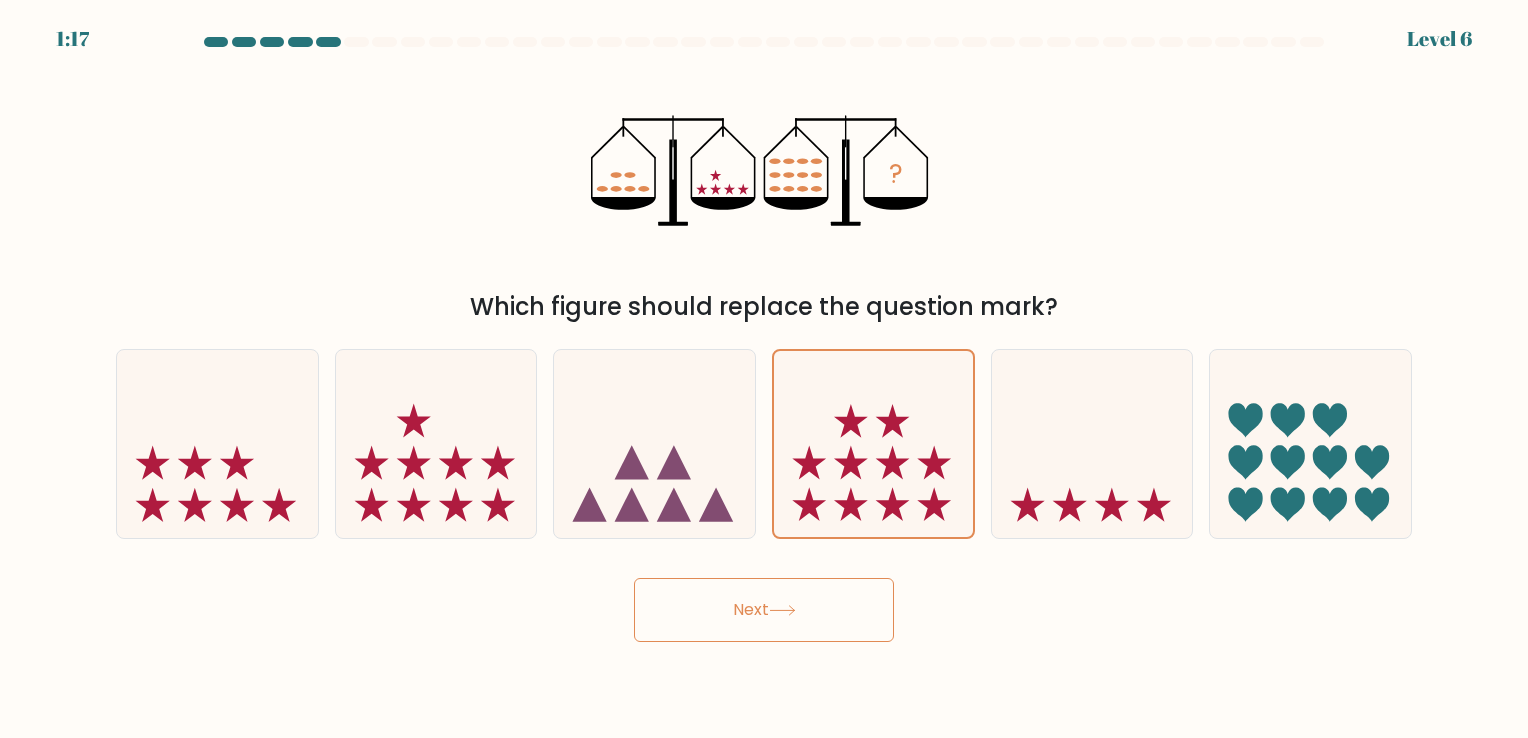 click on "Next" at bounding box center [764, 610] 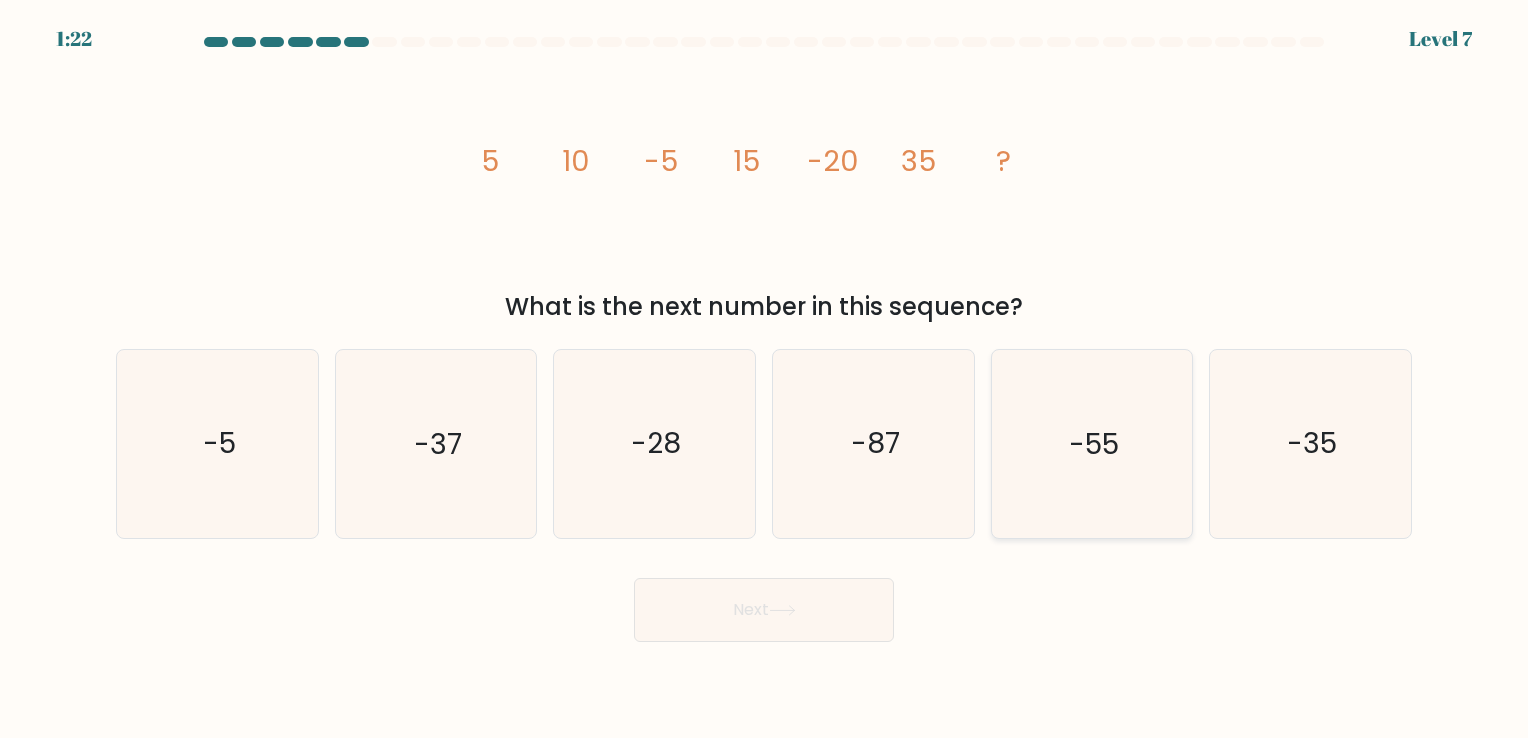 click on "-55" 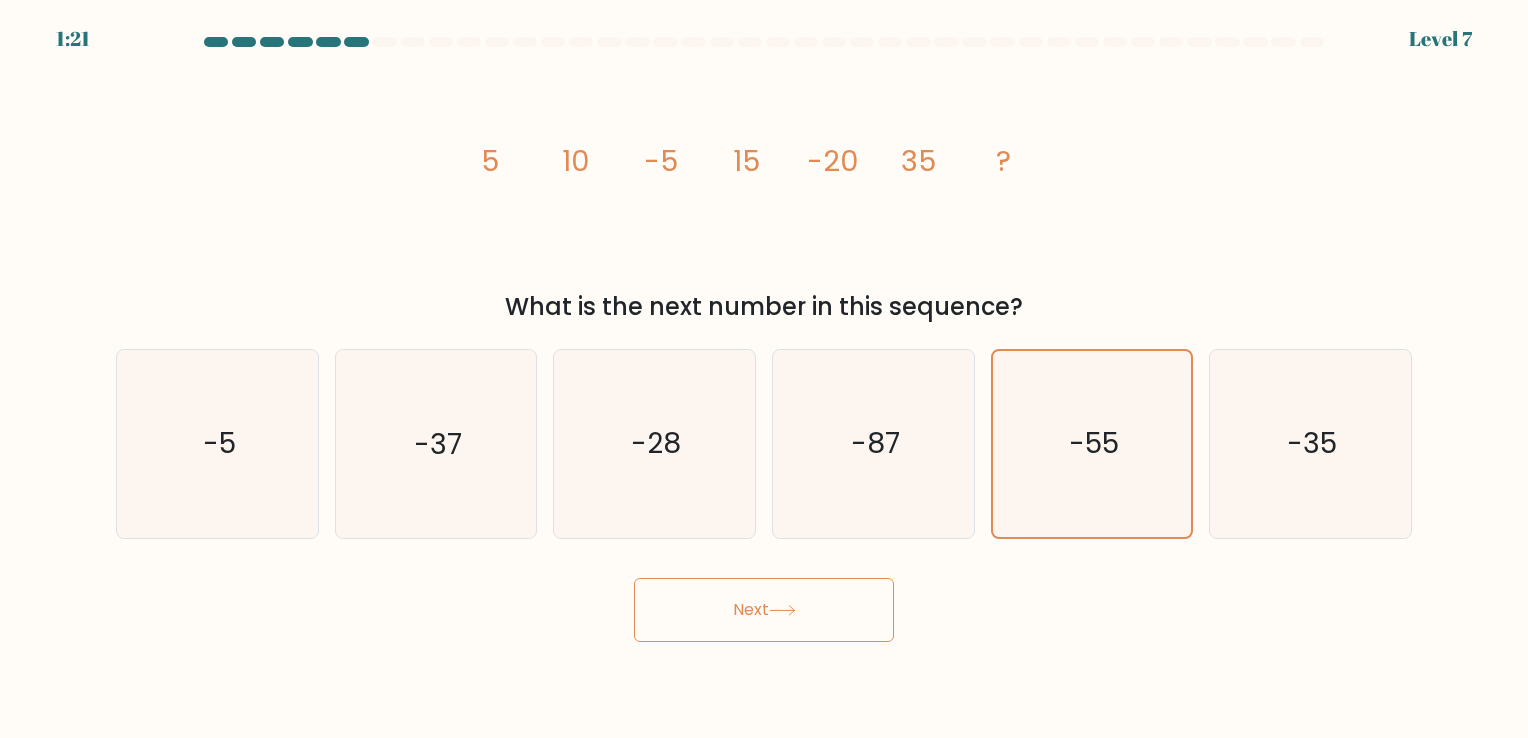 click on "Next" at bounding box center (764, 610) 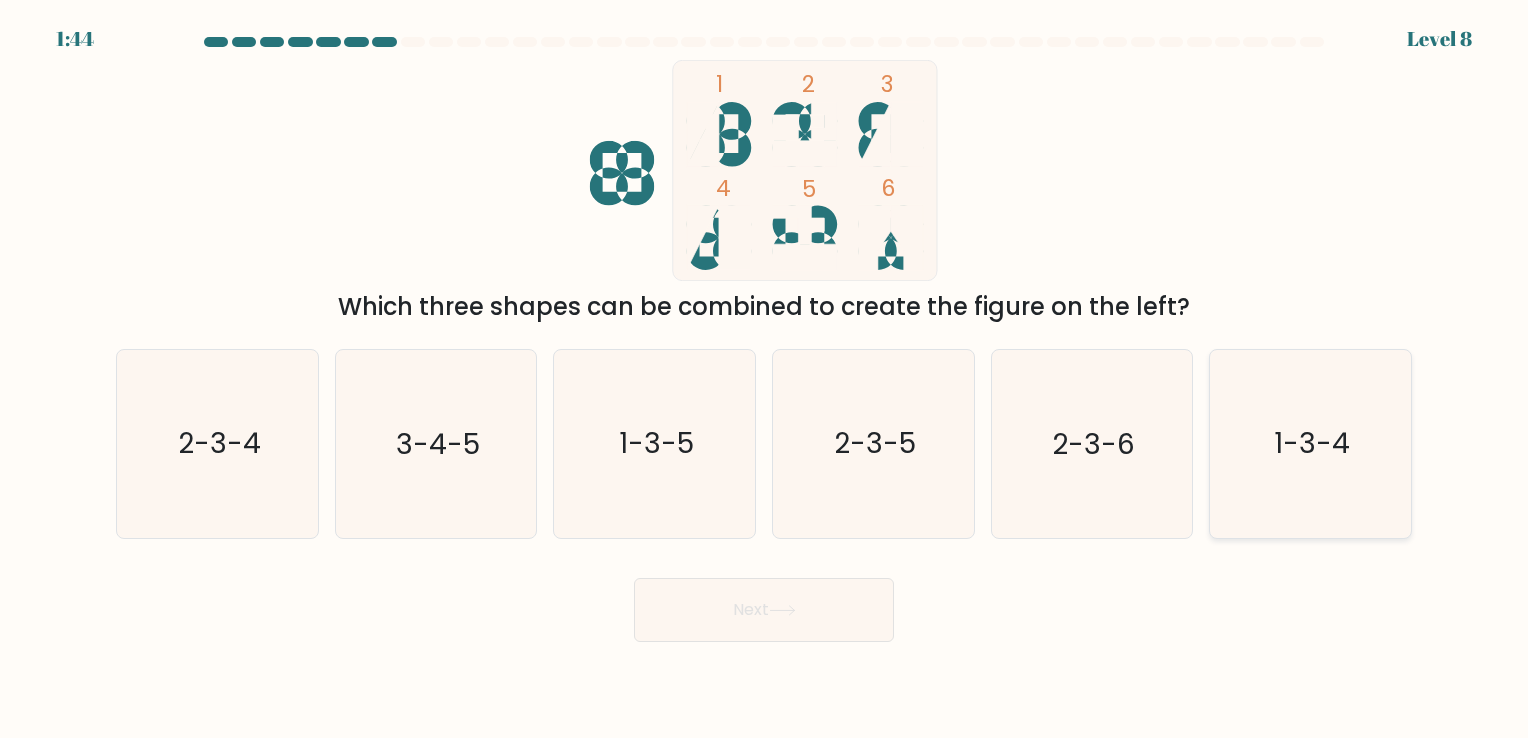 click on "1-3-4" 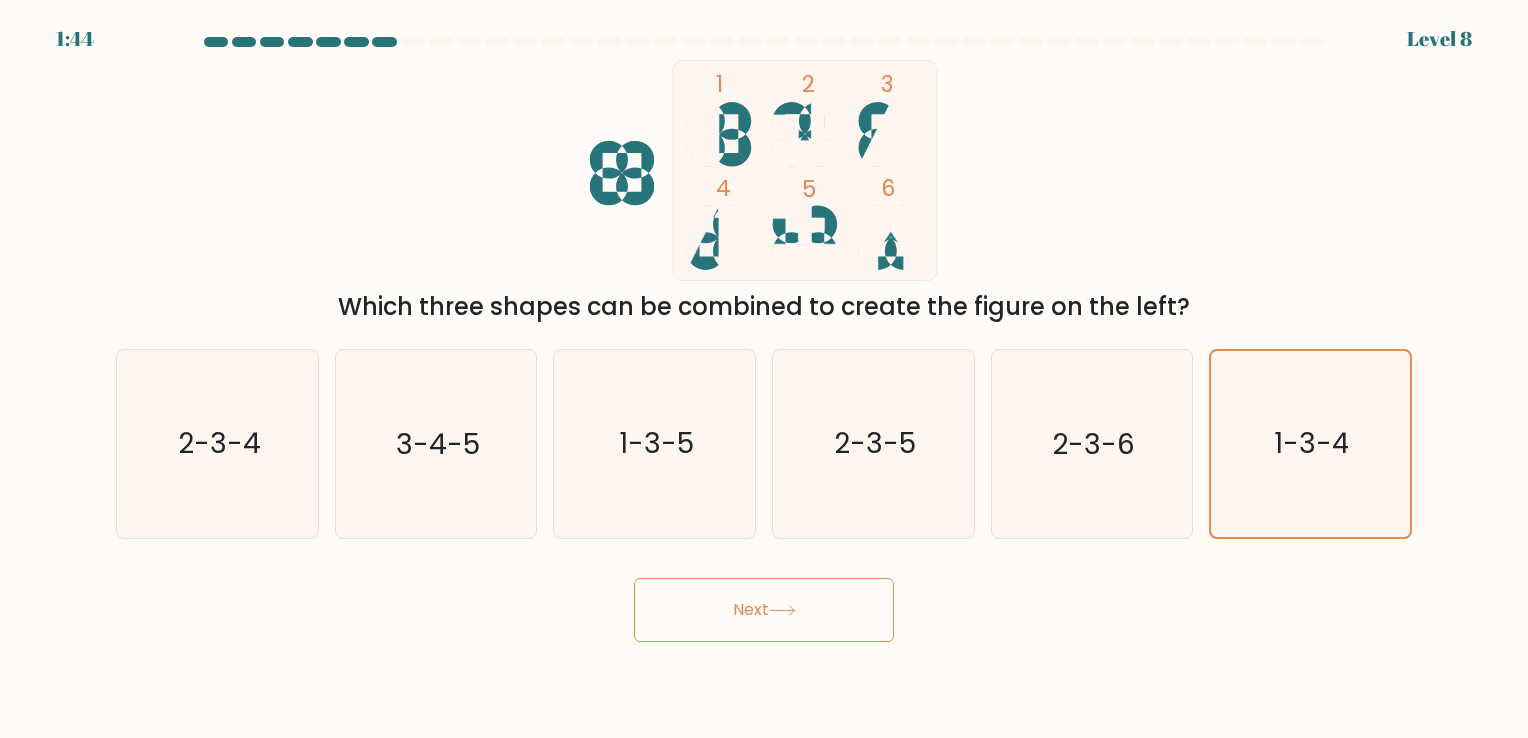 click on "Next" at bounding box center (764, 610) 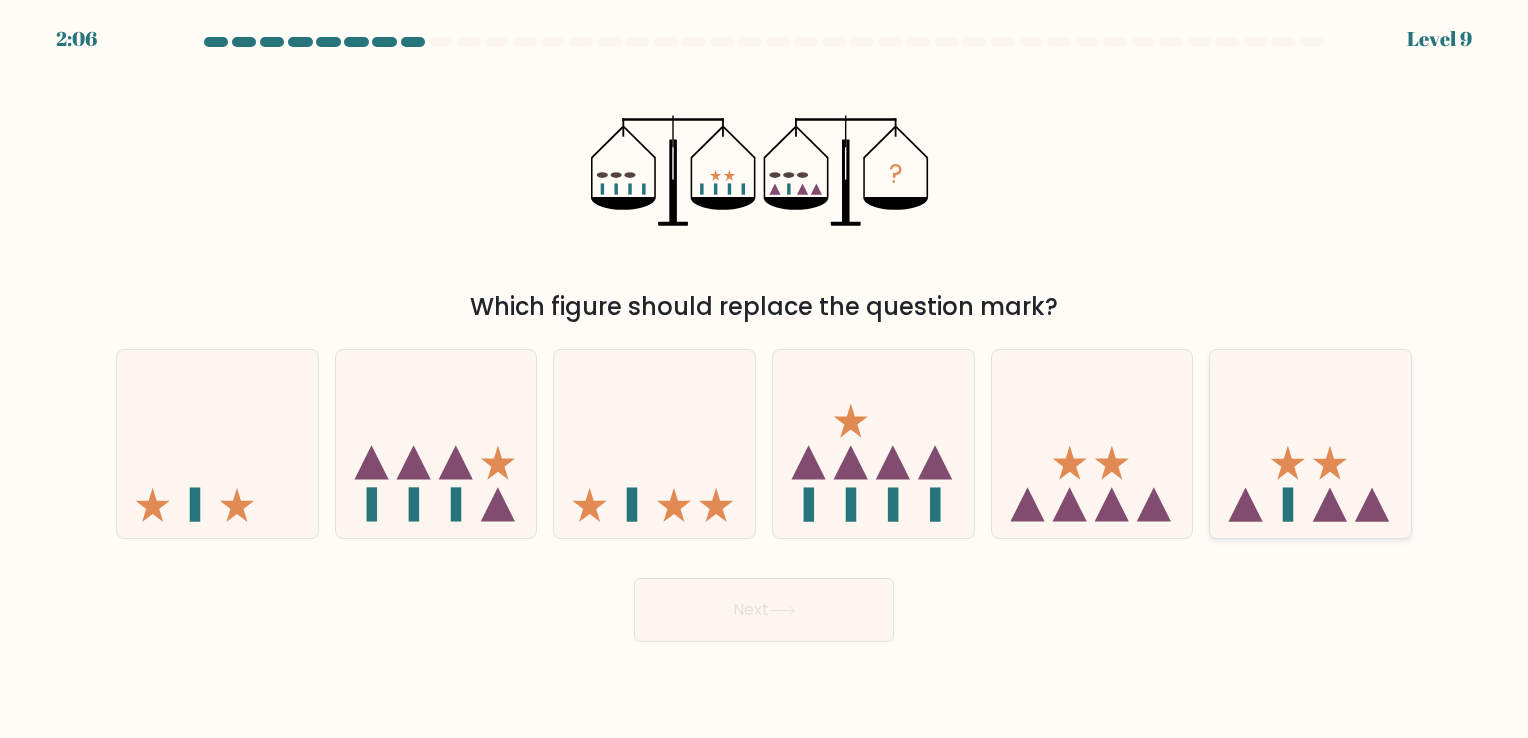 click 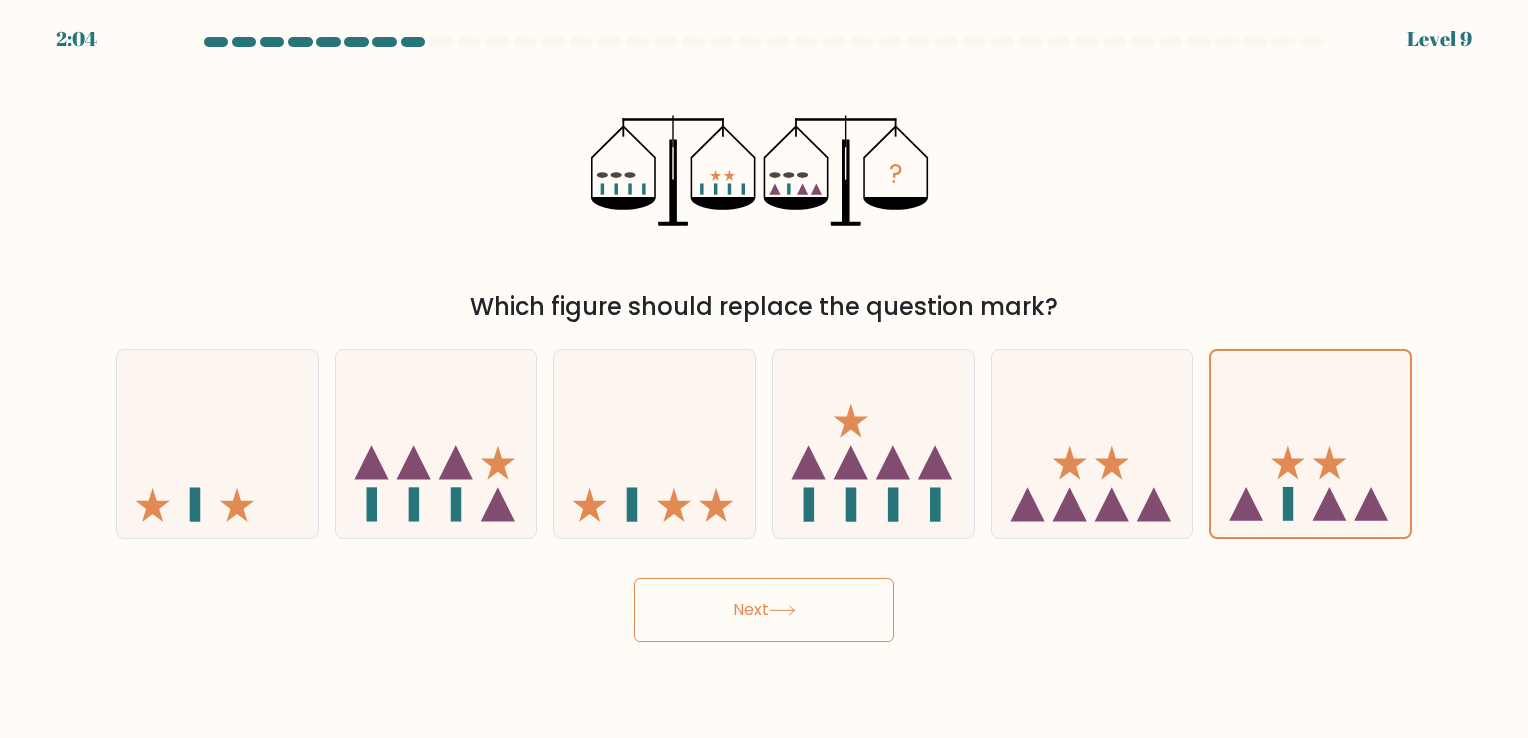 click on "Next" at bounding box center [764, 610] 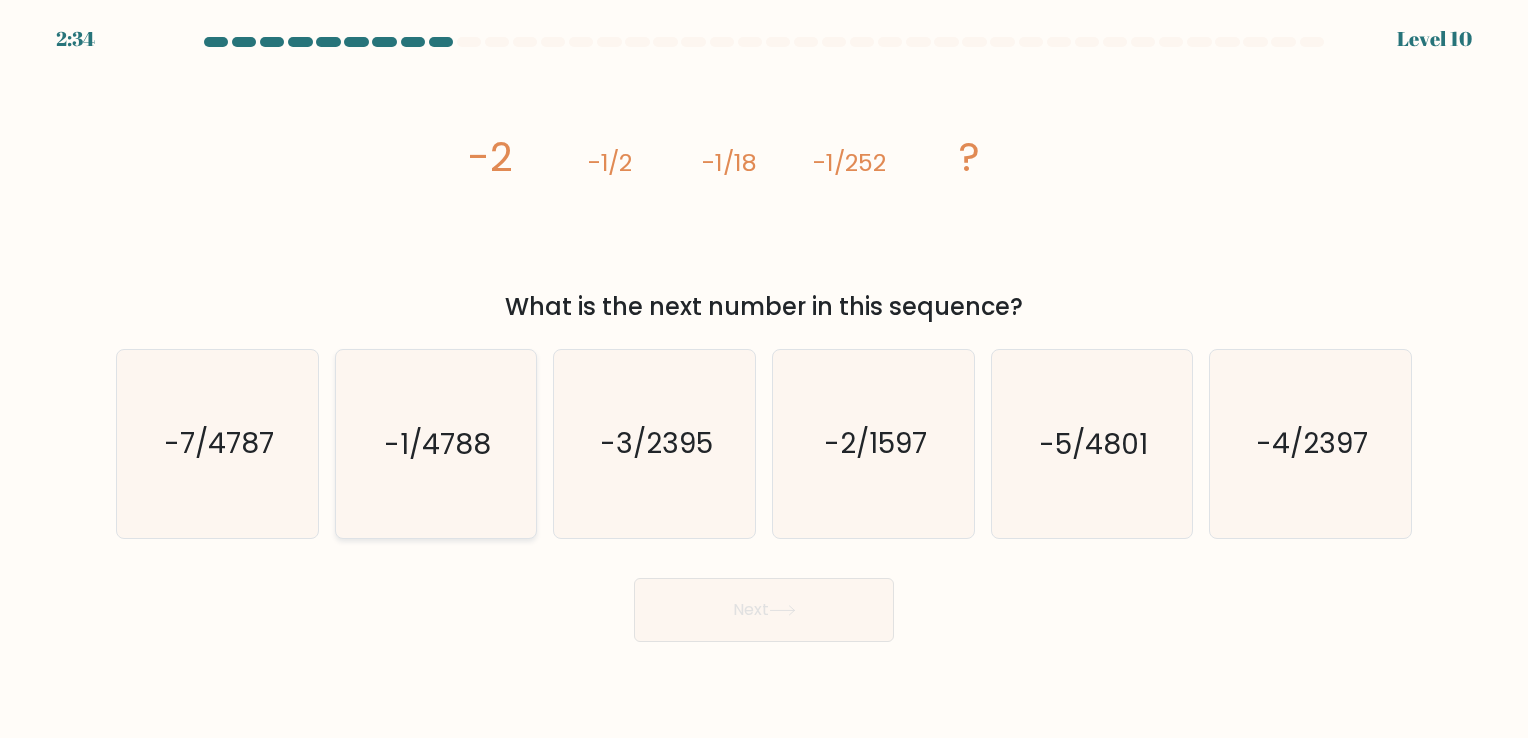 click on "-1/4788" 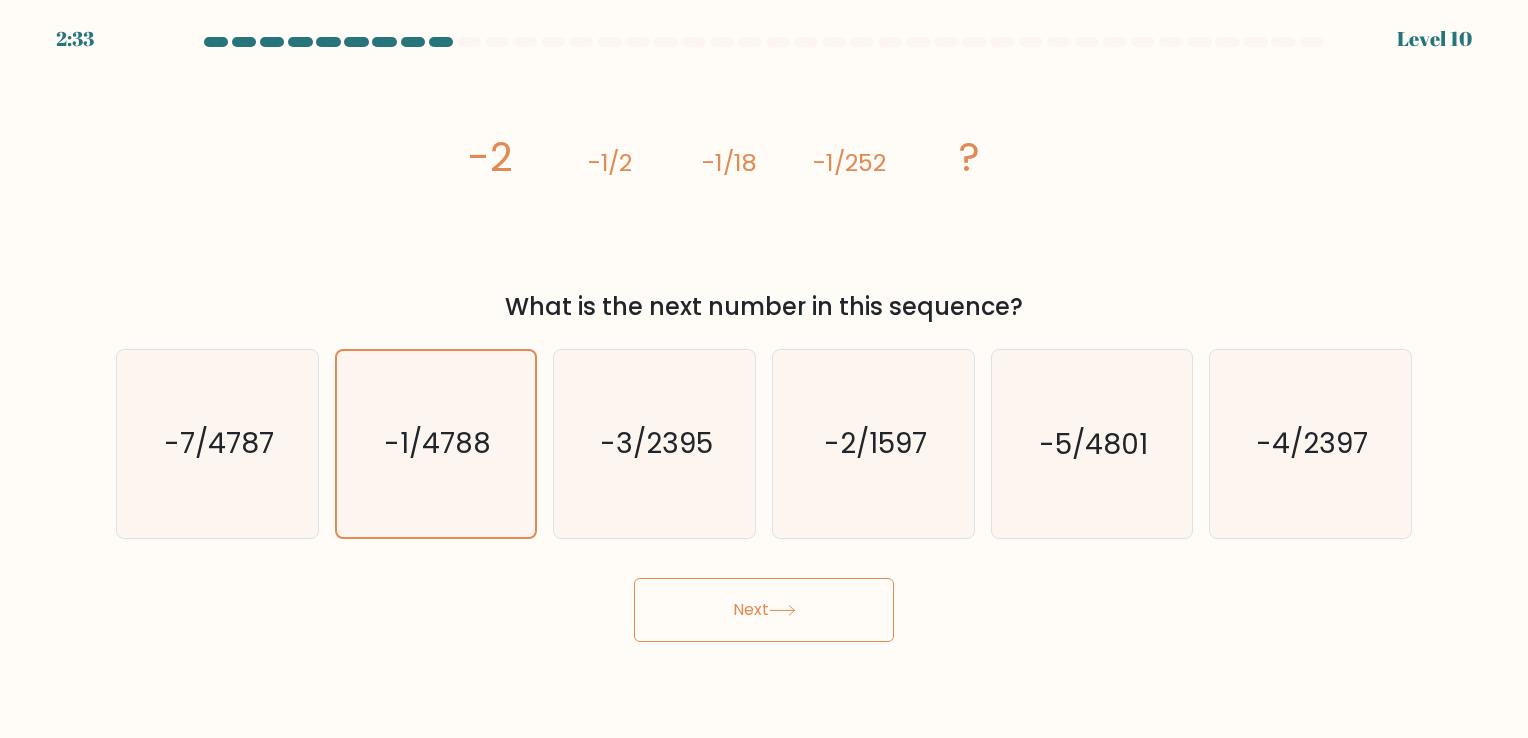 click on "Next" at bounding box center (764, 610) 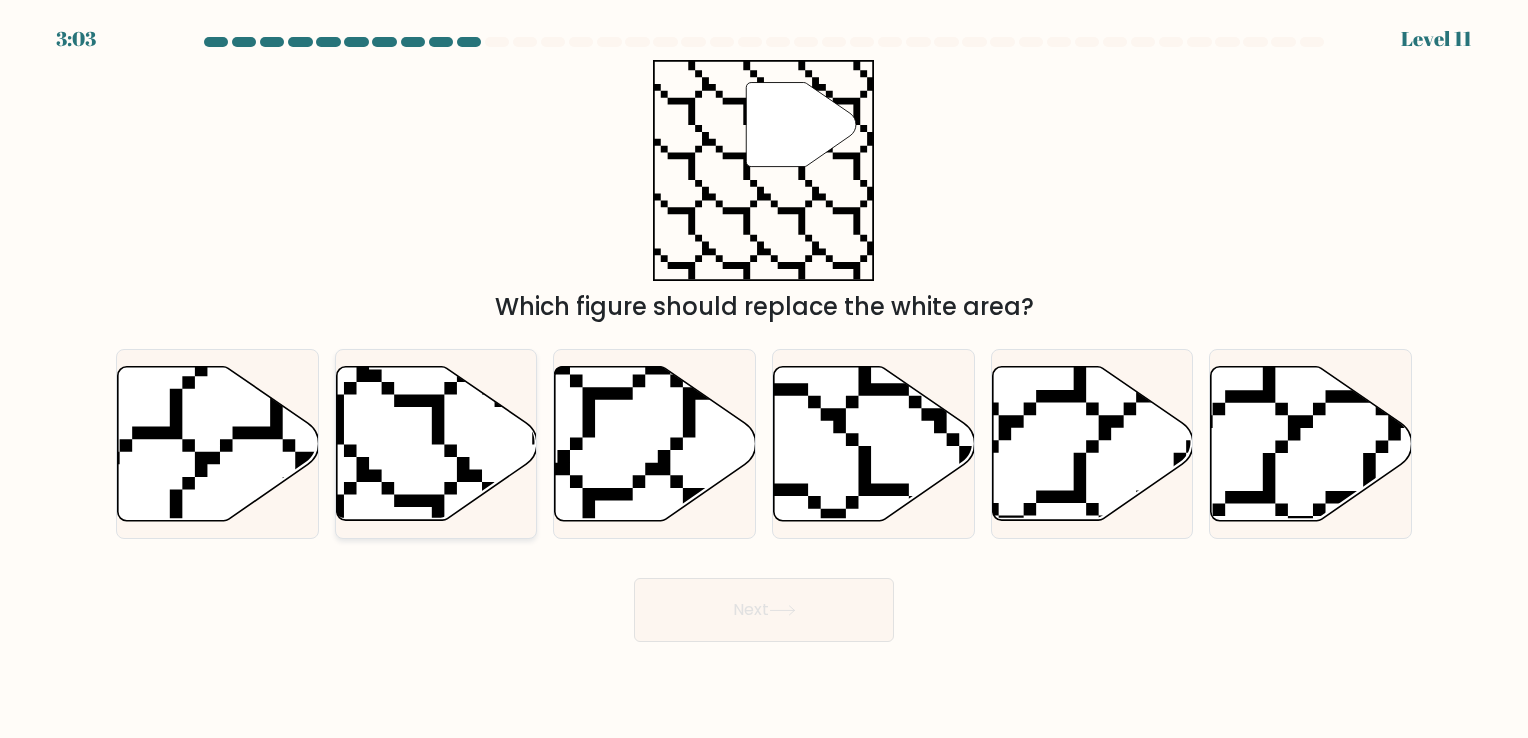 click 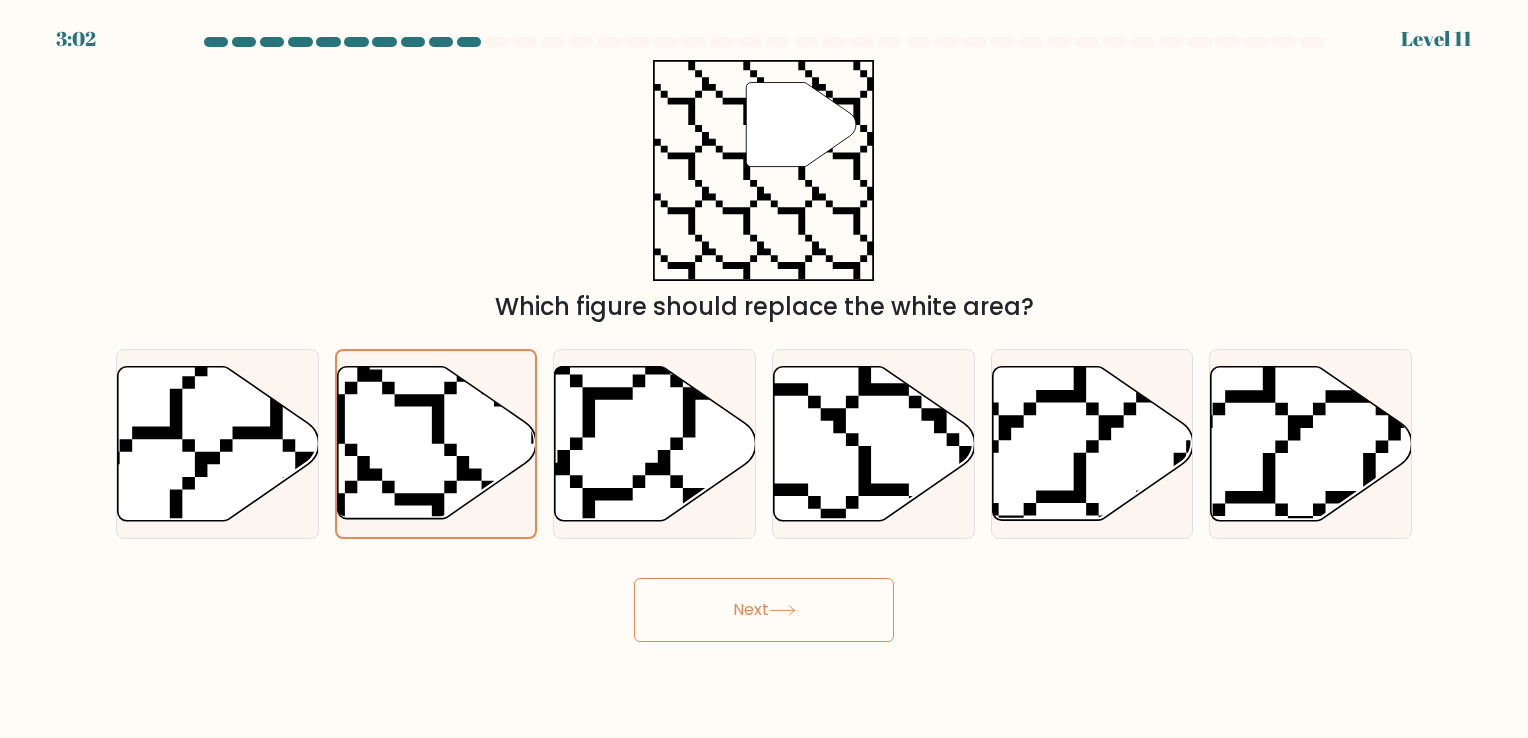 click on "Next" at bounding box center [764, 610] 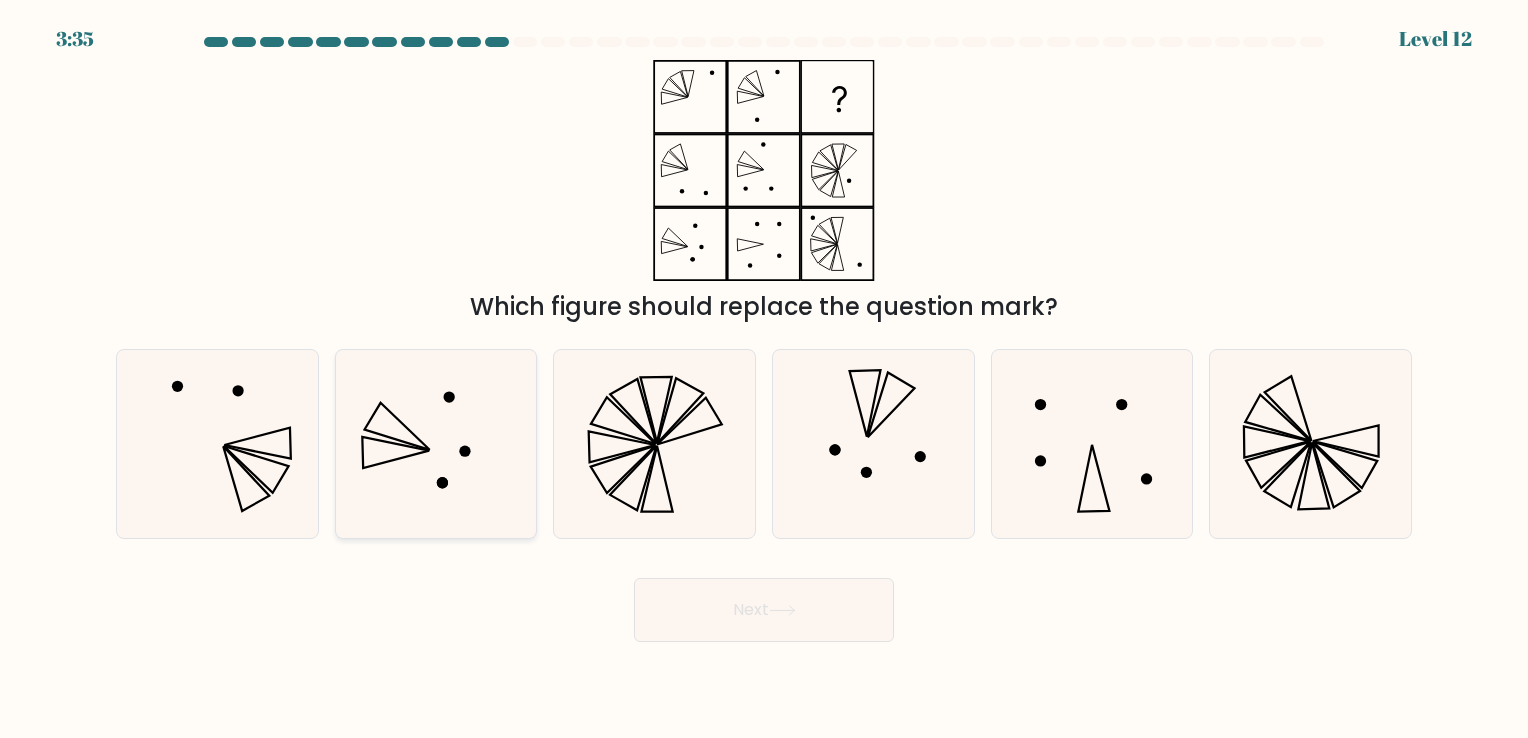 click 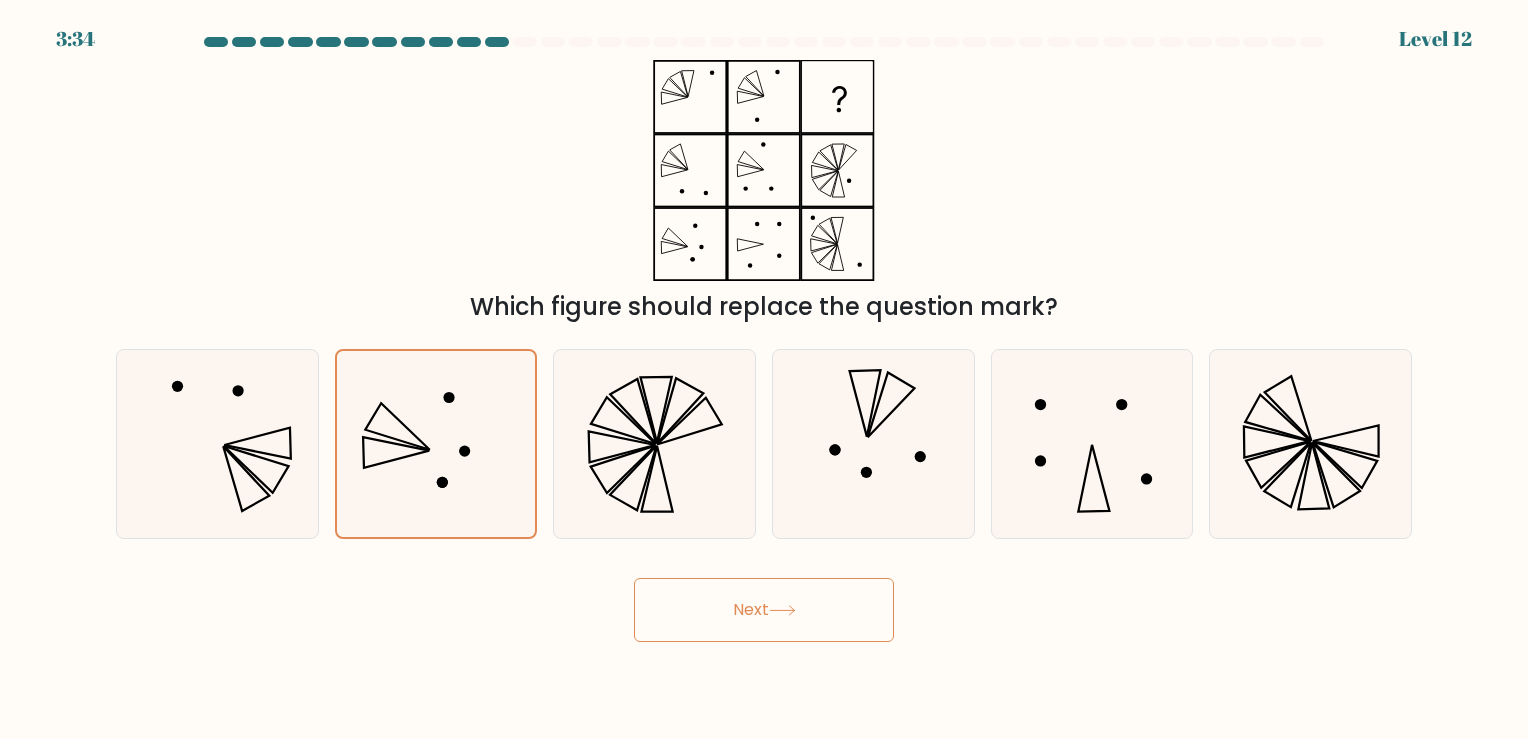 click on "Next" at bounding box center [764, 610] 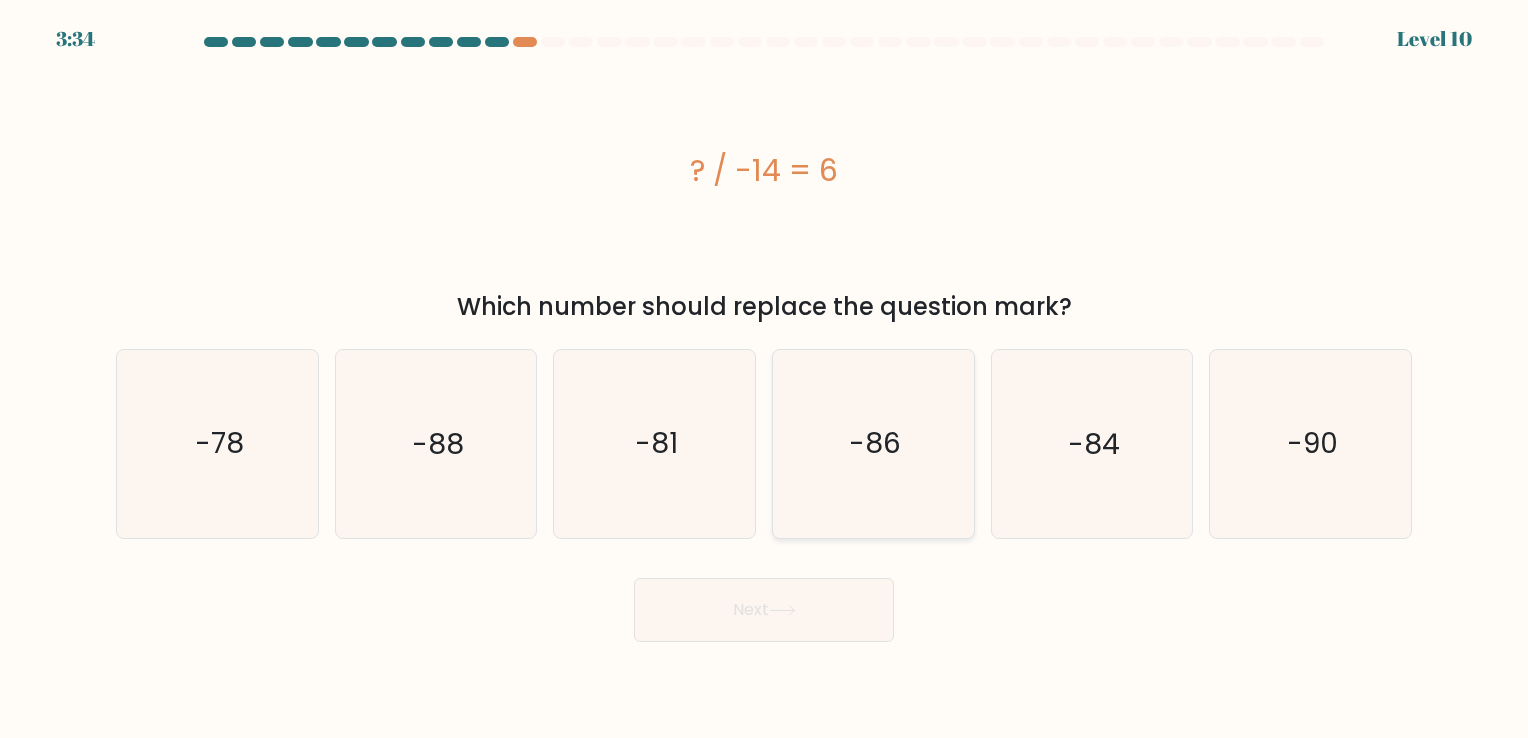 click on "-86" 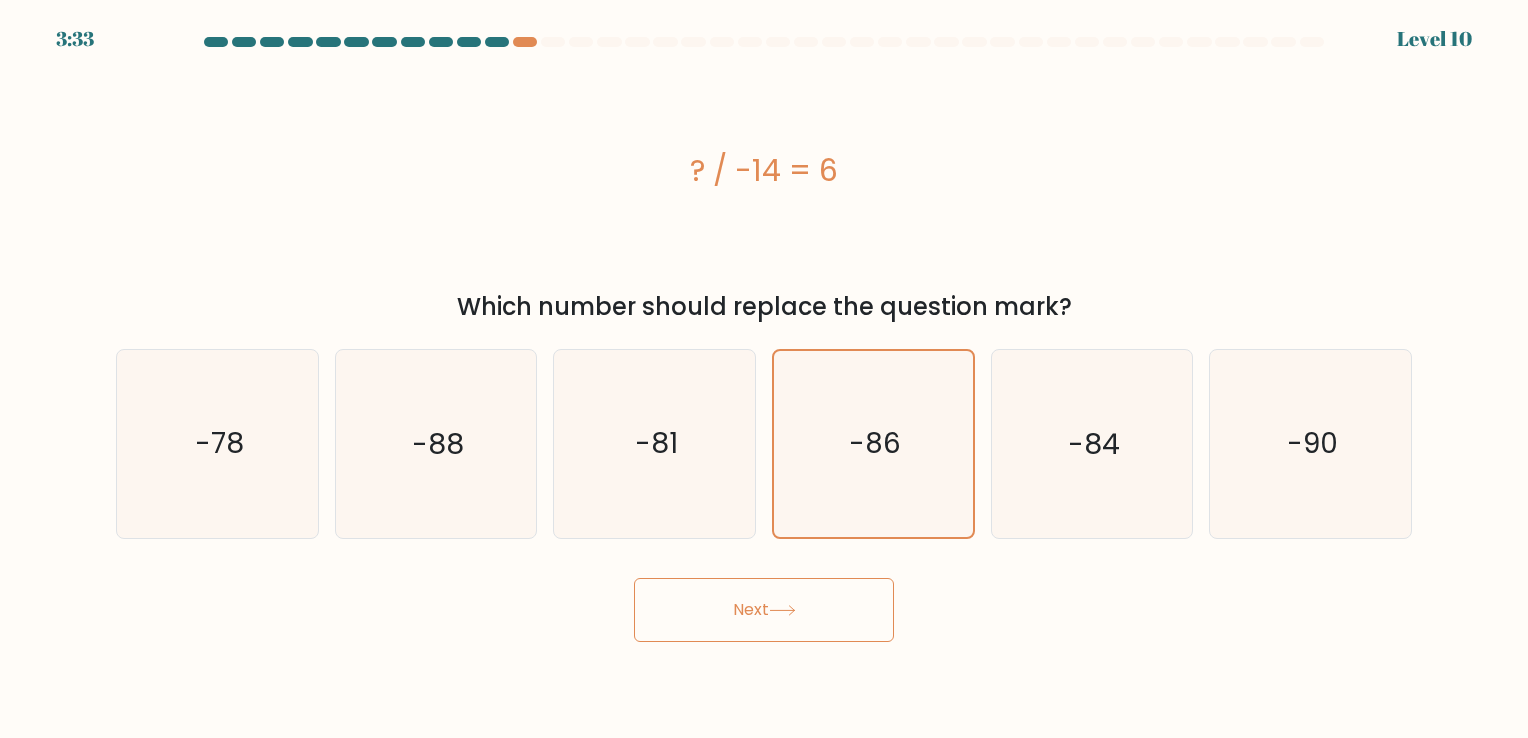 click on "Next" at bounding box center (764, 610) 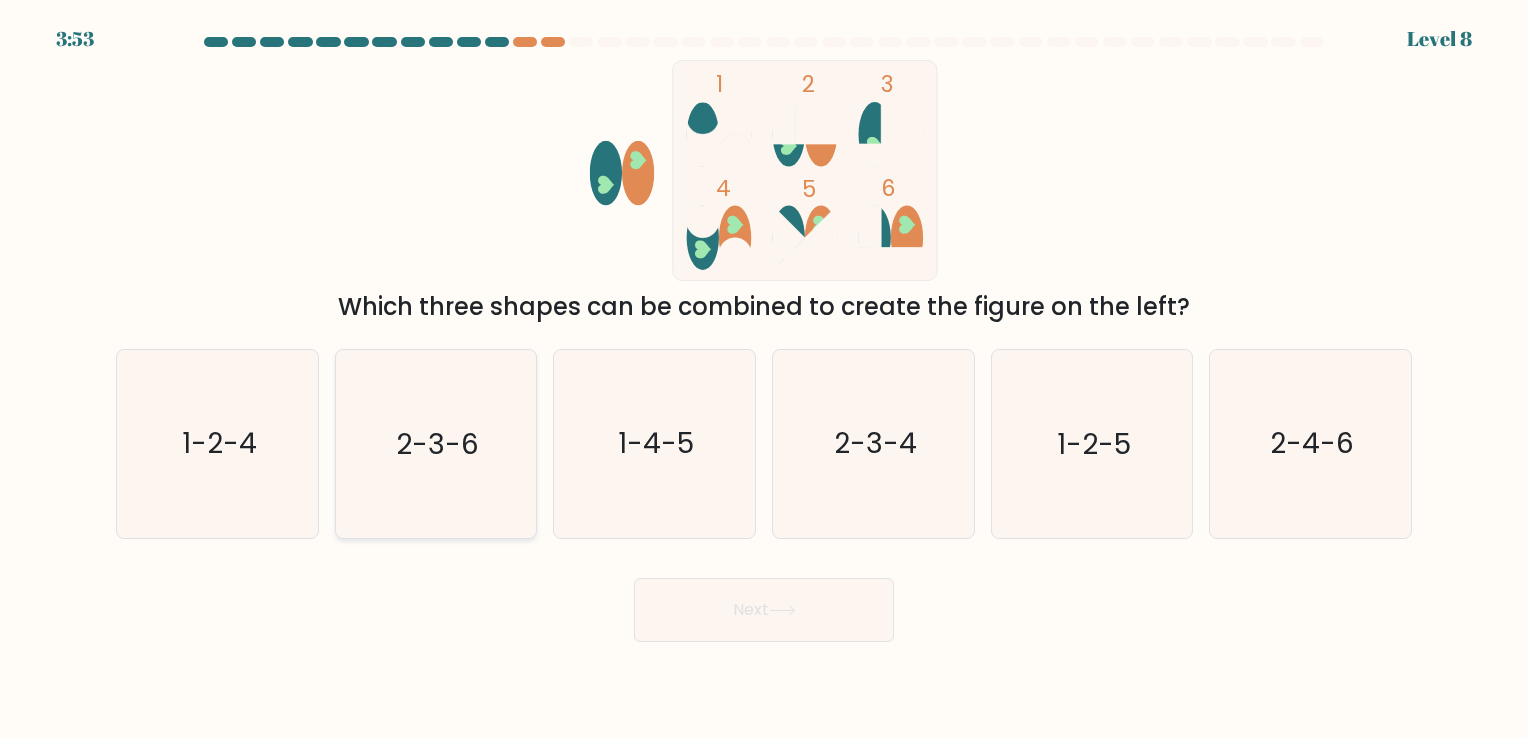 click on "2-3-6" 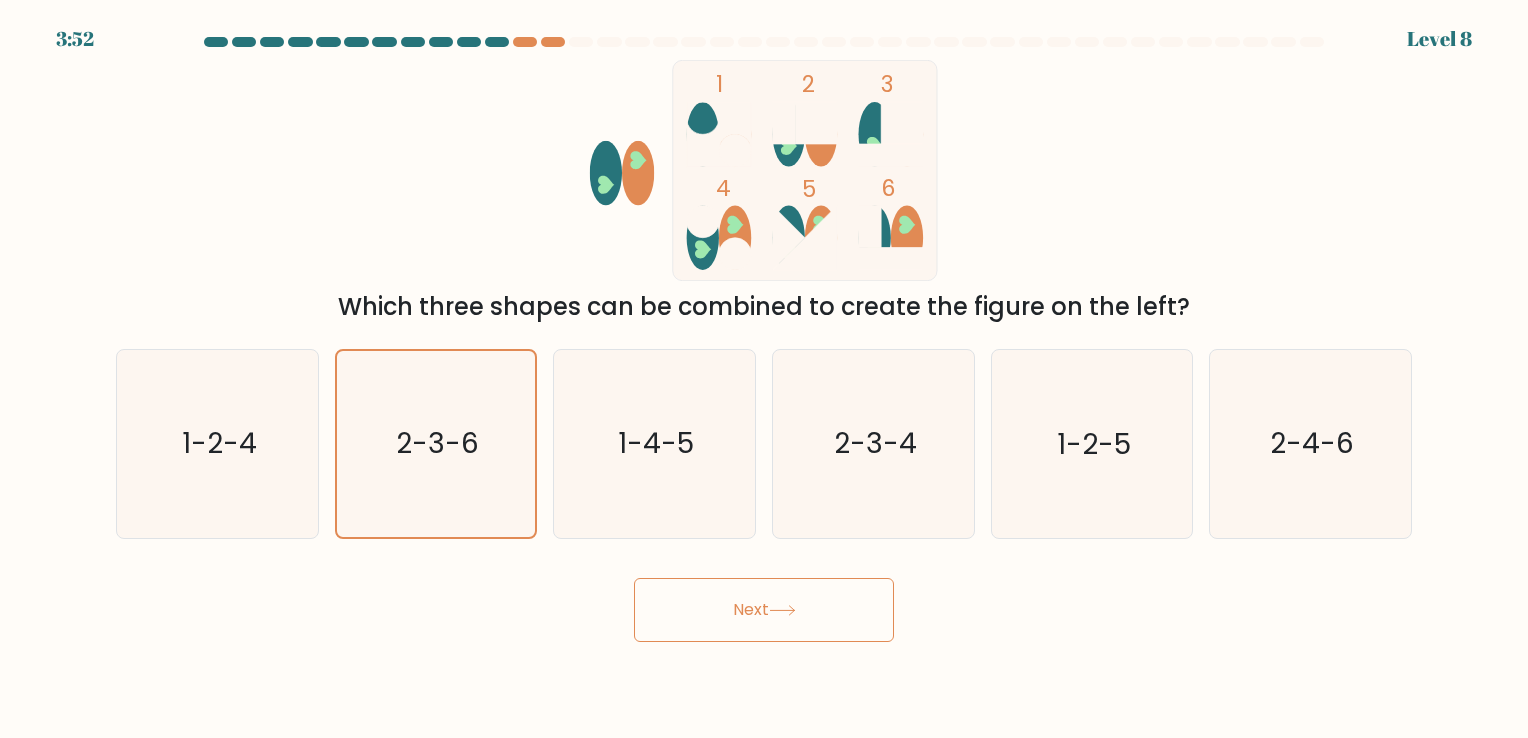 click on "Next" at bounding box center [764, 610] 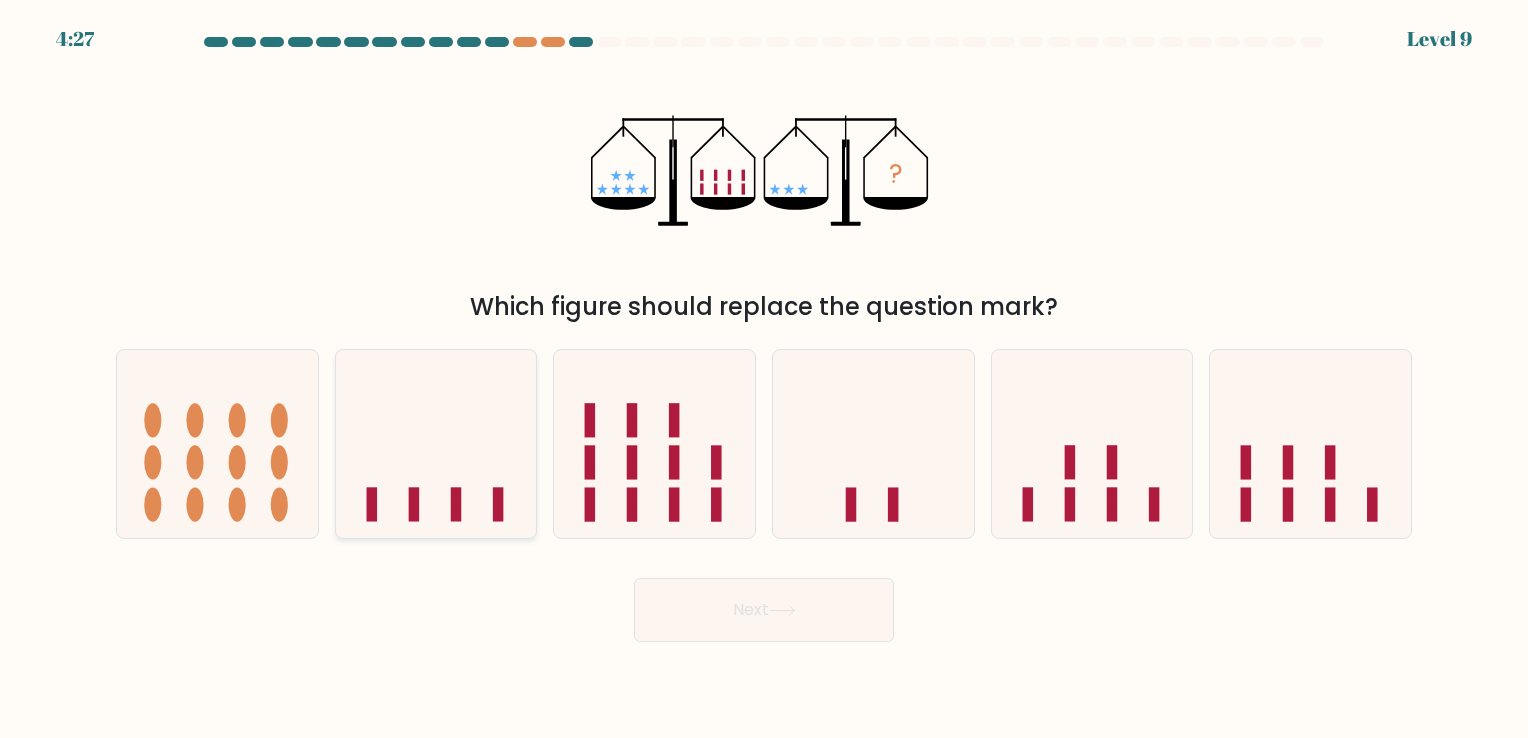 click 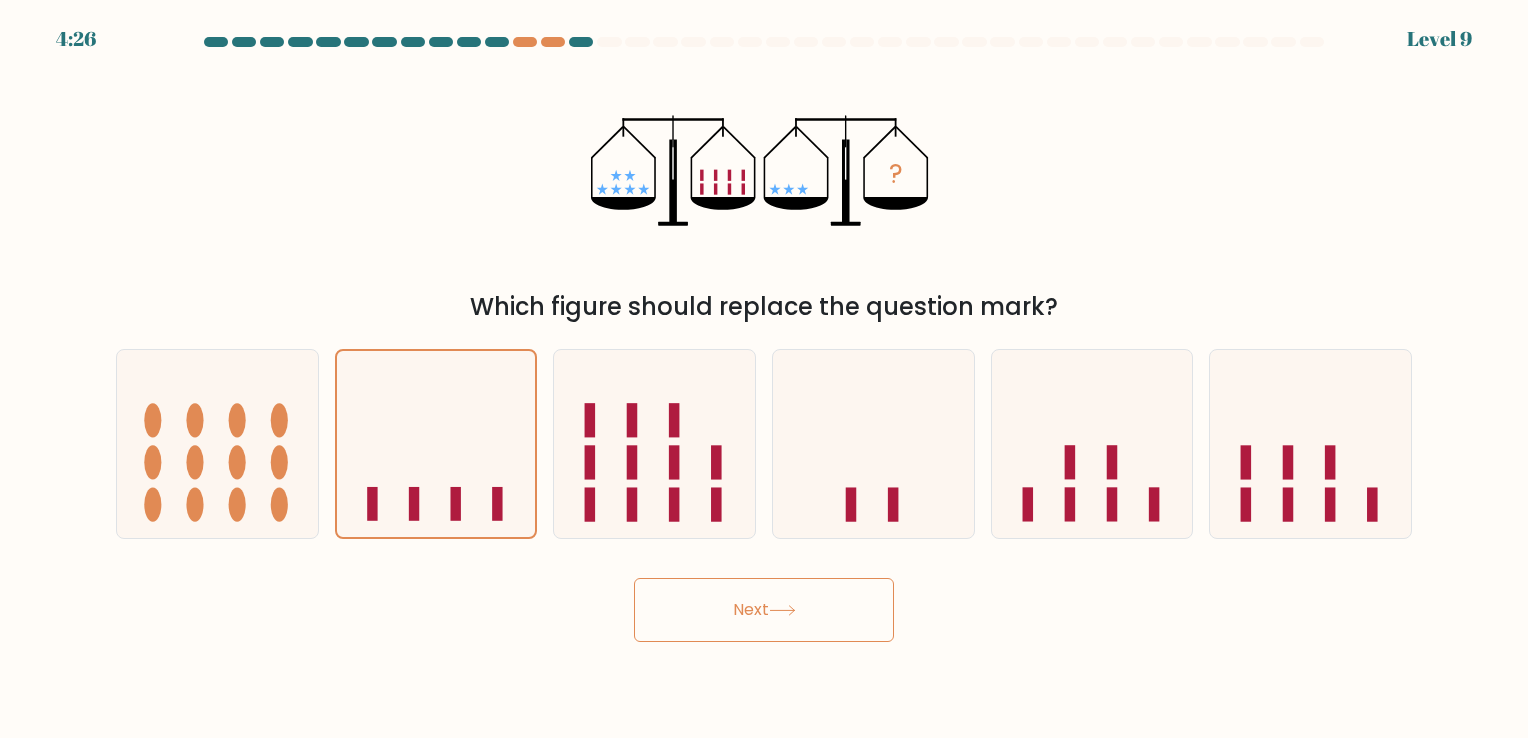 click on "Next" at bounding box center [764, 610] 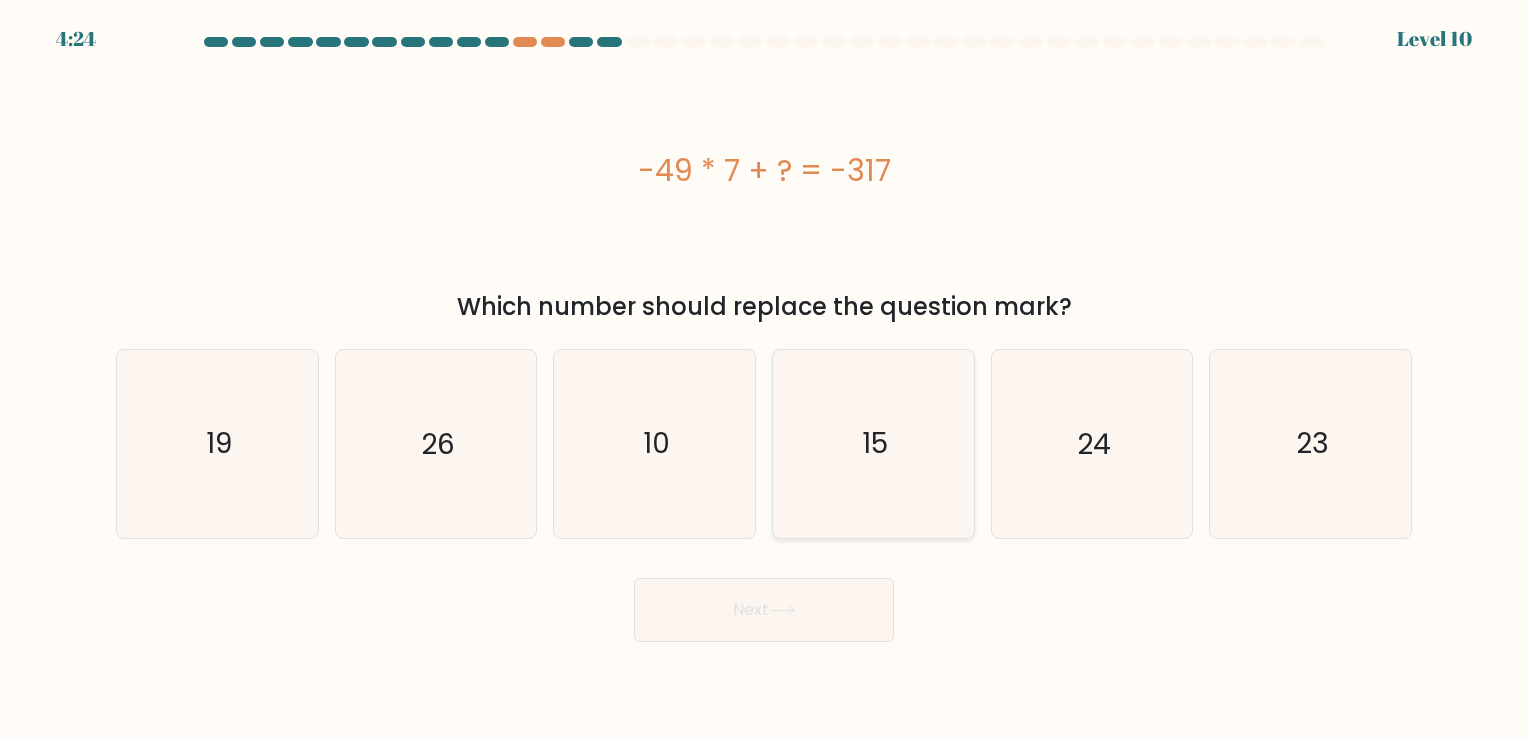click on "15" 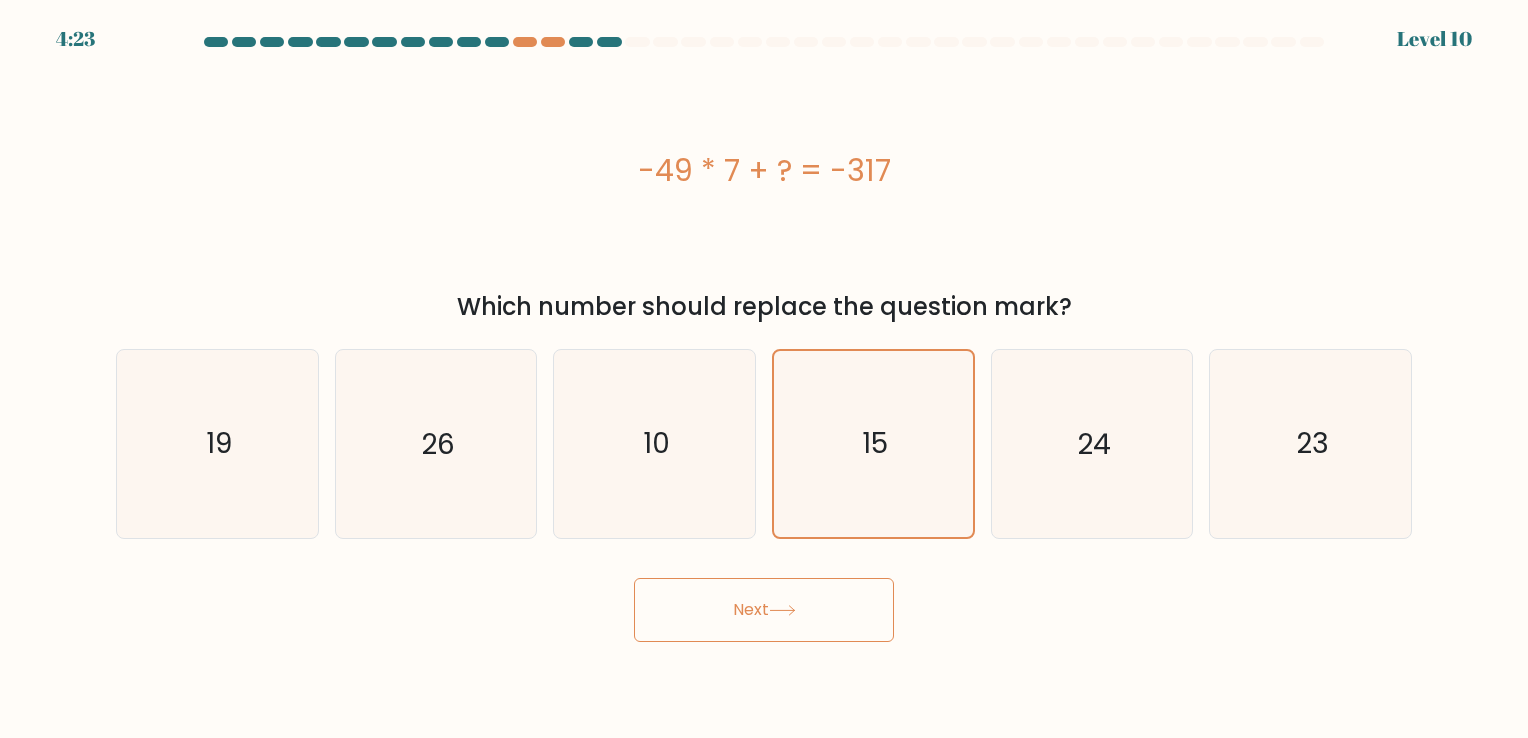 click on "Next" at bounding box center [764, 610] 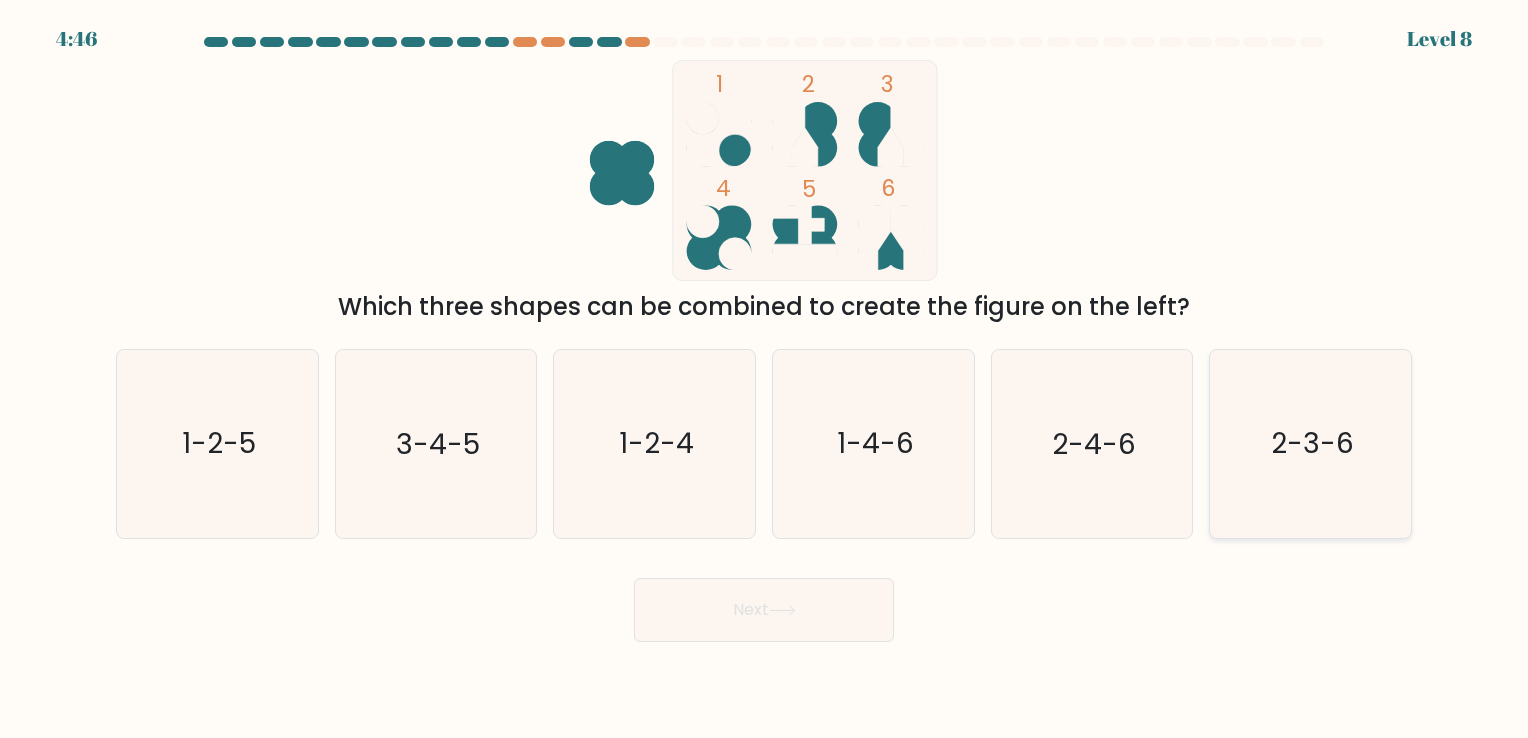 click on "2-3-6" 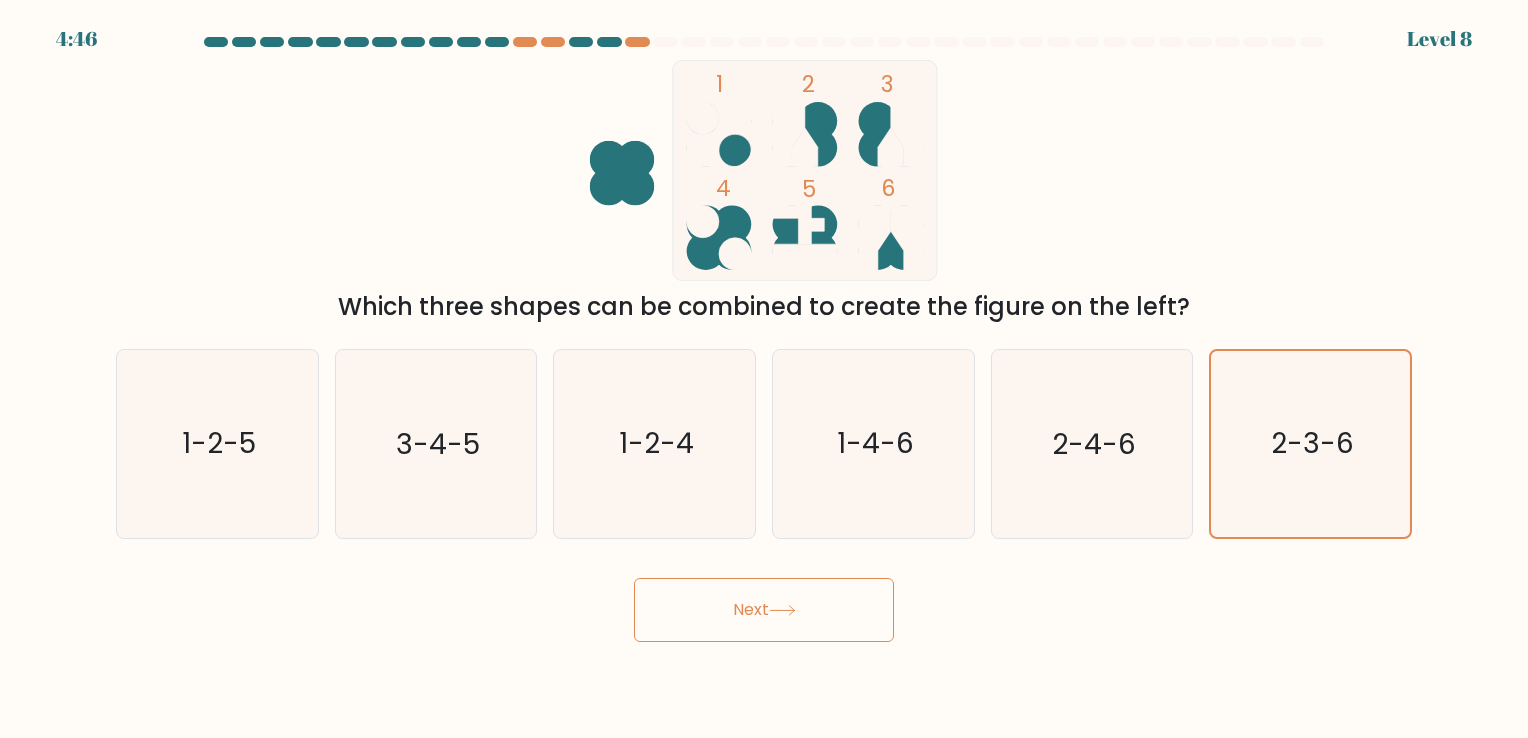 click on "Next" at bounding box center (764, 610) 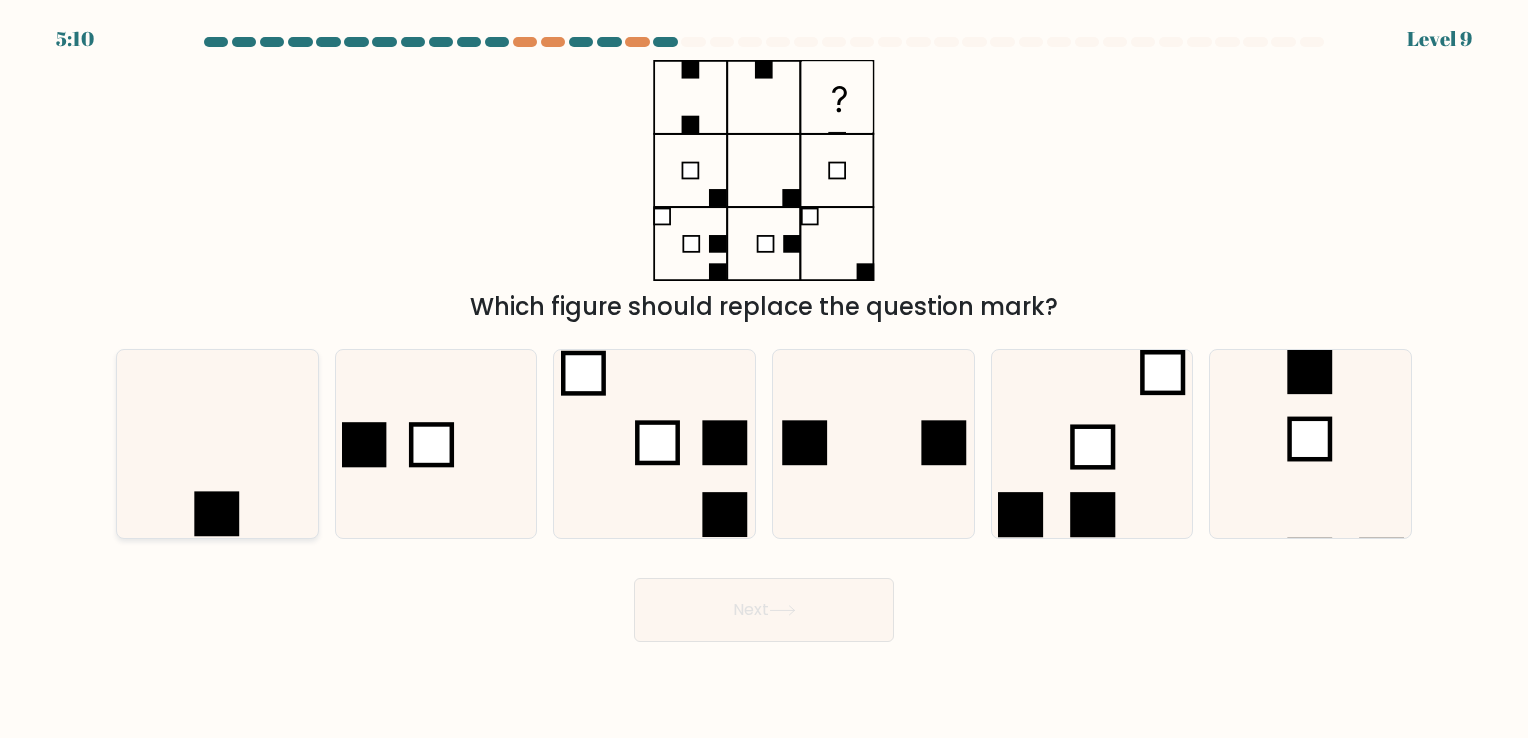 click 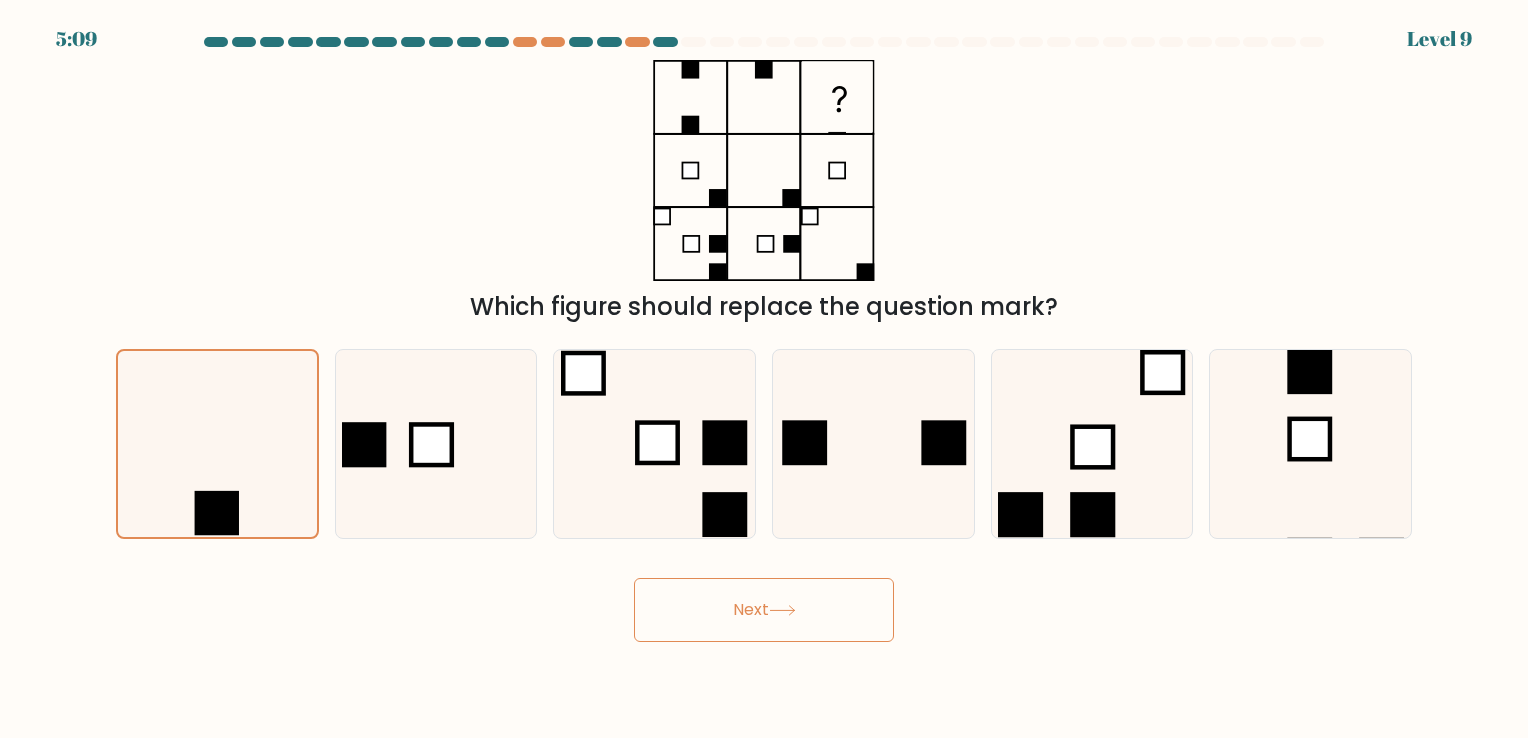 click on "Next" at bounding box center (764, 610) 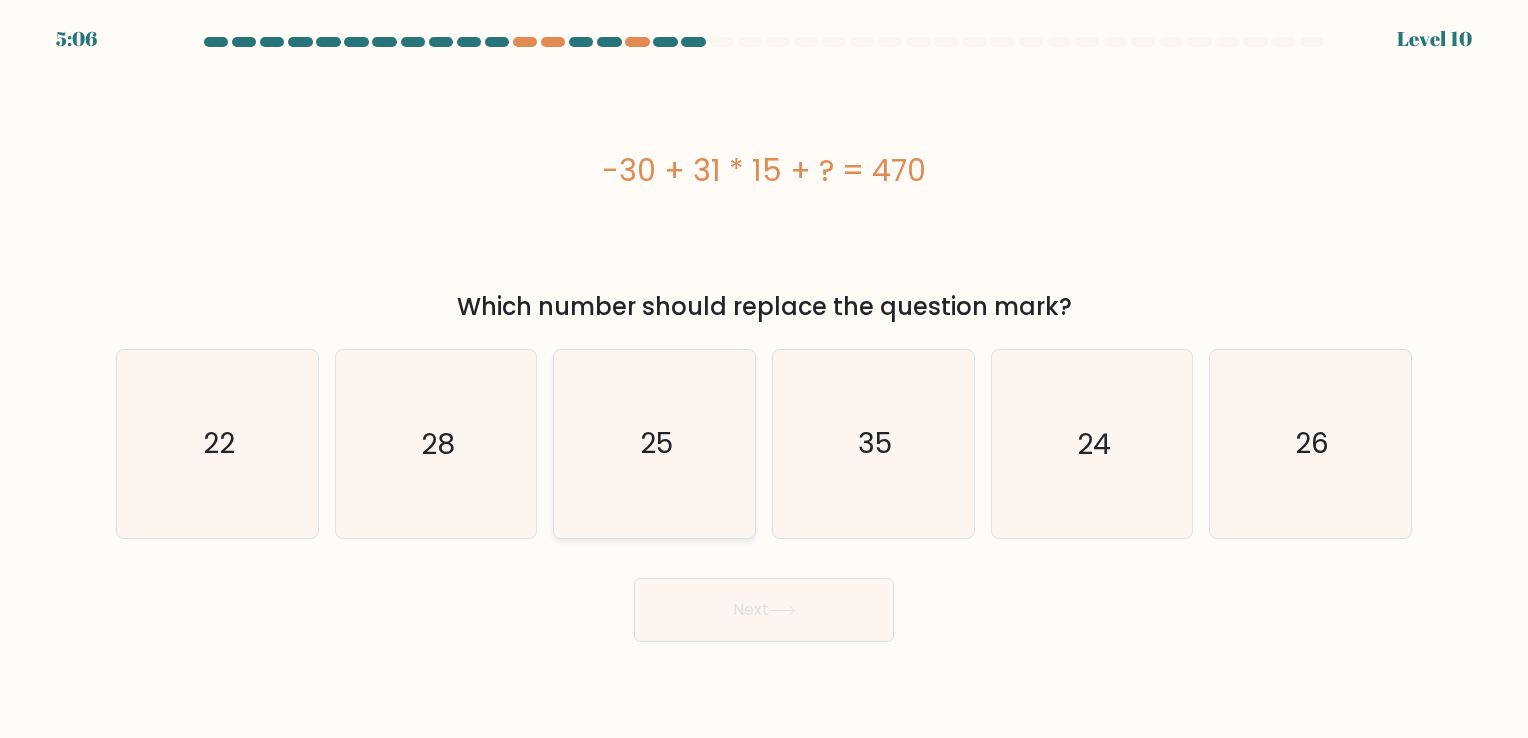 click on "25" 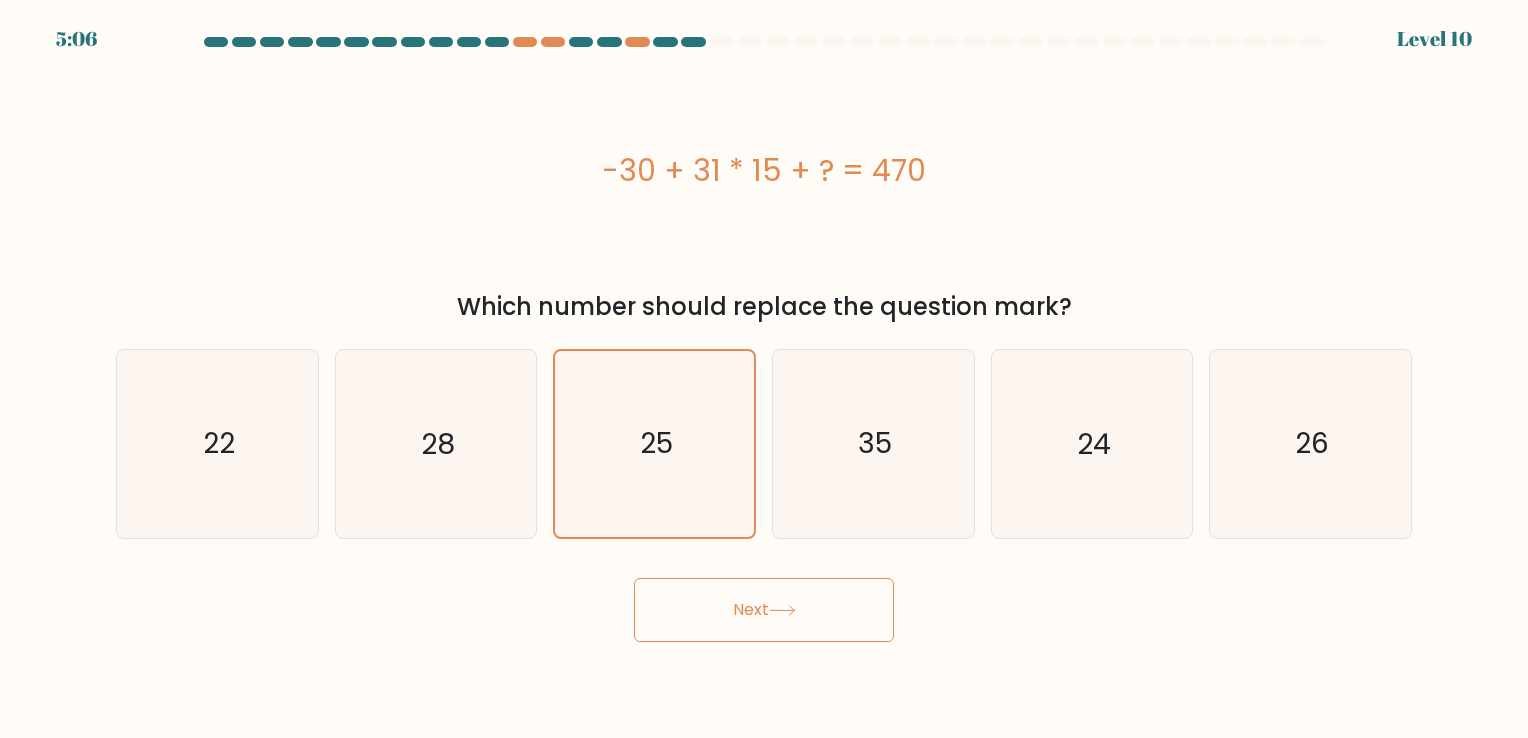 click on "Next" at bounding box center (764, 610) 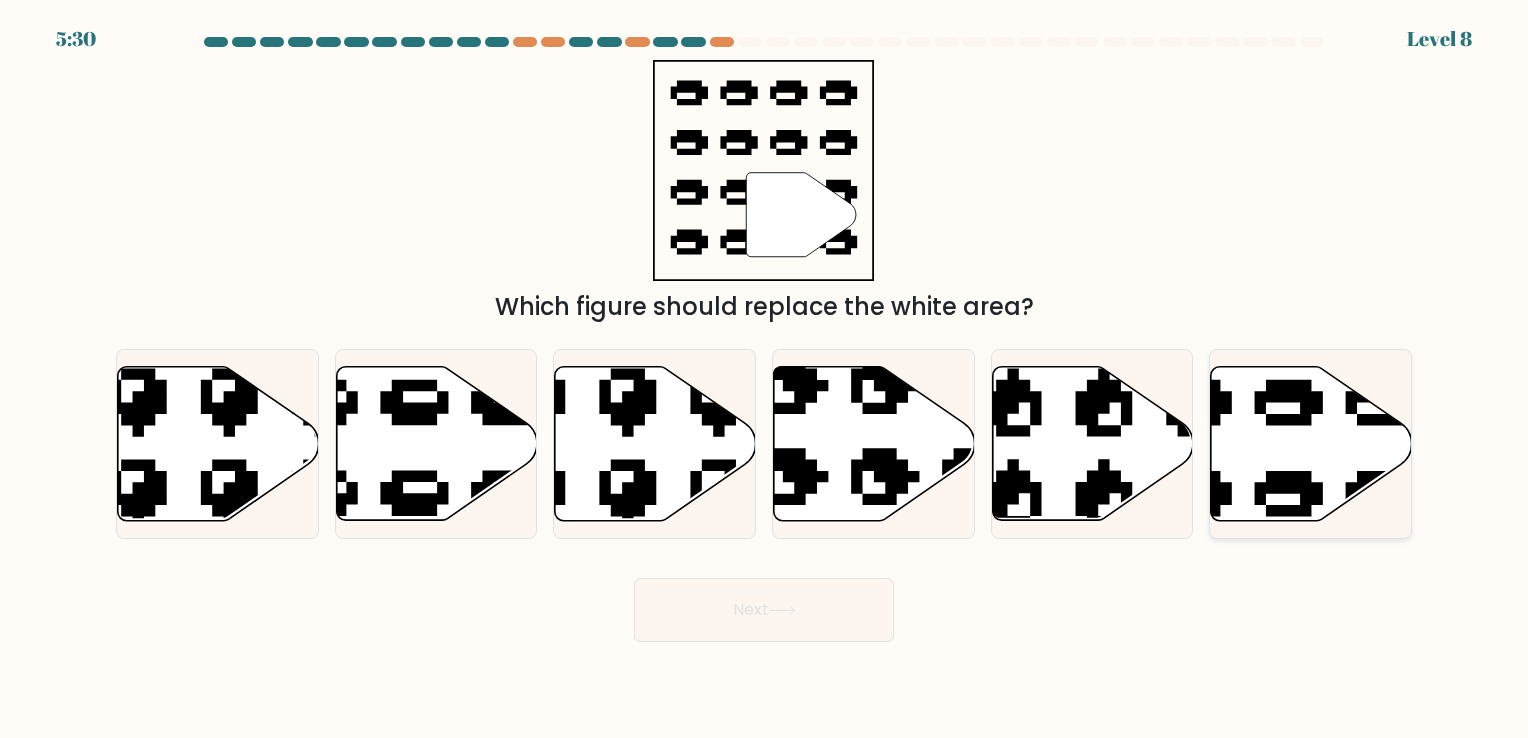click 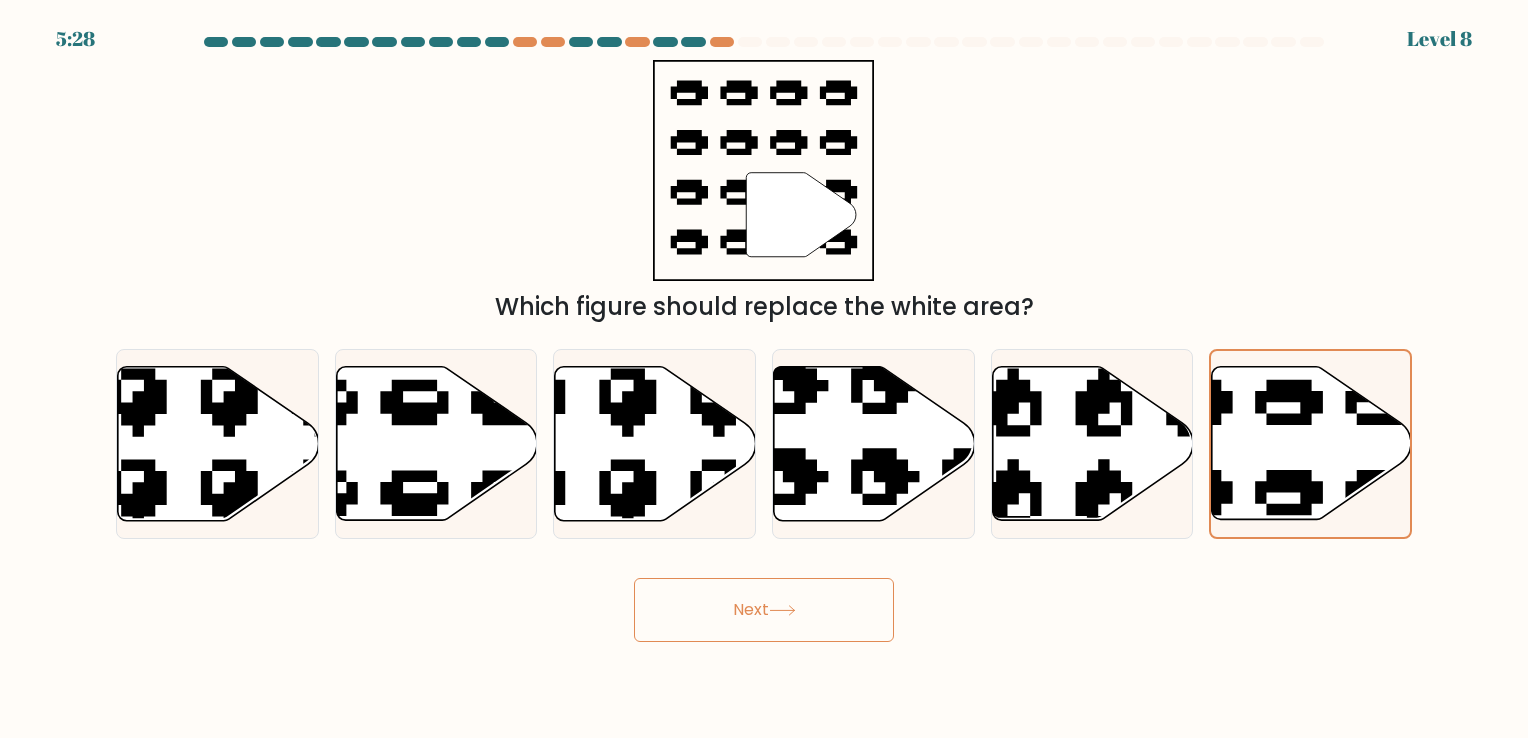 click on "Next" at bounding box center (764, 610) 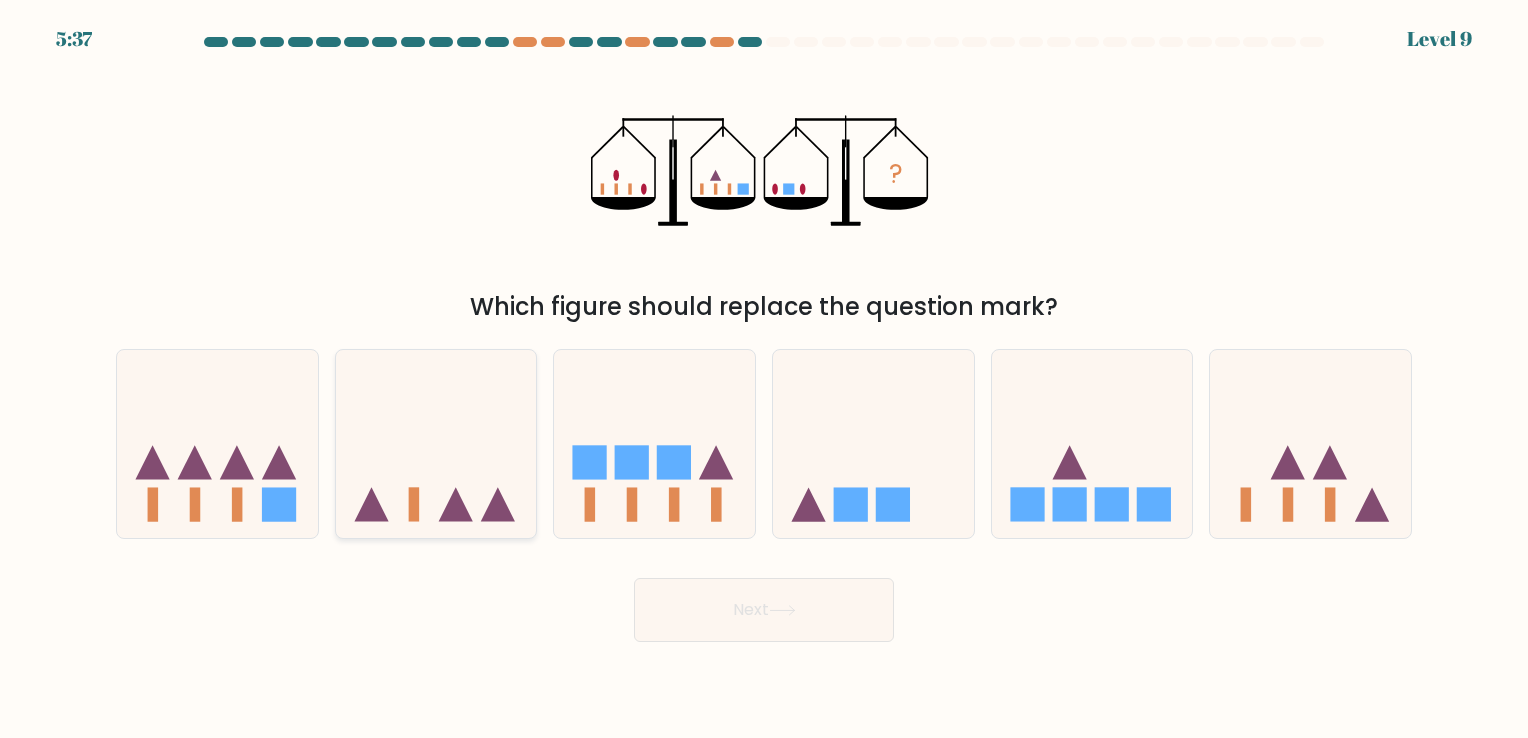 click 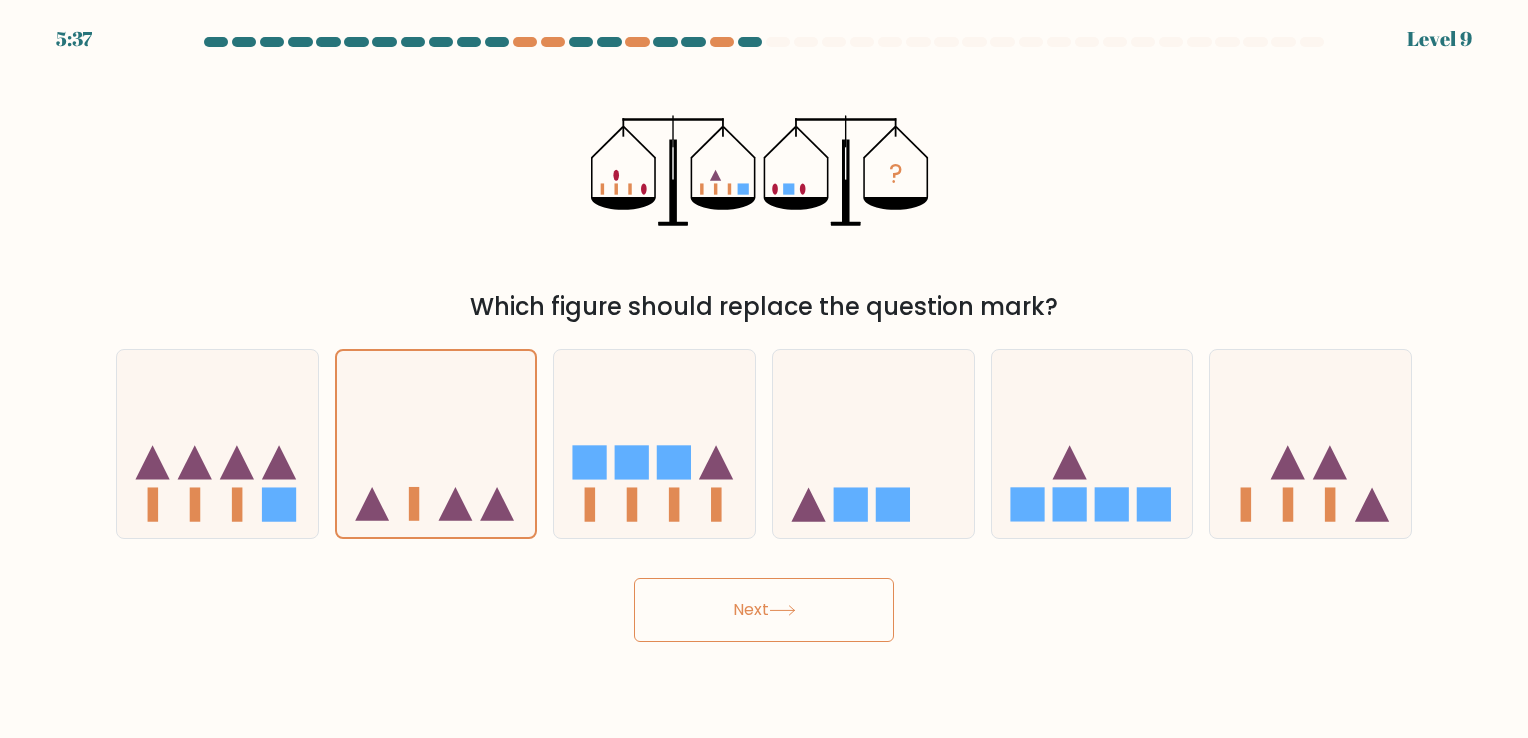 click on "Next" at bounding box center [764, 610] 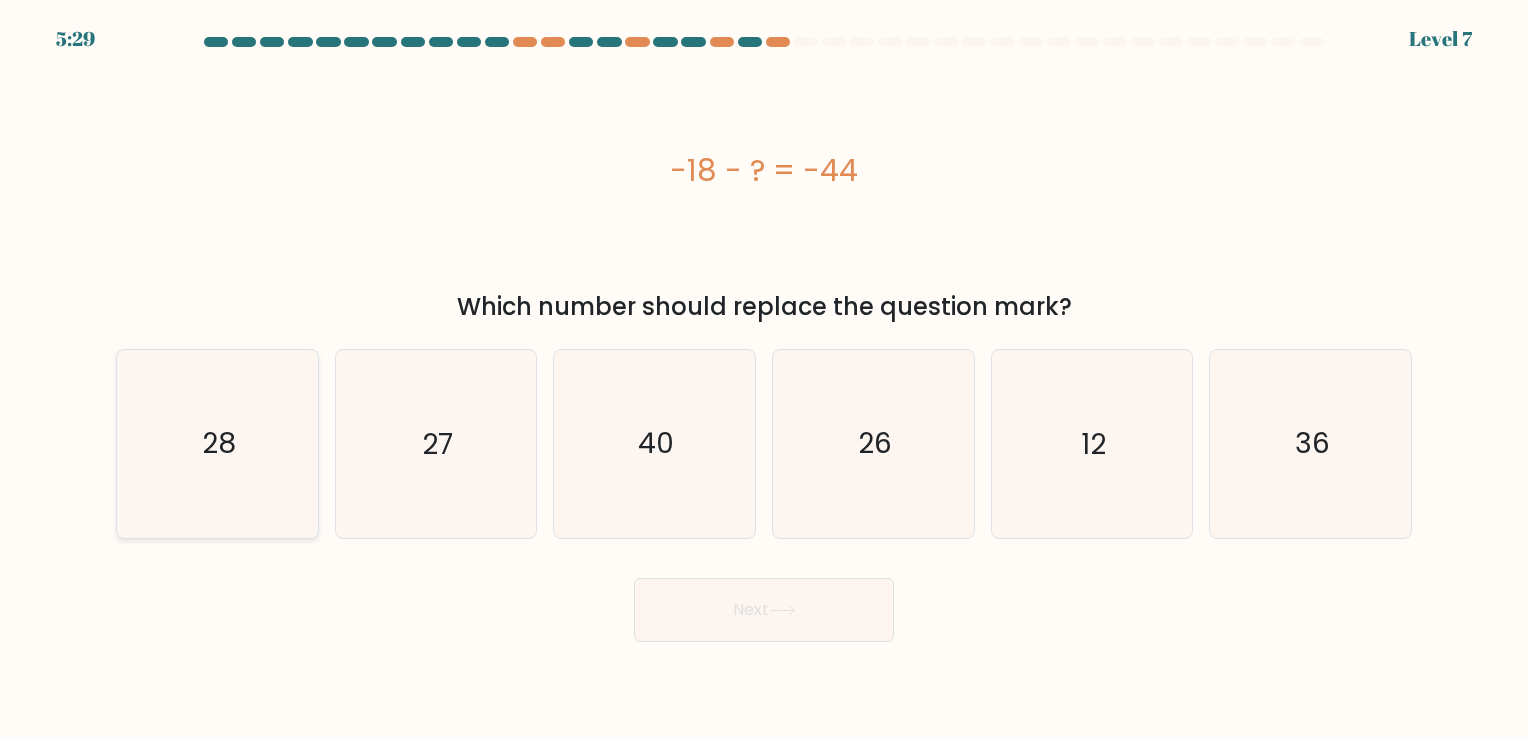 click on "28" 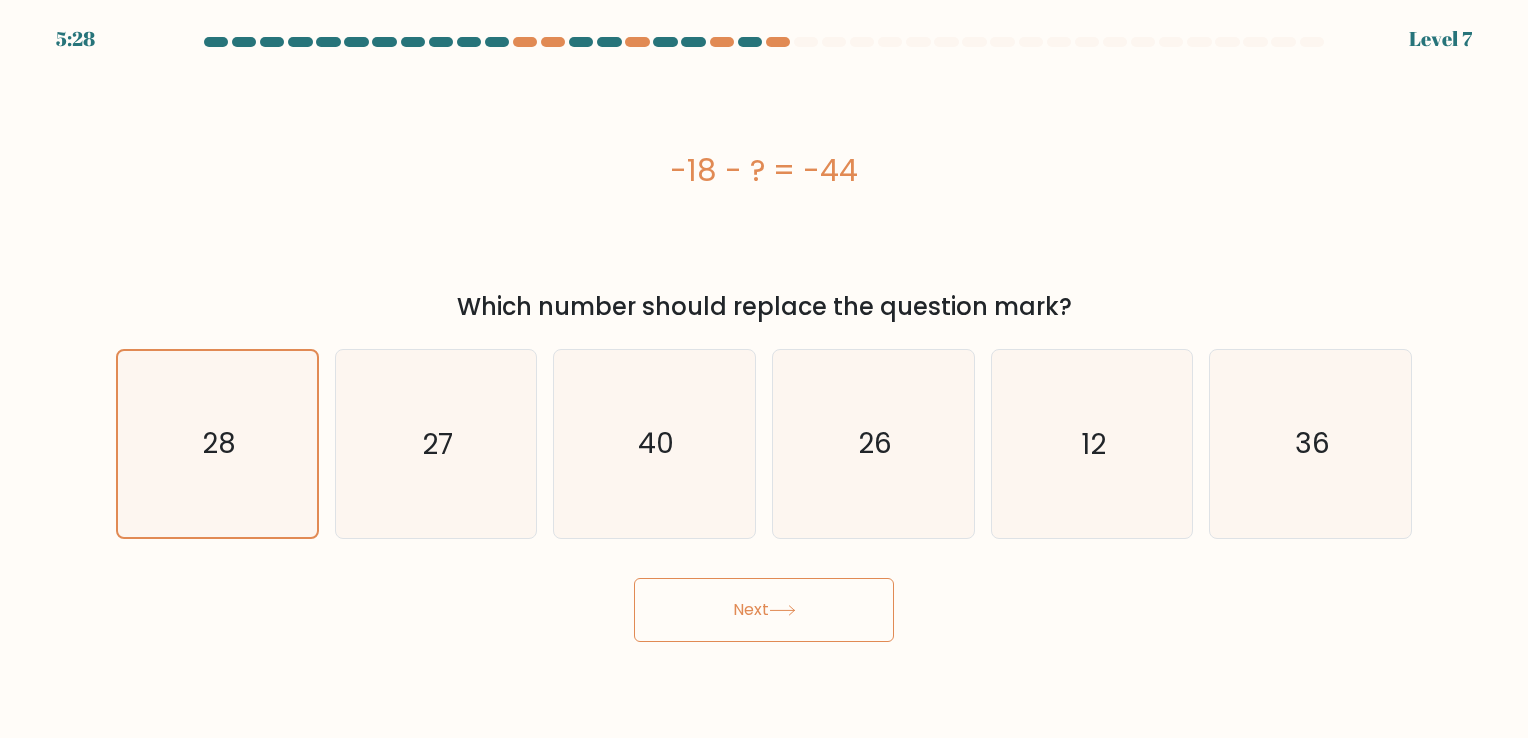 click on "Next" at bounding box center [764, 610] 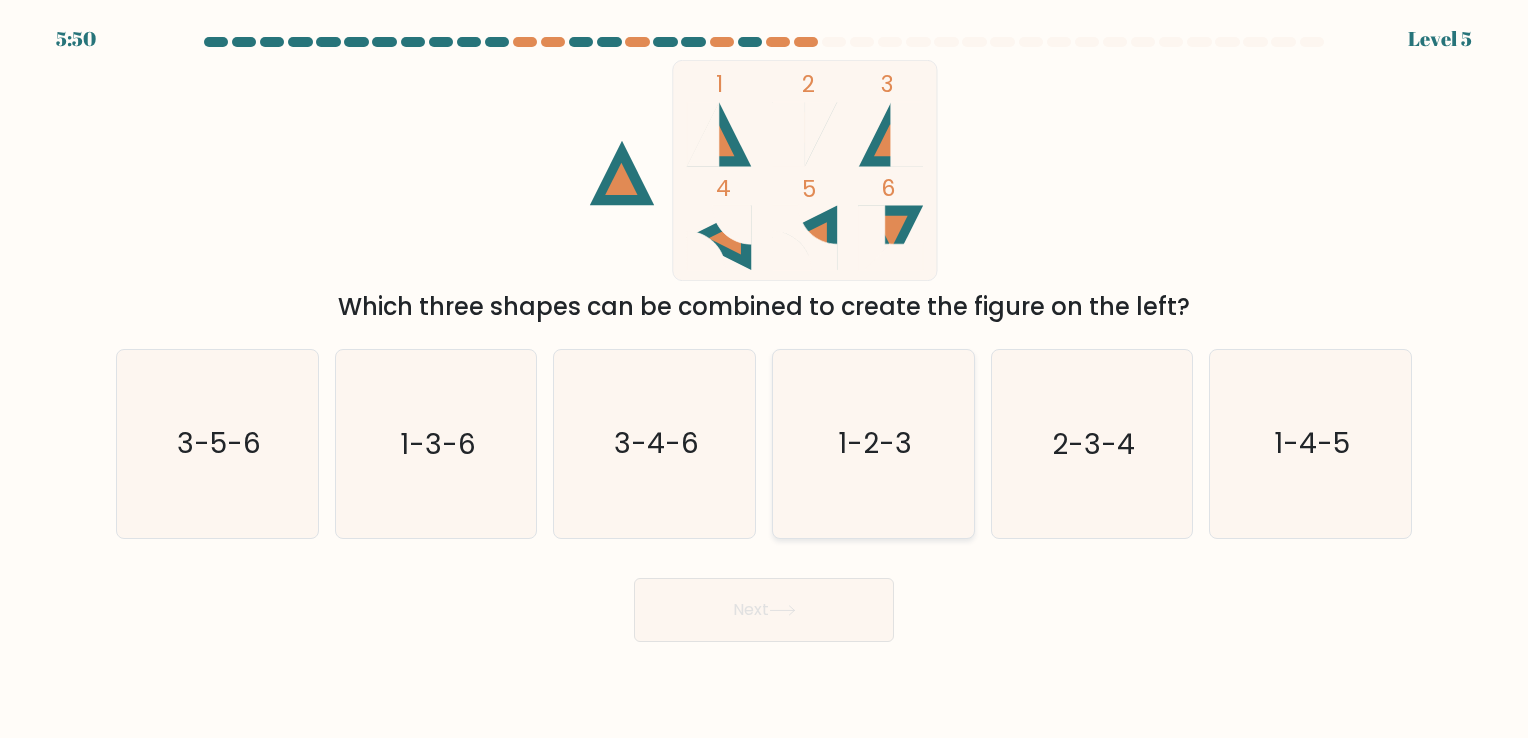 click on "1-2-3" 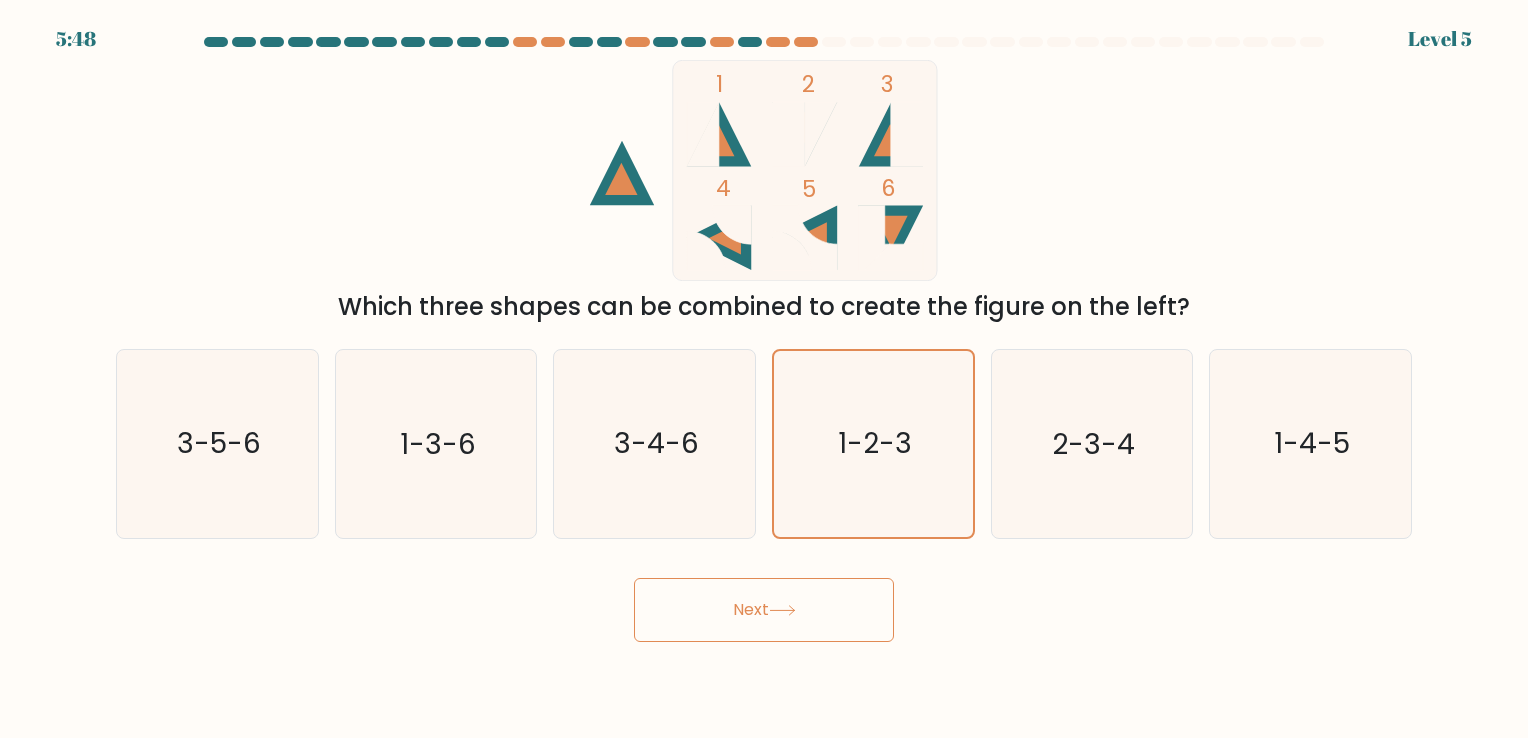 click on "Next" at bounding box center [764, 610] 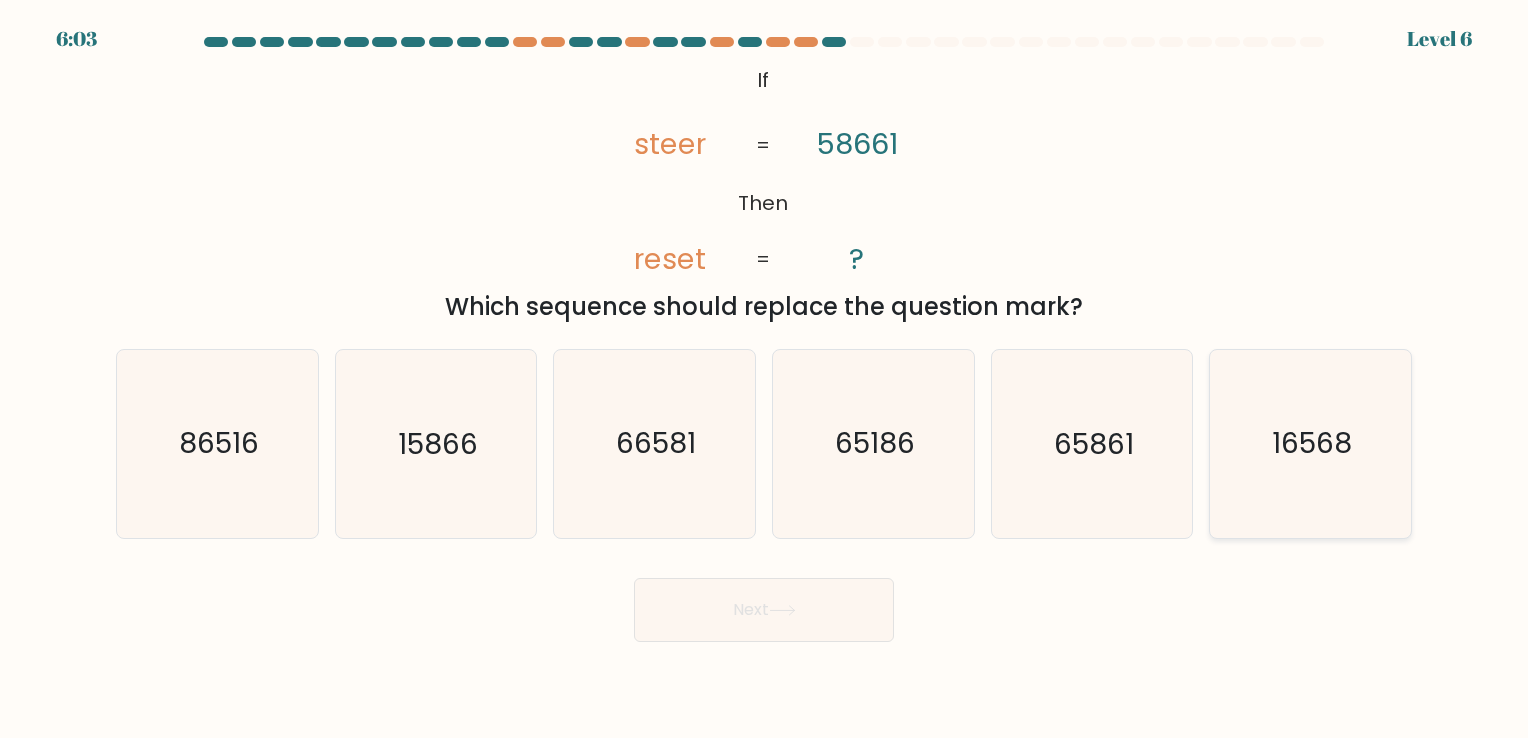 click on "16568" 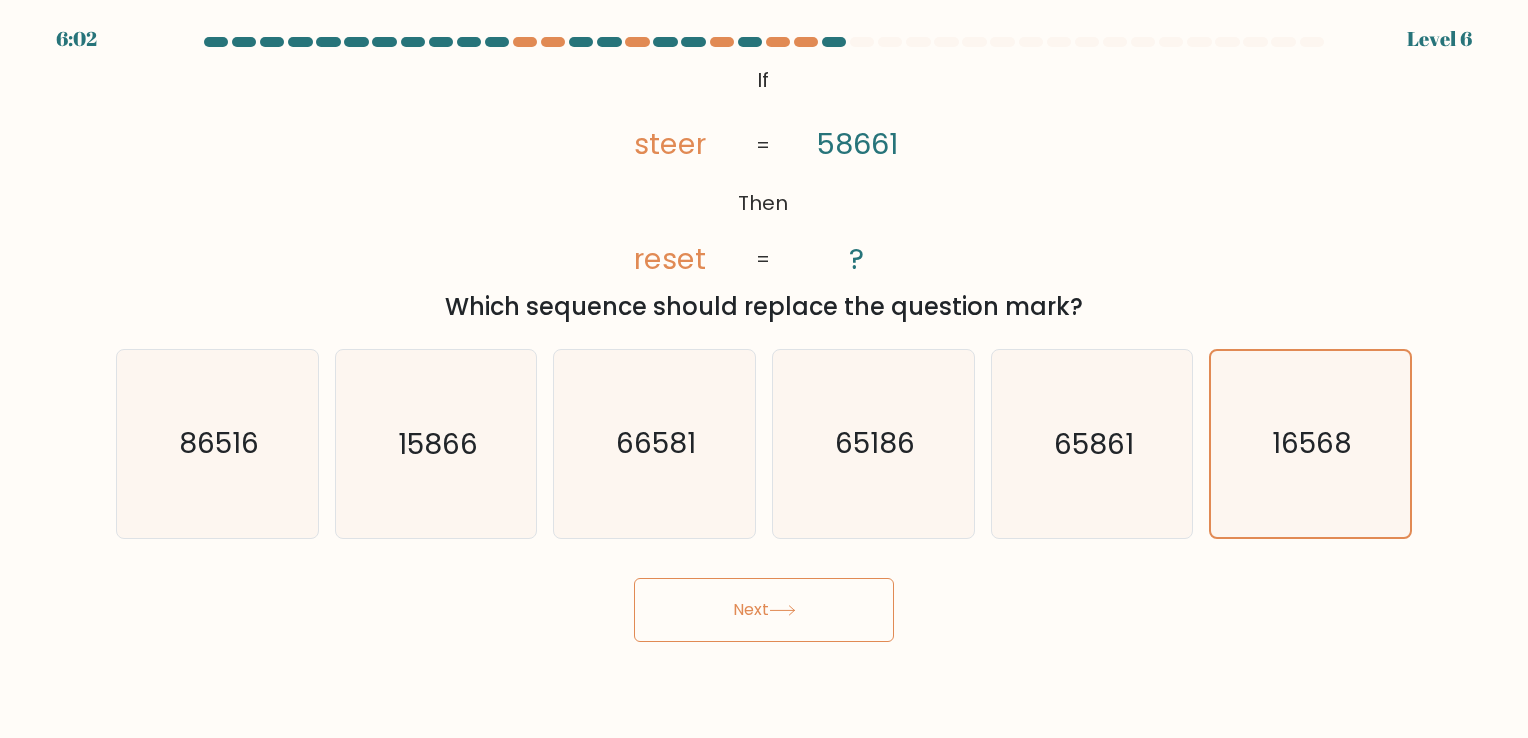 click on "Next" at bounding box center [764, 610] 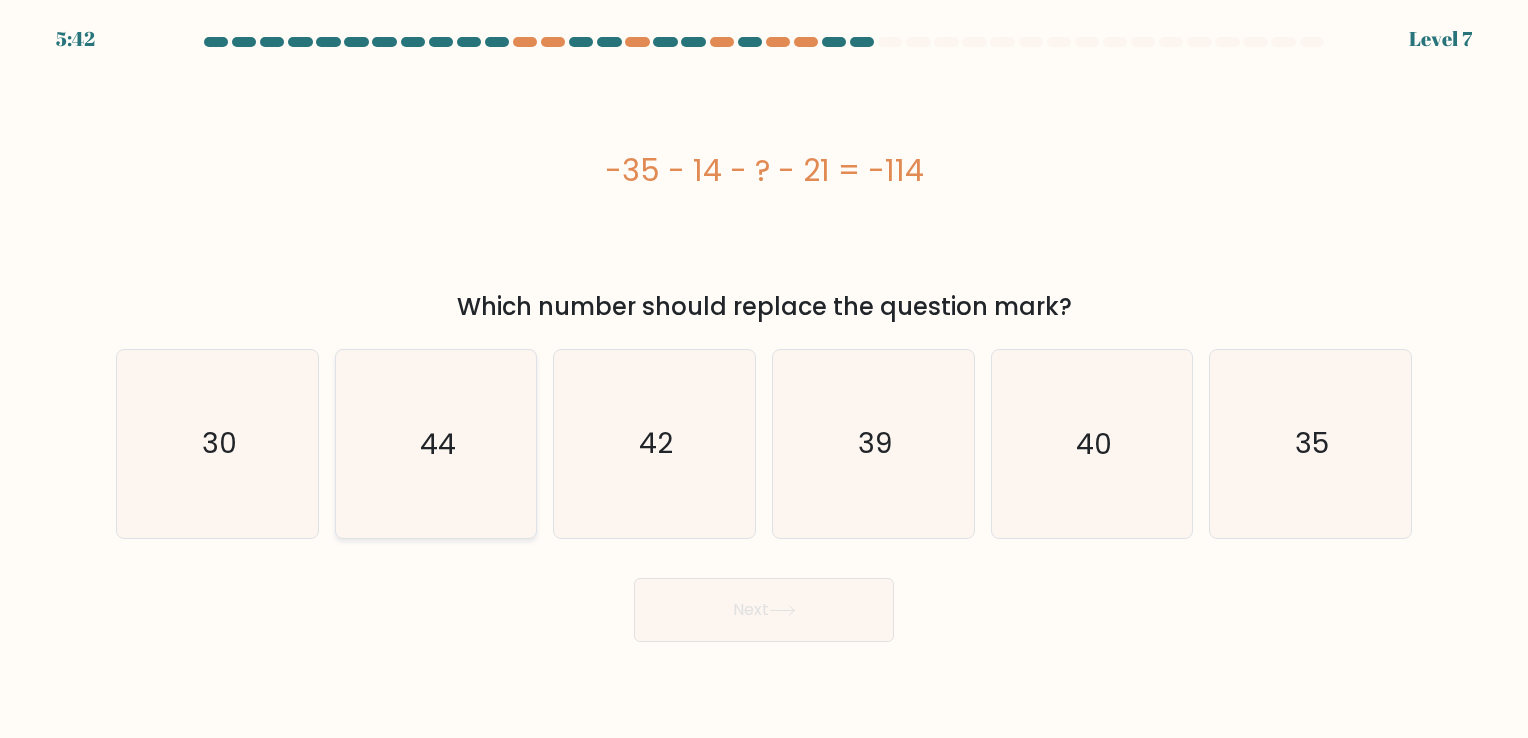 click on "44" 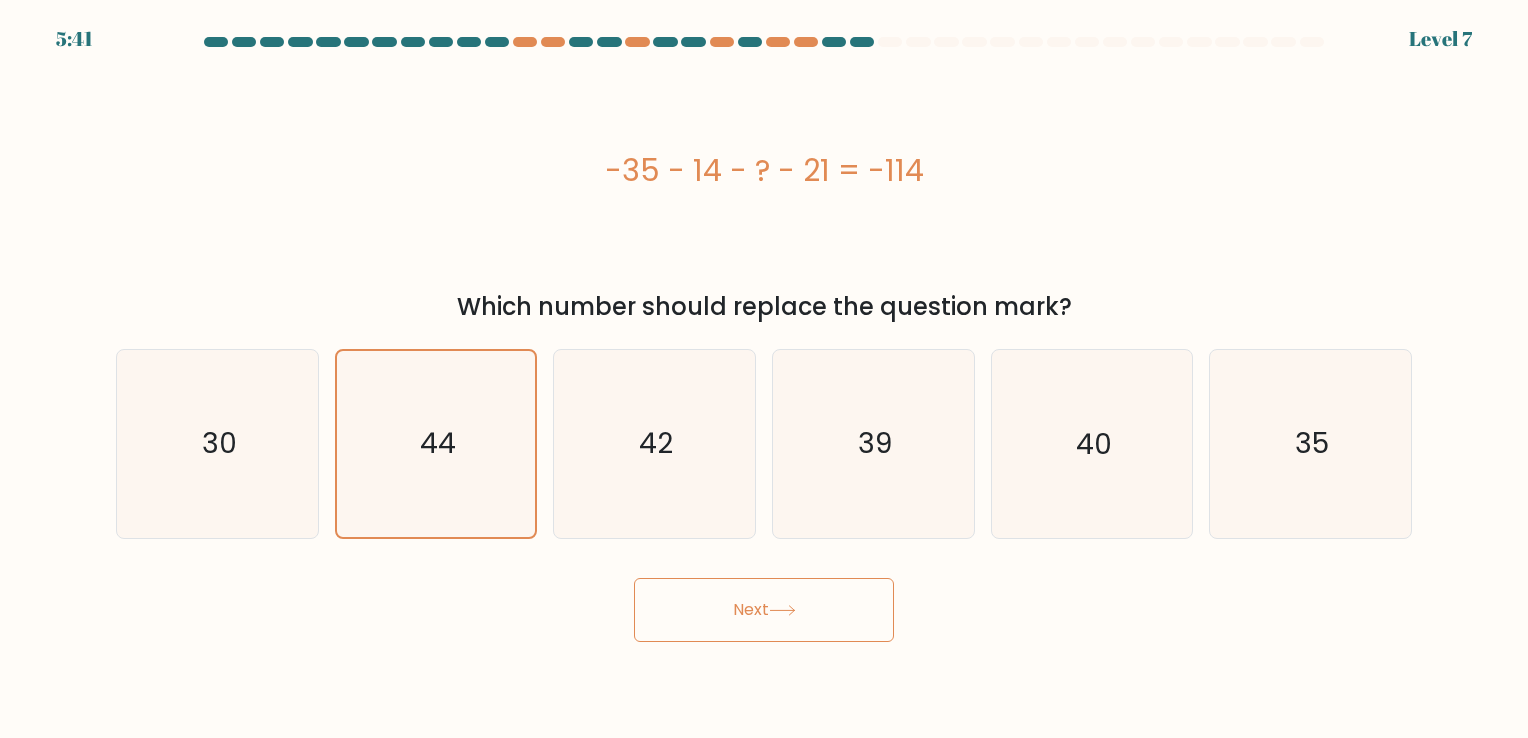 click on "Next" at bounding box center (764, 610) 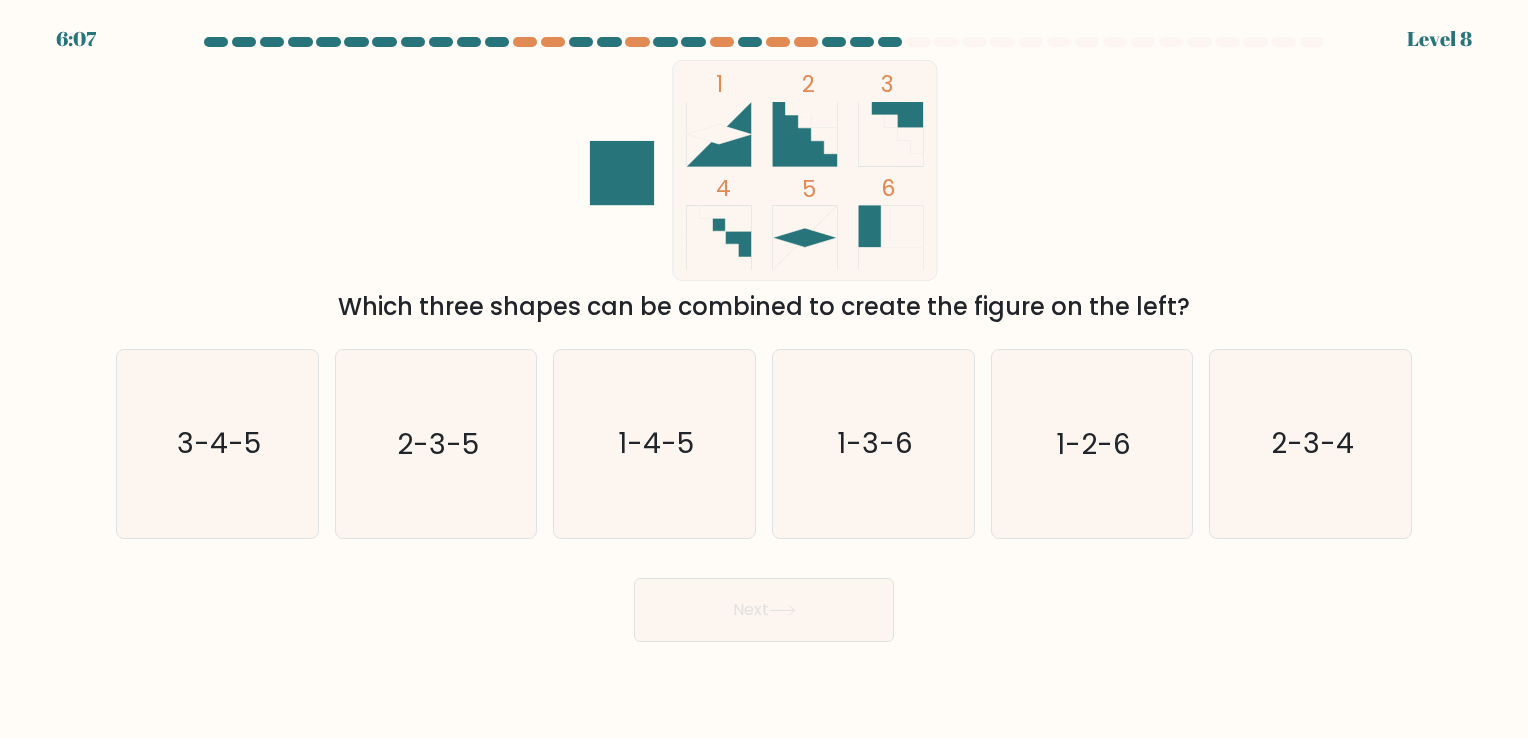click 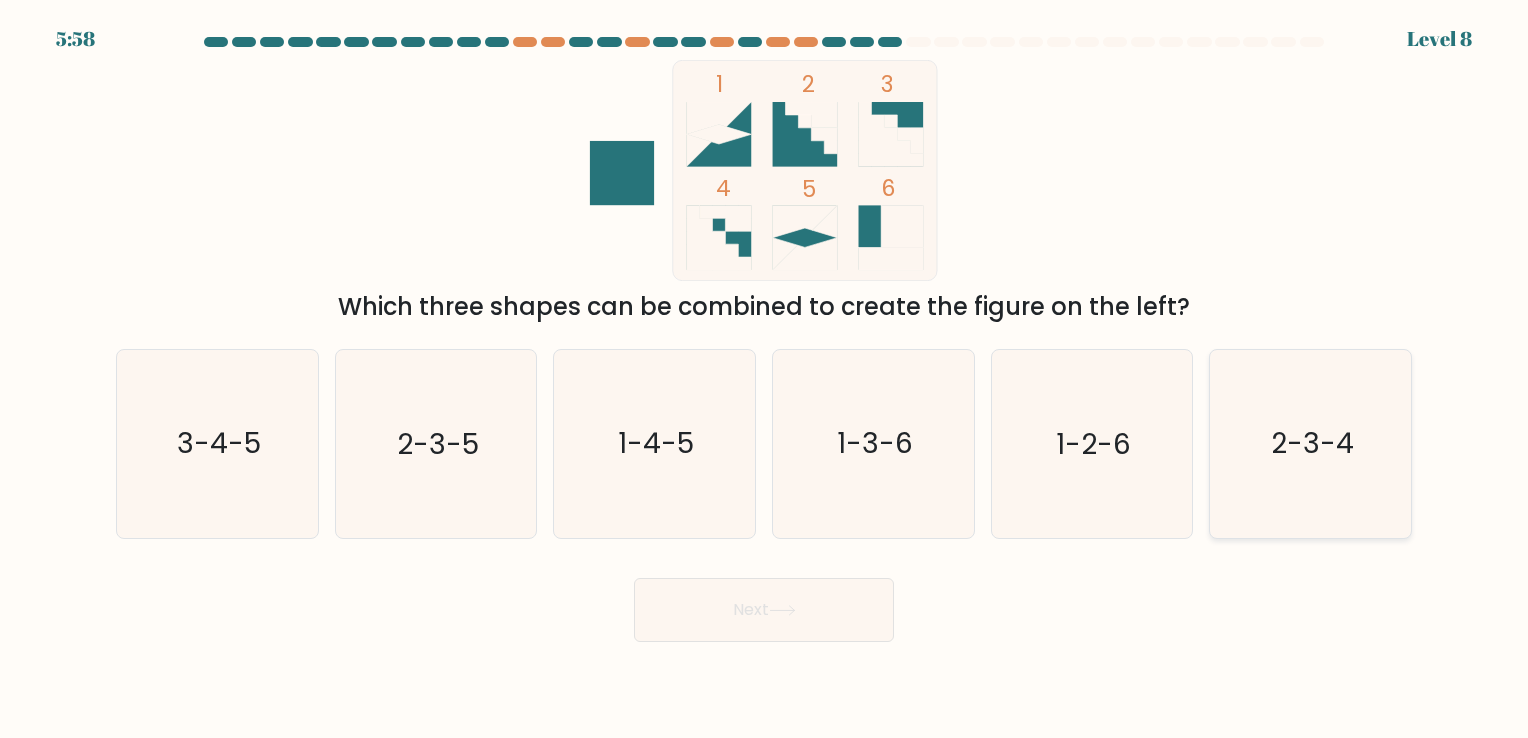 click on "2-3-4" 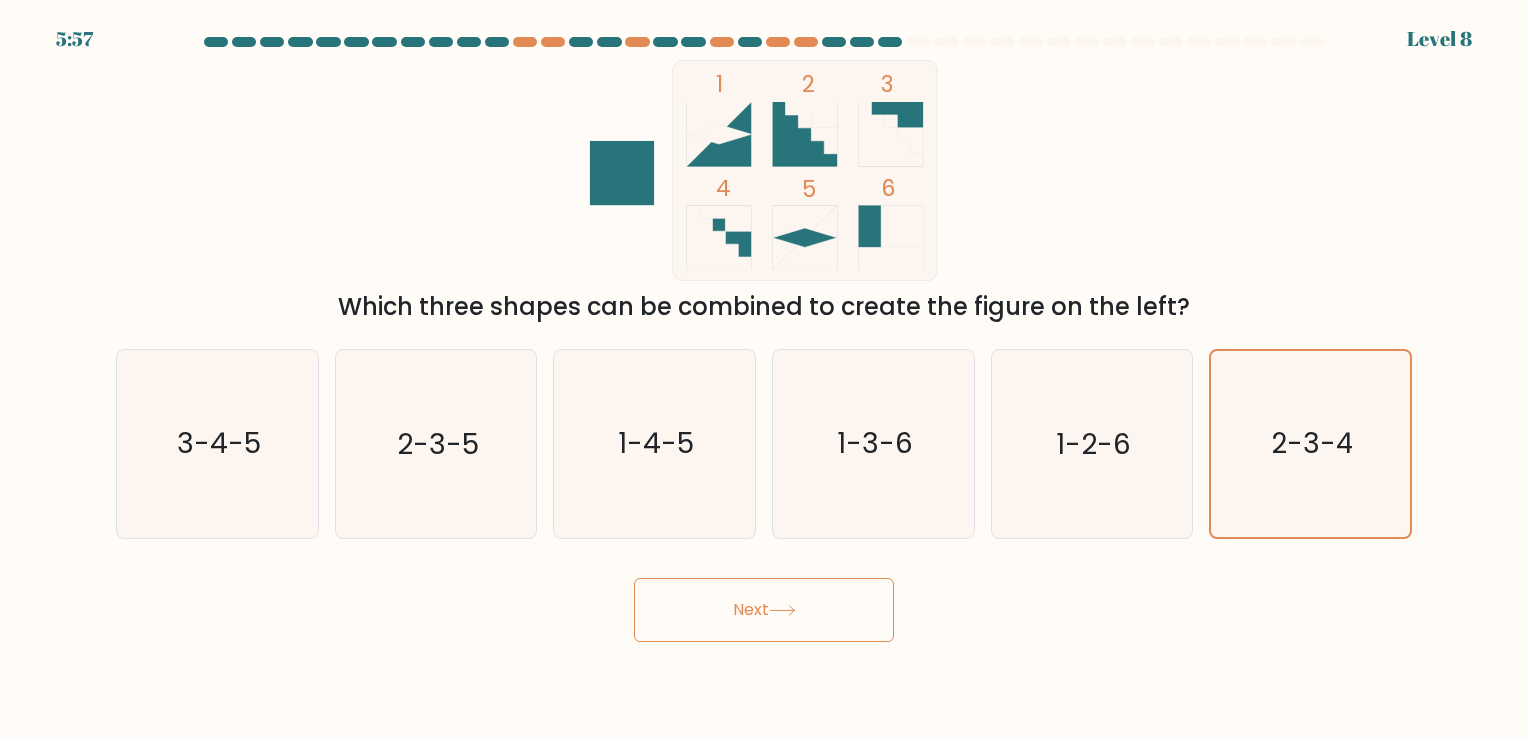 click on "Next" at bounding box center [764, 610] 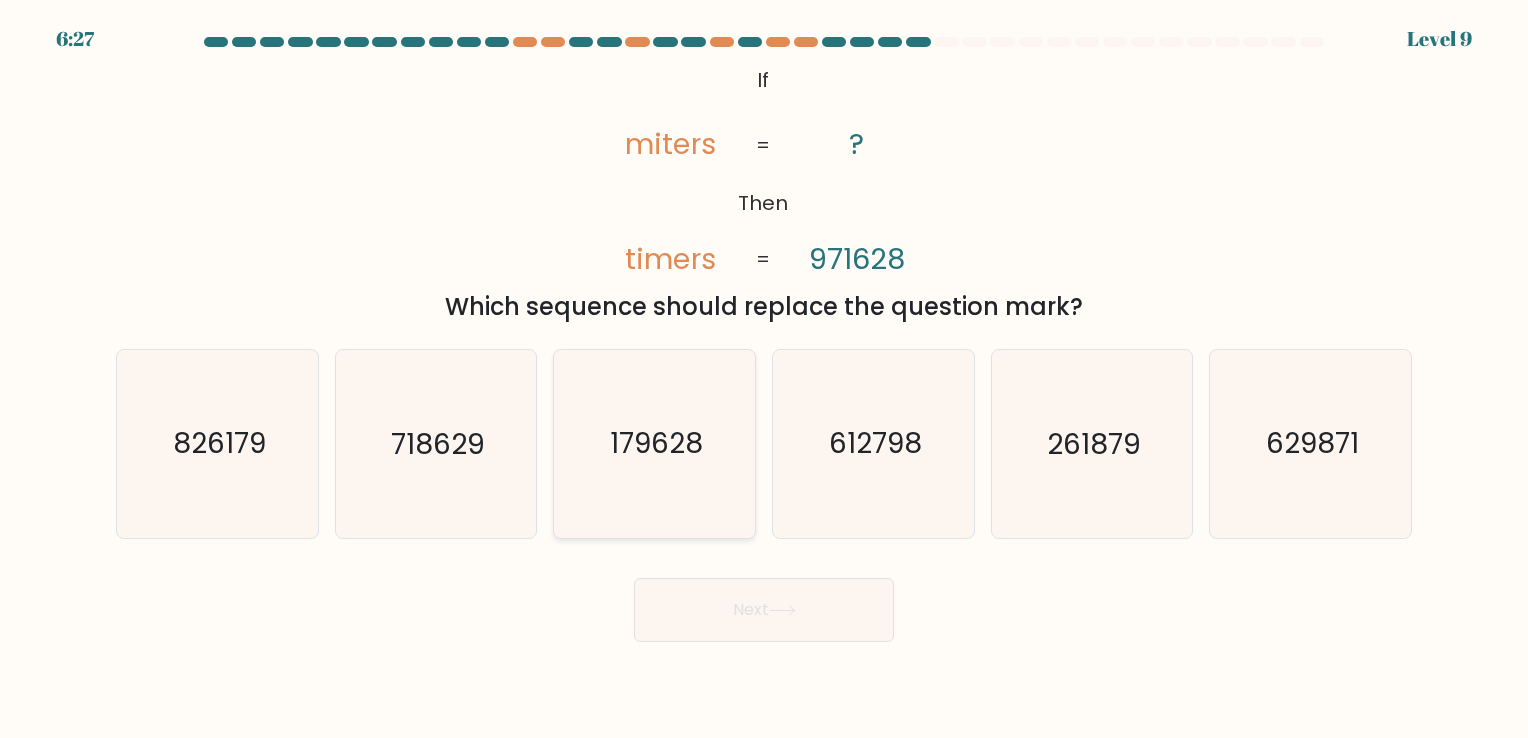 click on "179628" 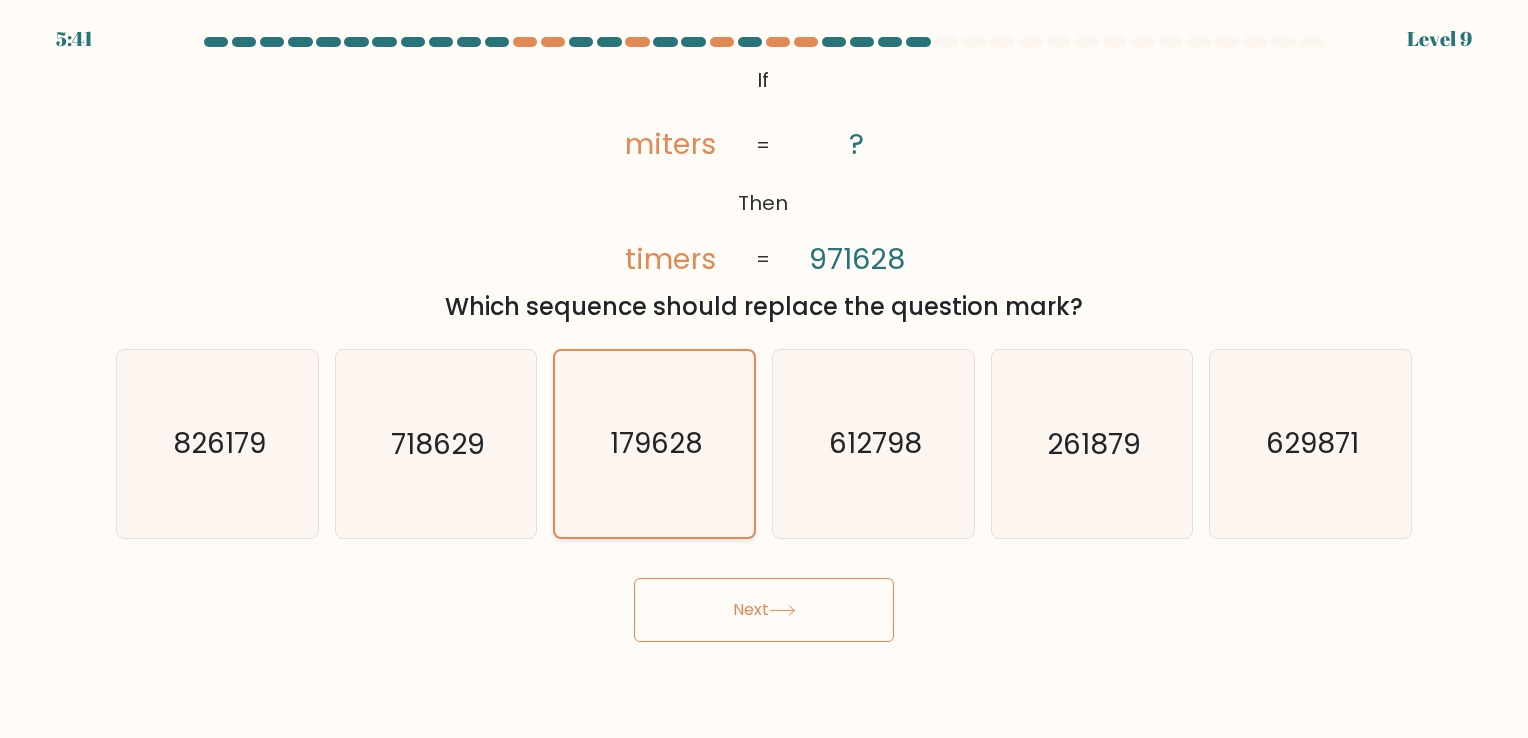 click on "179628" 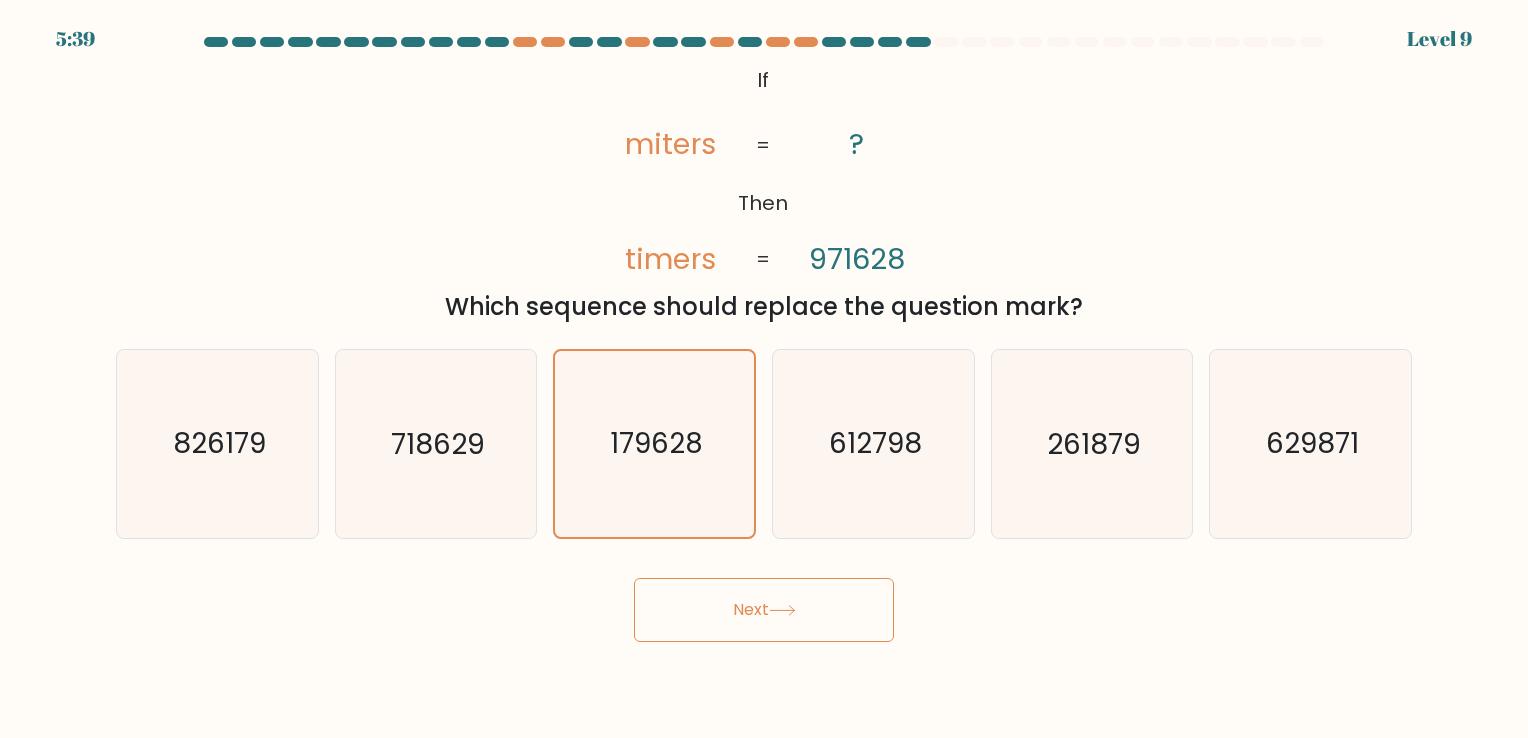 click on "Next" at bounding box center [764, 610] 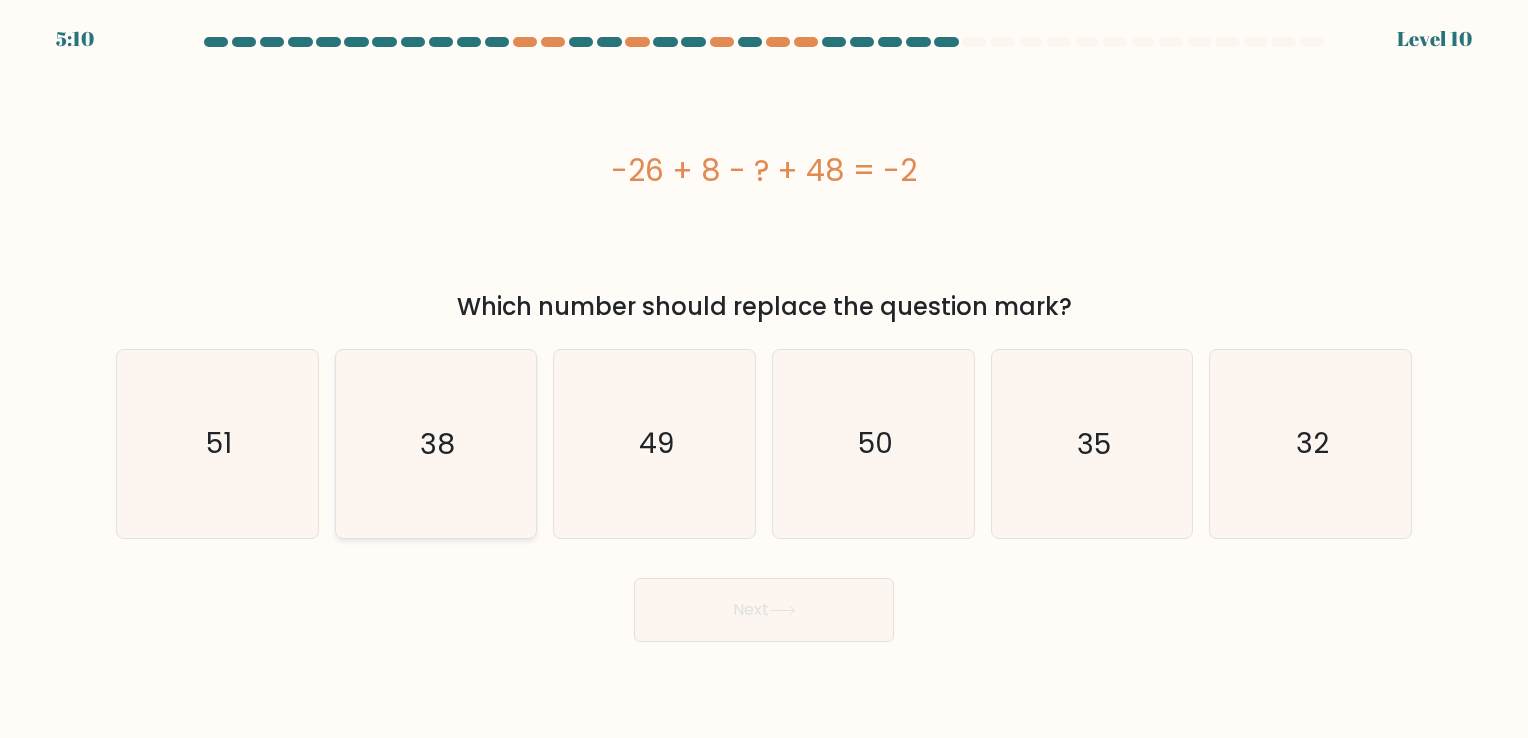 click on "38" 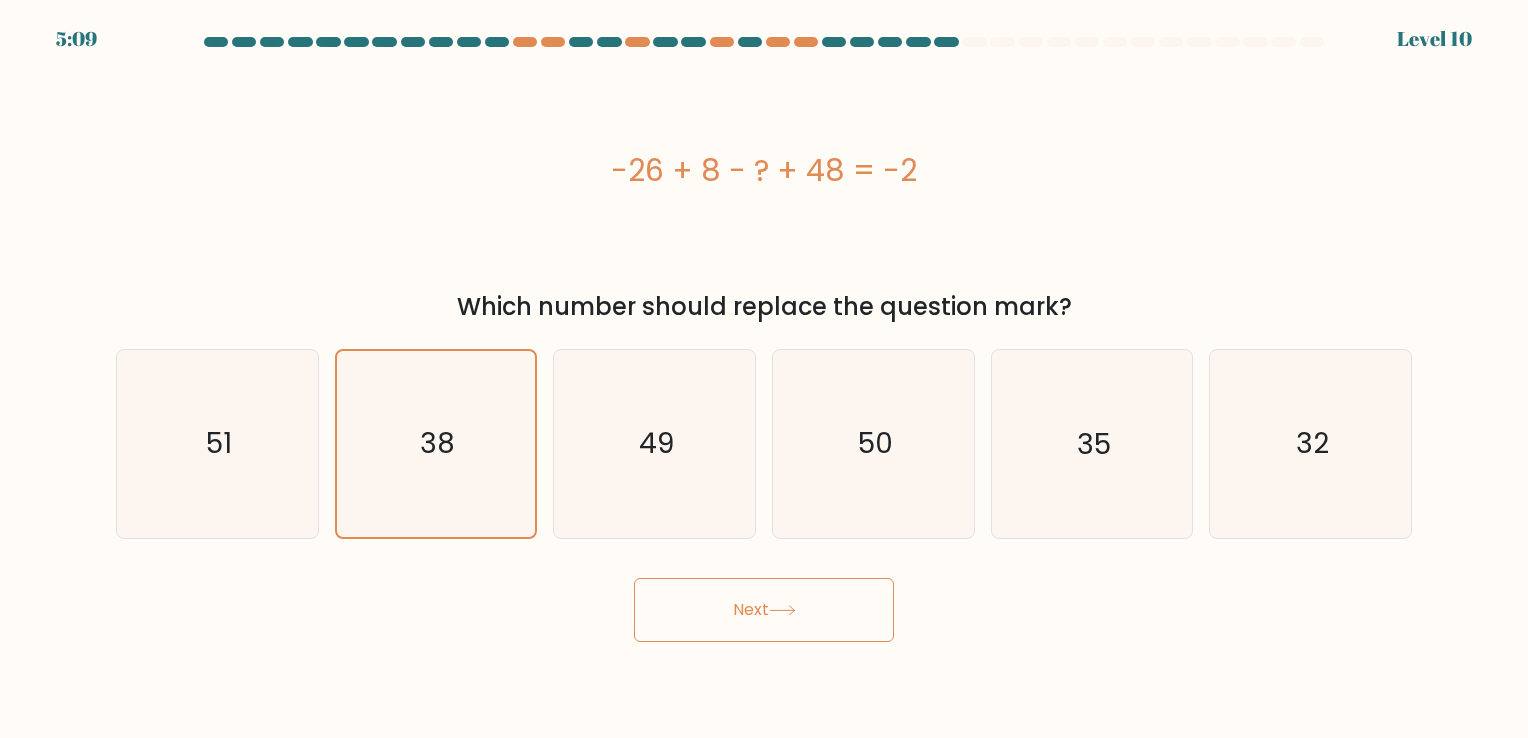 click on "Next" at bounding box center [764, 610] 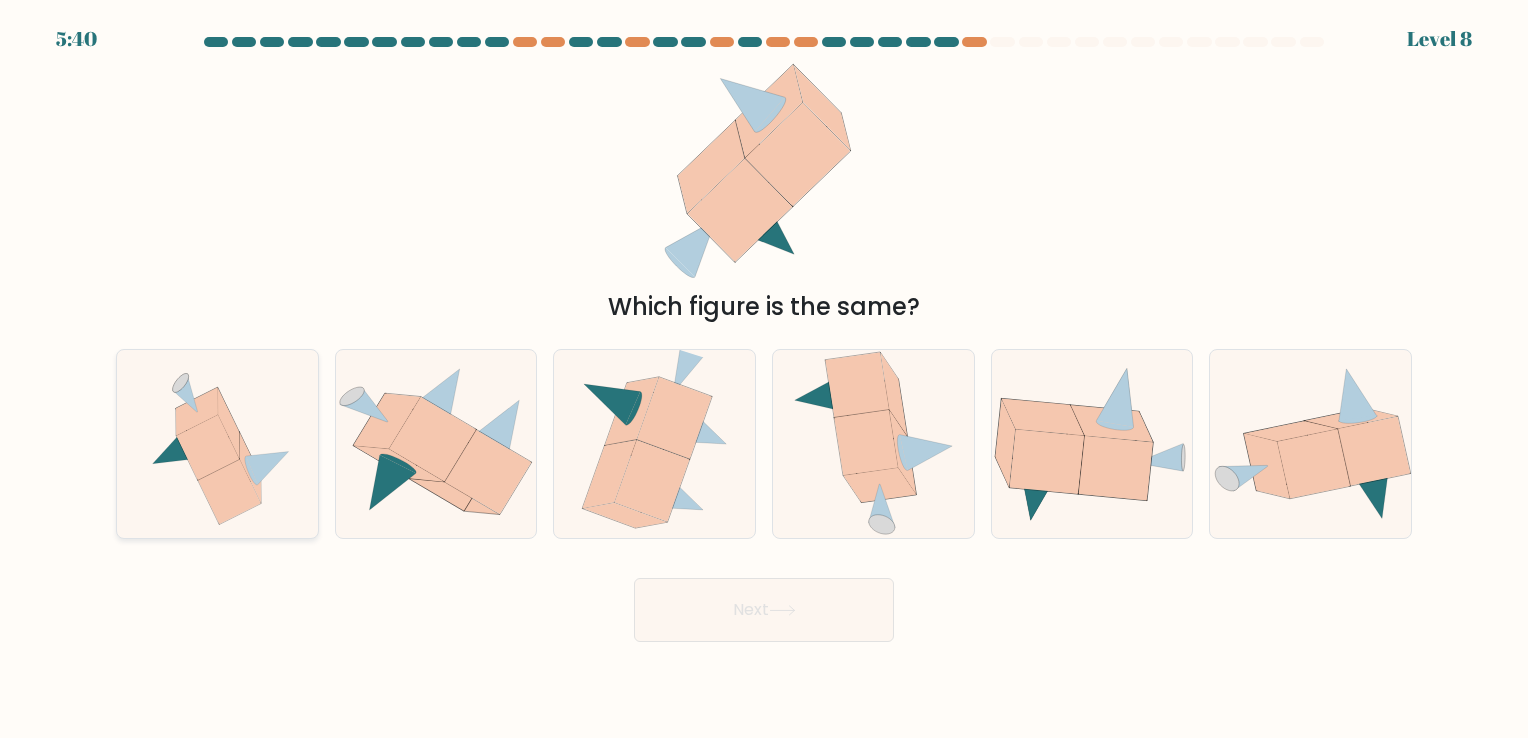click 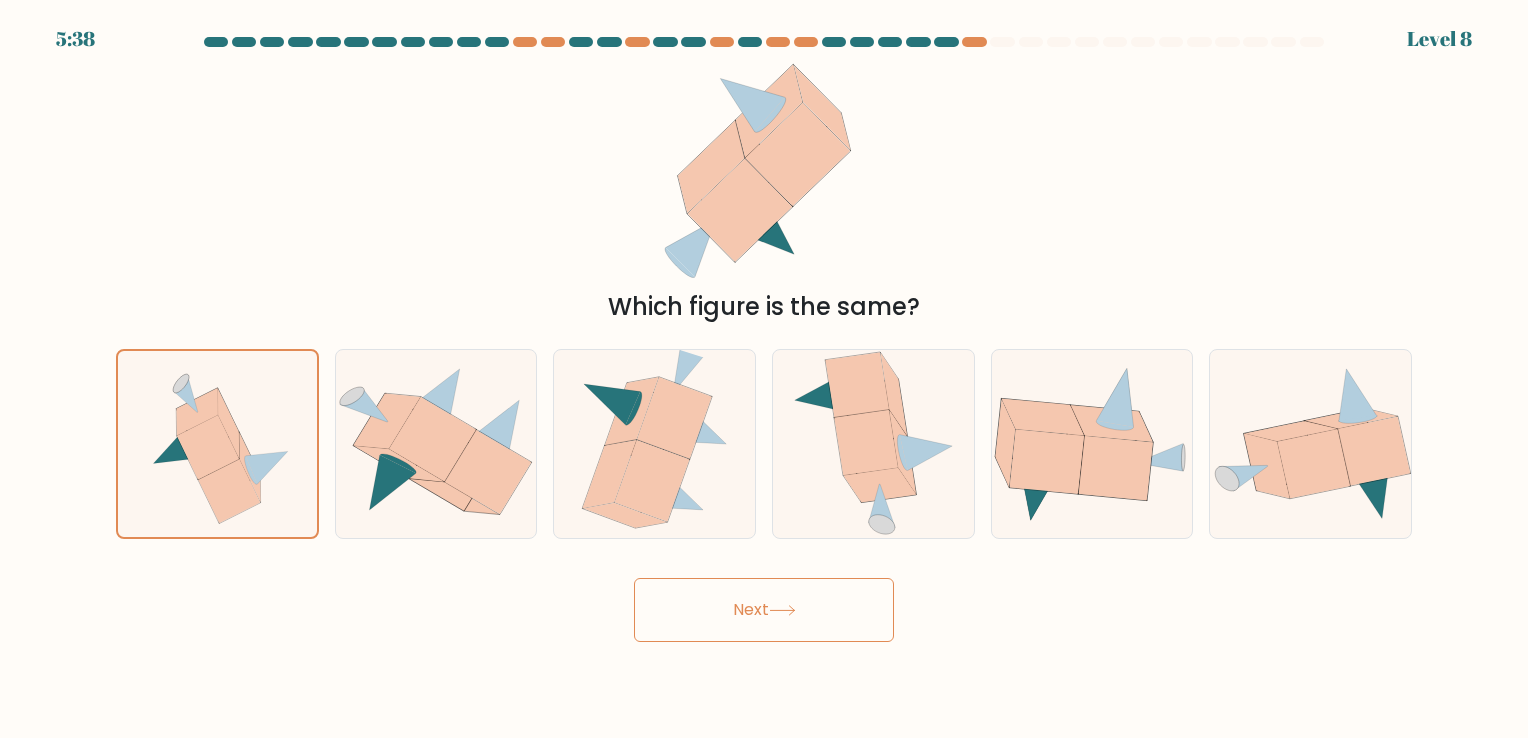 click on "Next" at bounding box center (764, 610) 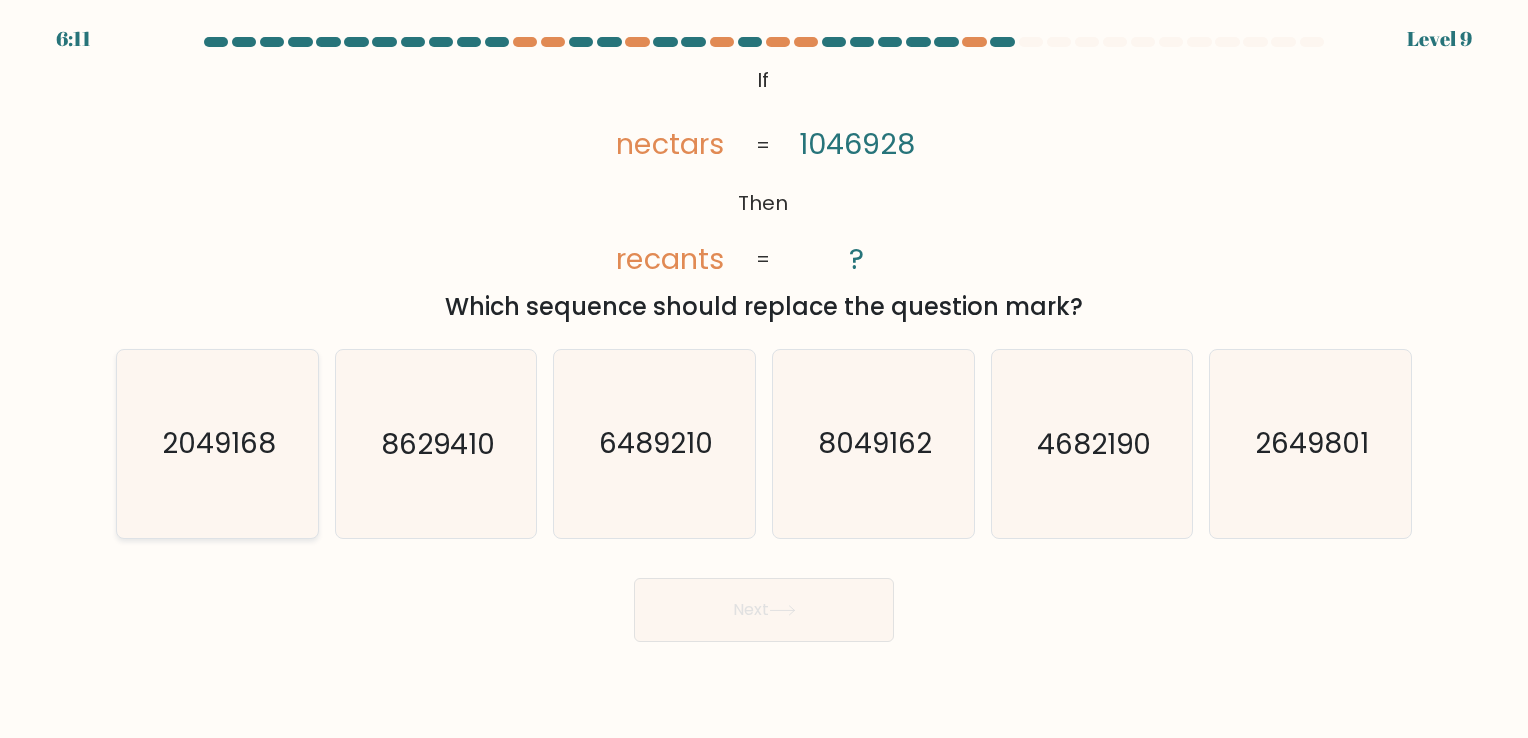 click on "2049168" 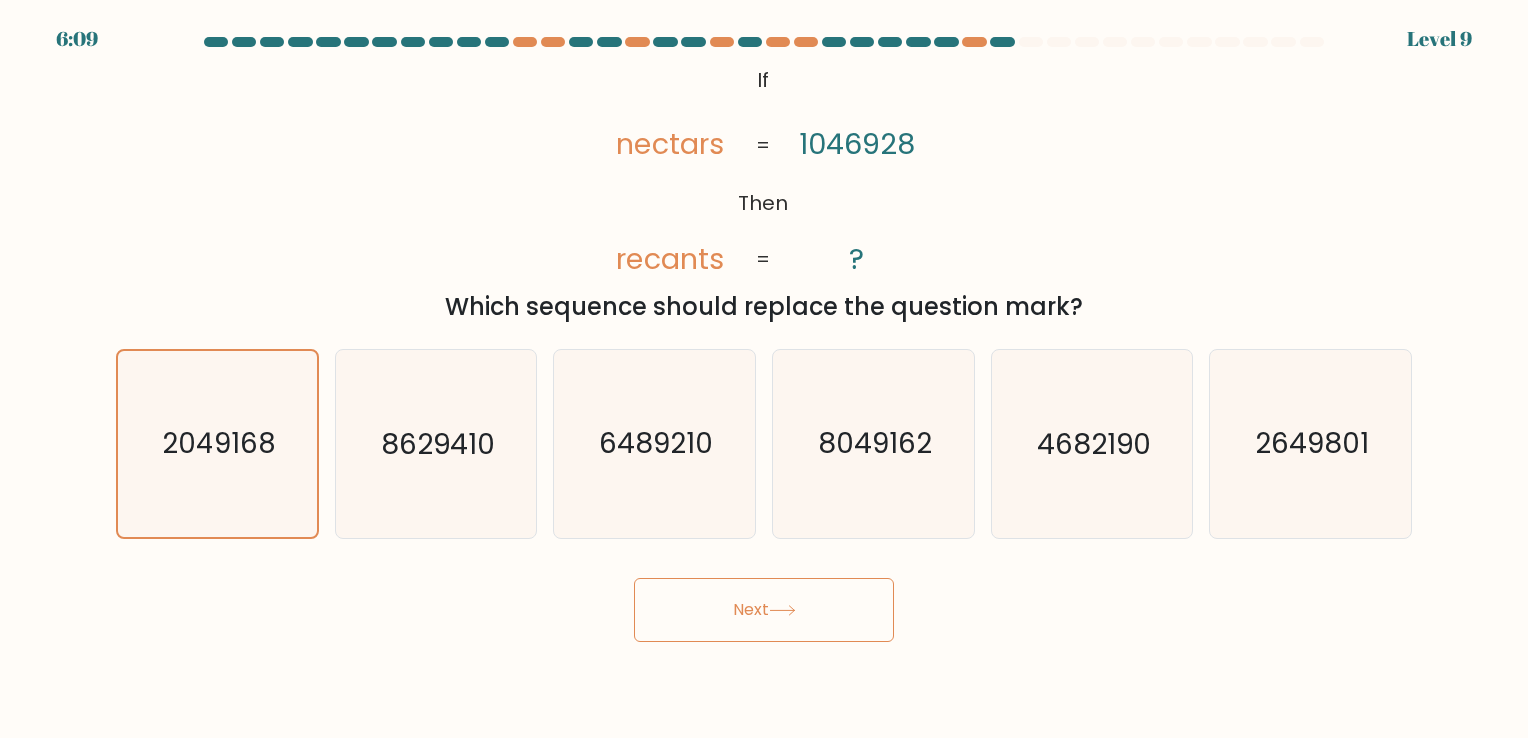 click on "Next" at bounding box center [764, 610] 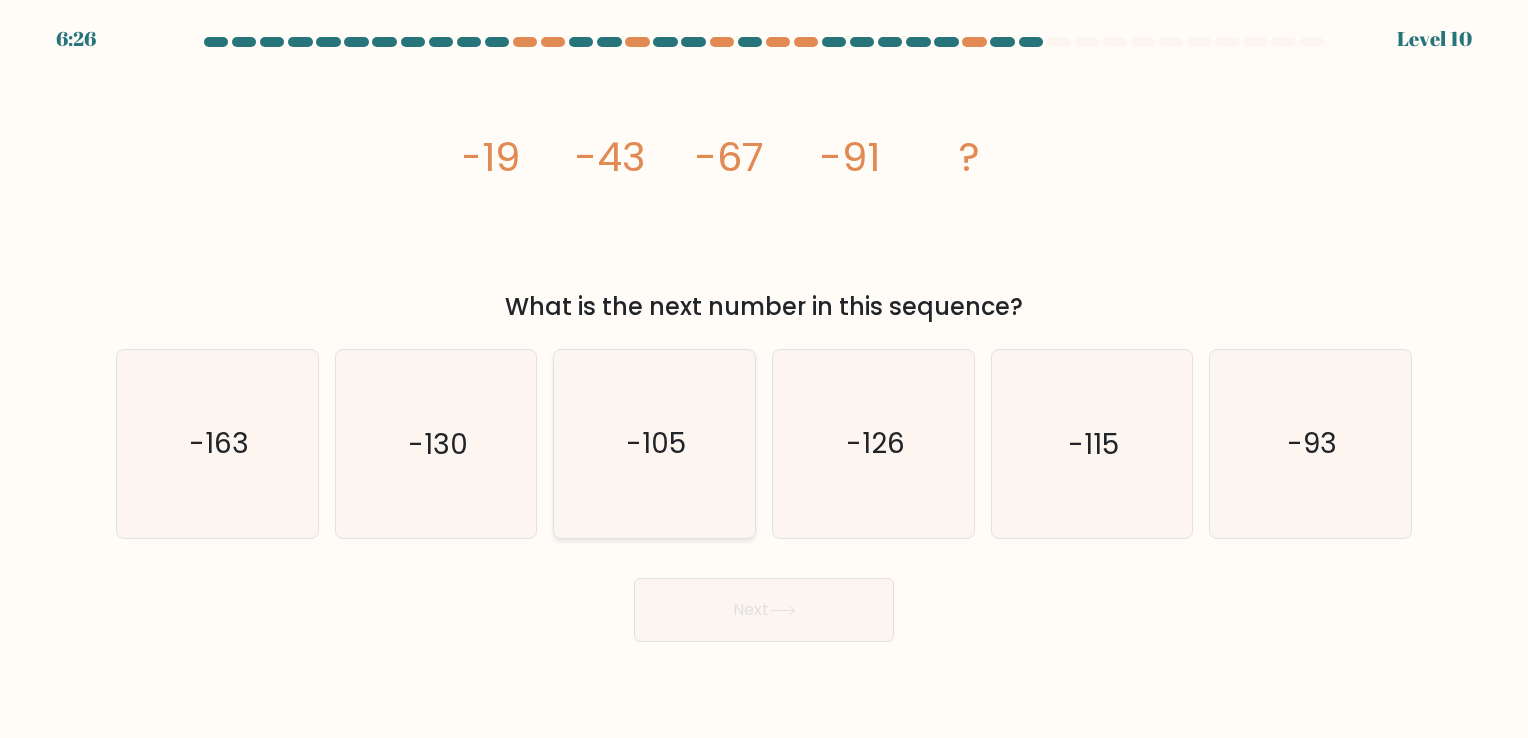 click on "-105" 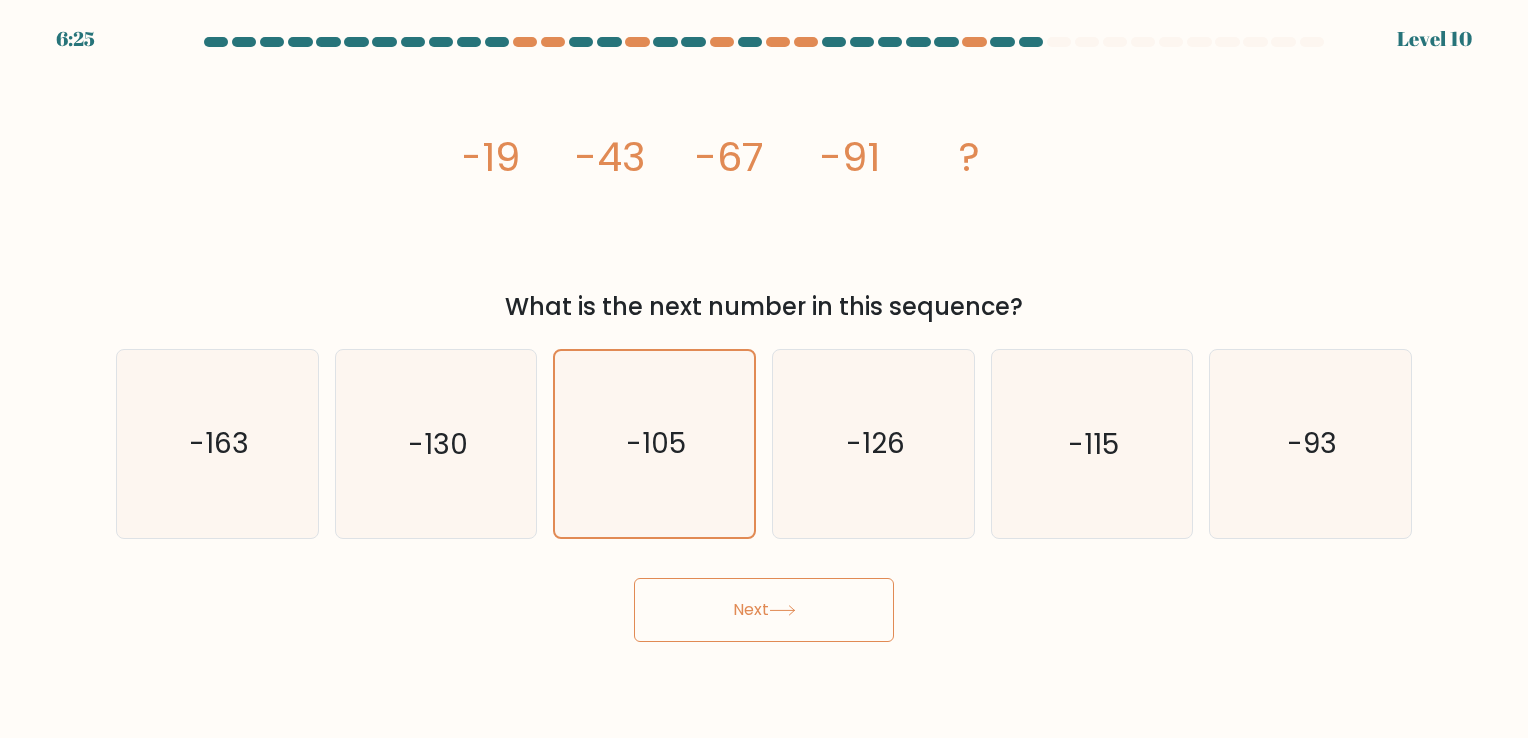 click on "Next" at bounding box center (764, 610) 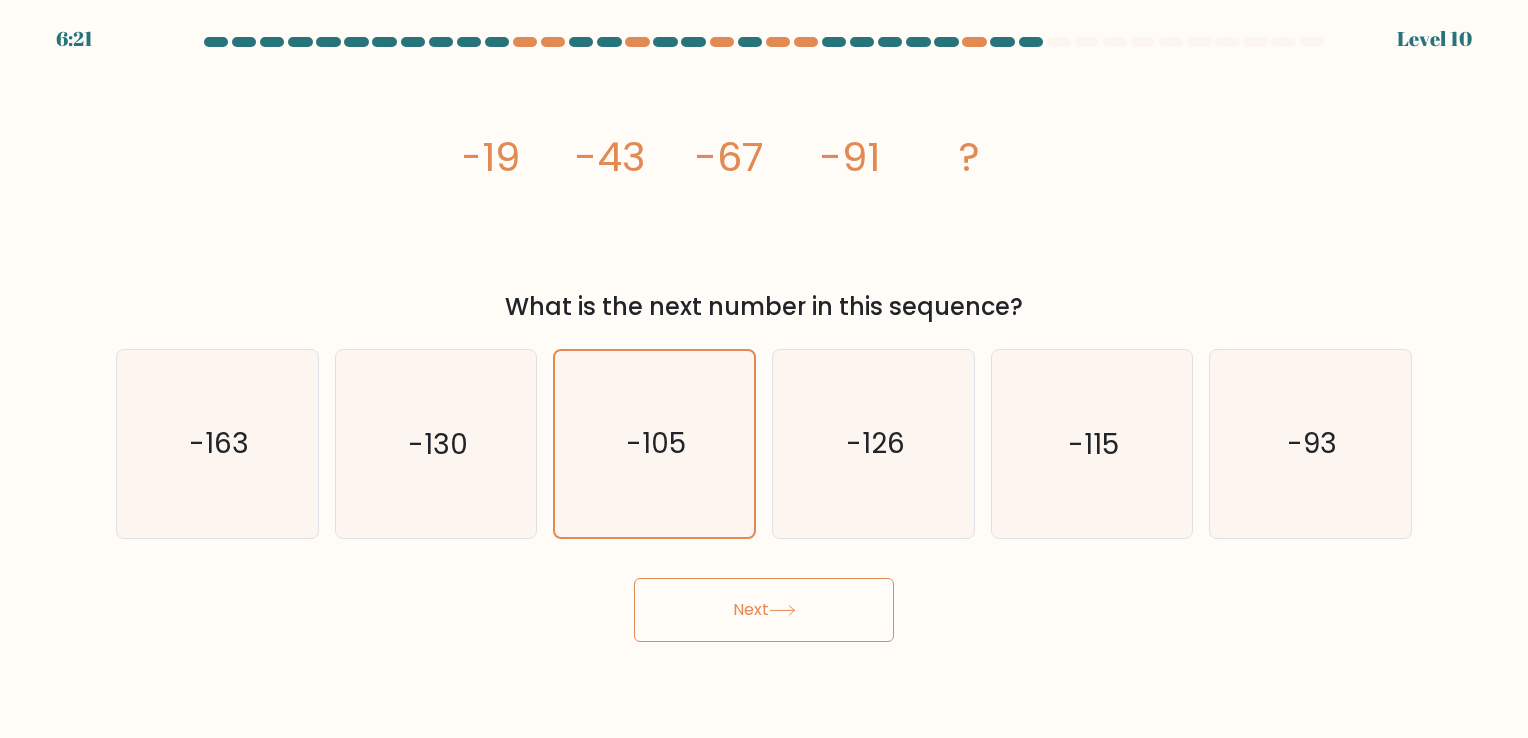 click on "Next" at bounding box center (764, 610) 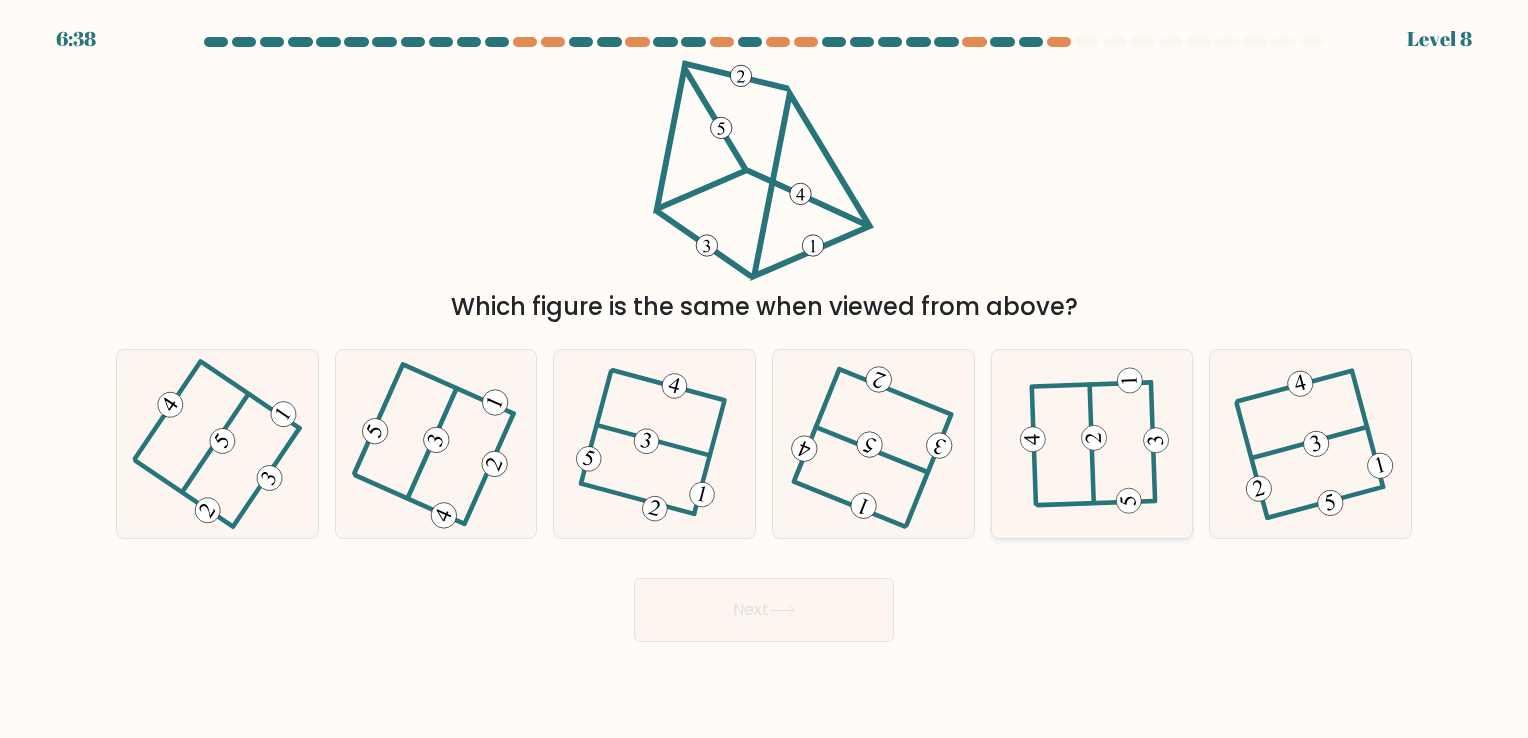 click 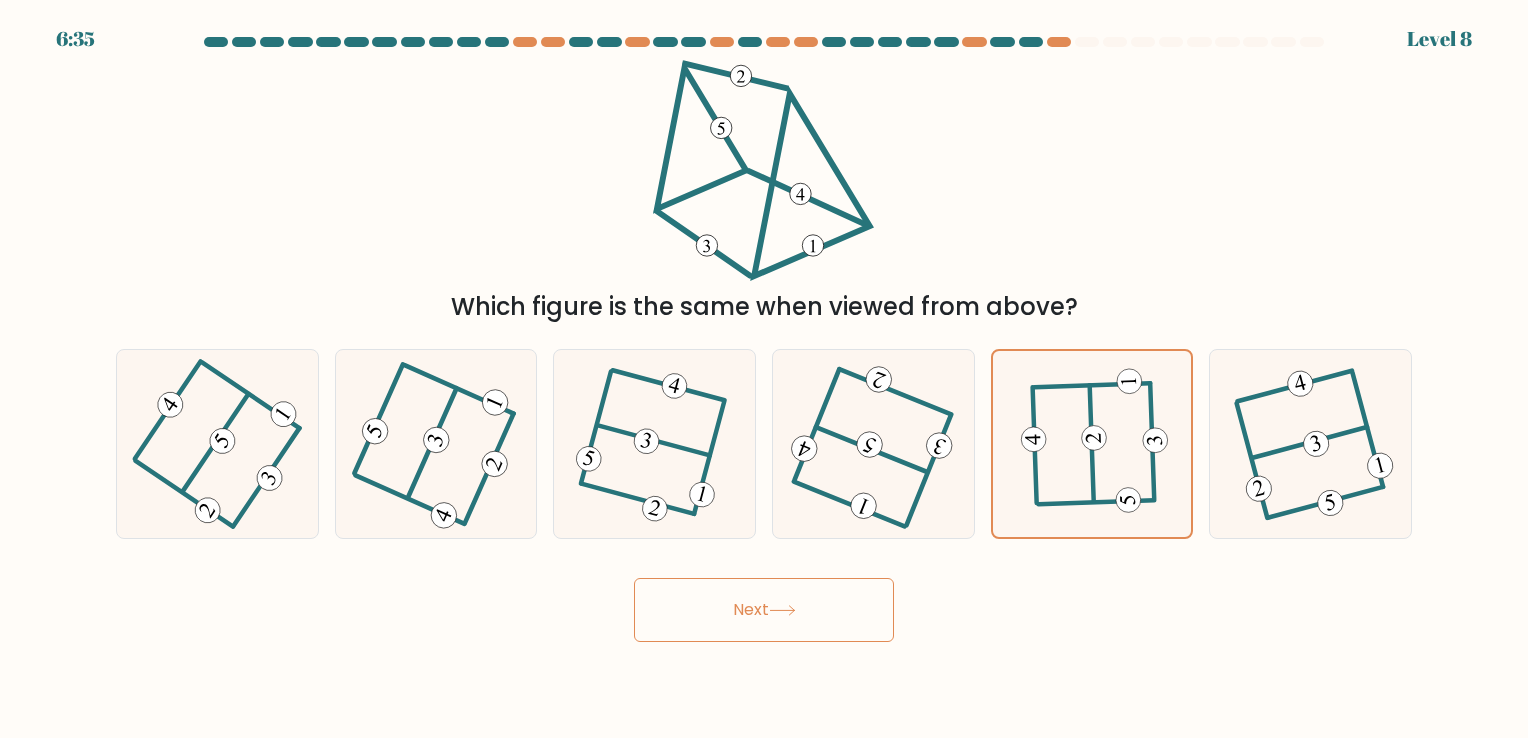 click on "Next" at bounding box center (764, 610) 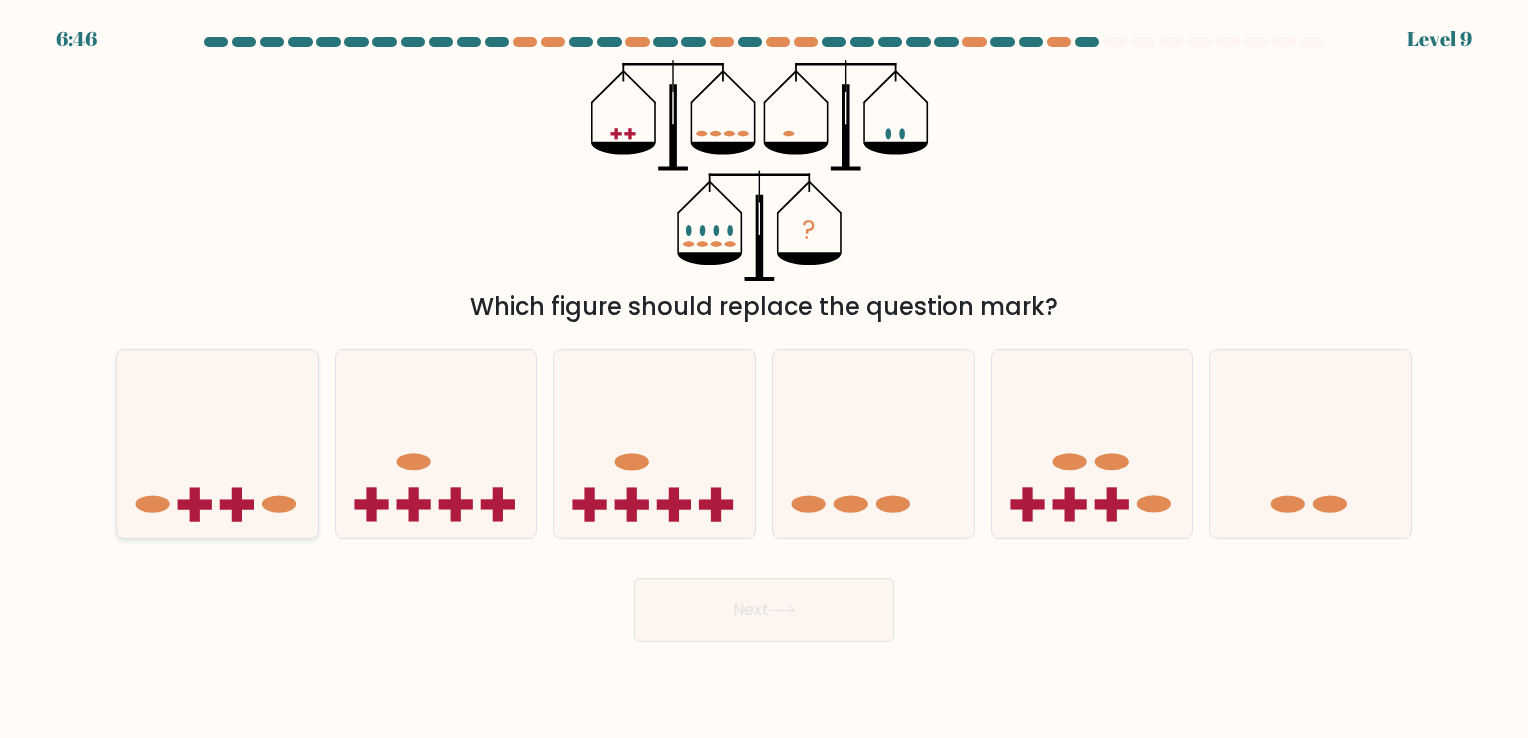 click 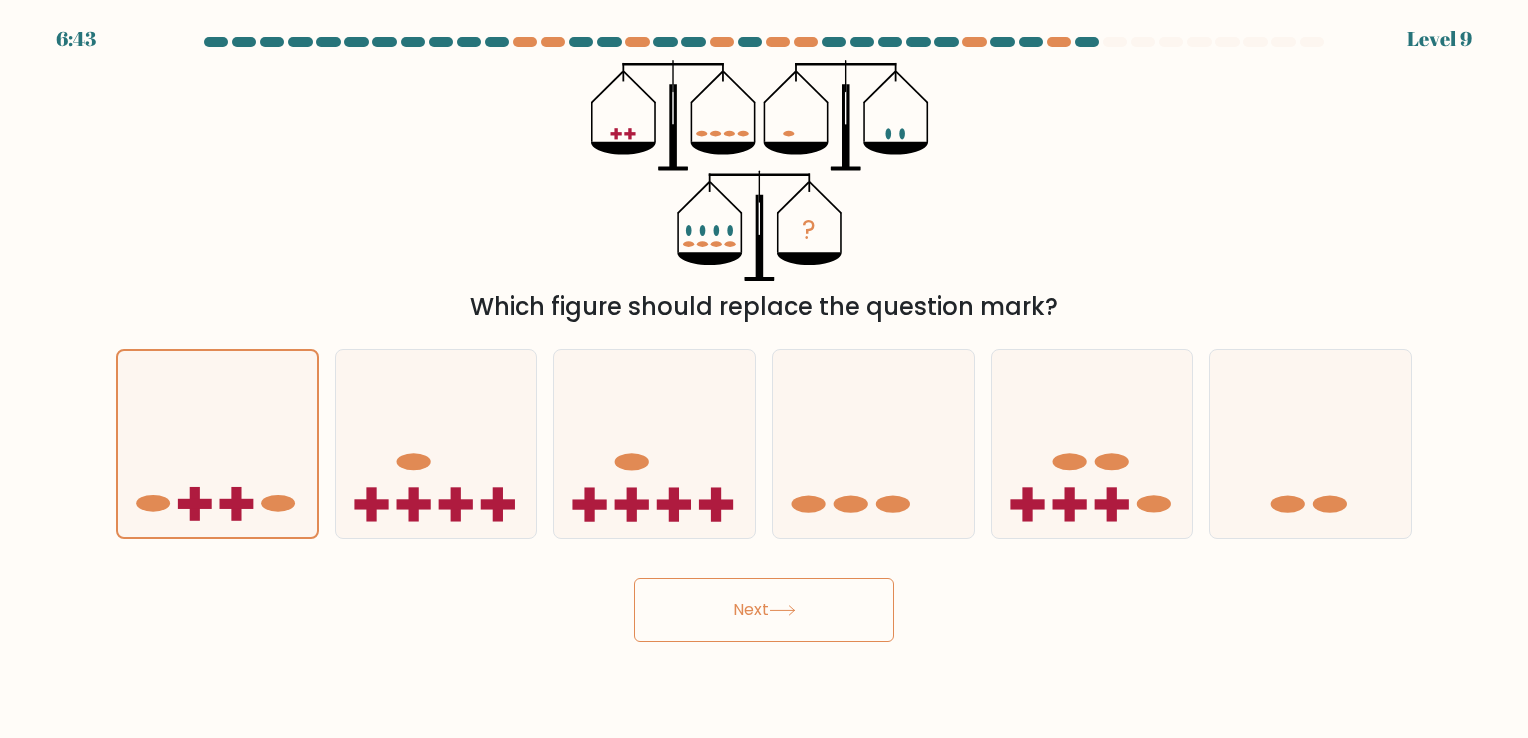 click on "Next" at bounding box center [764, 610] 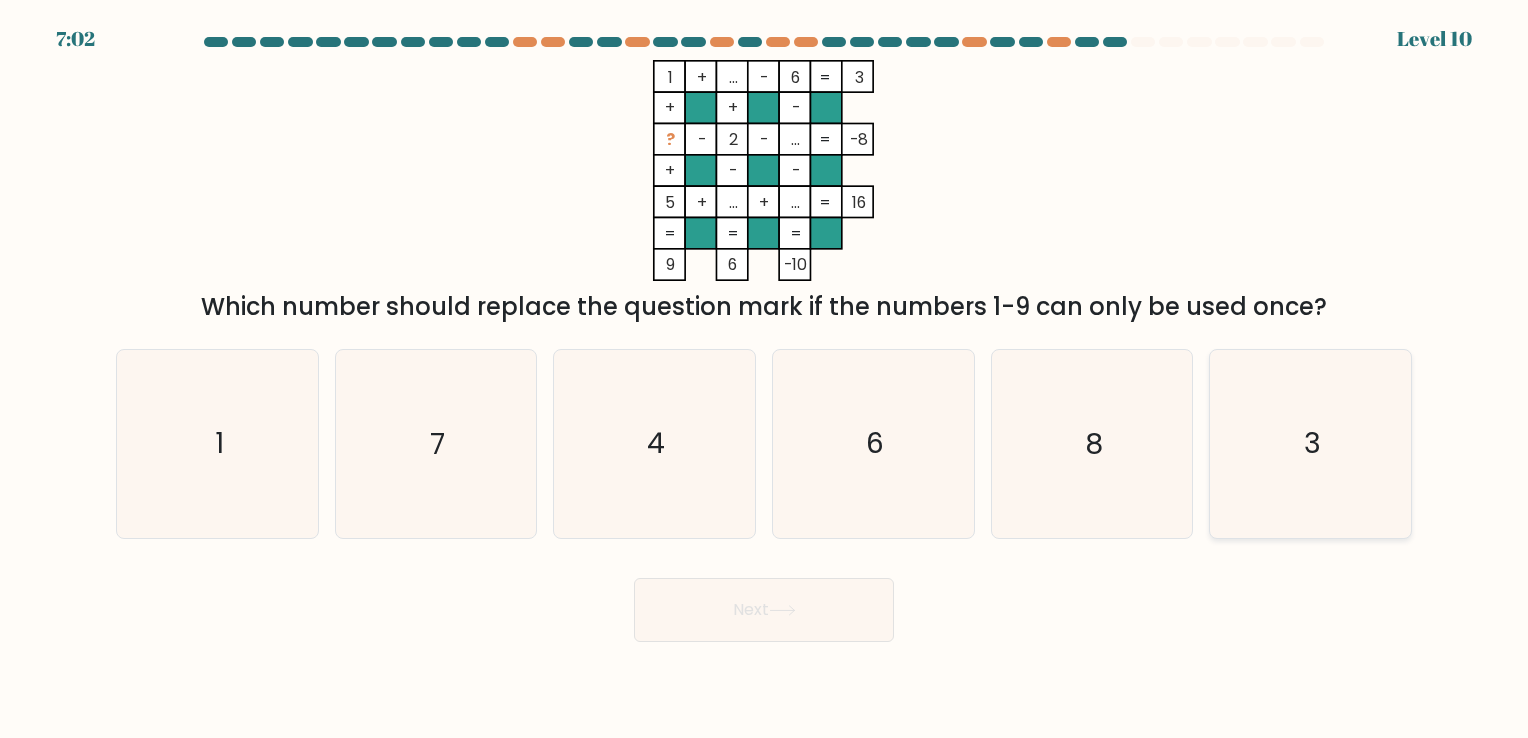 click on "3" 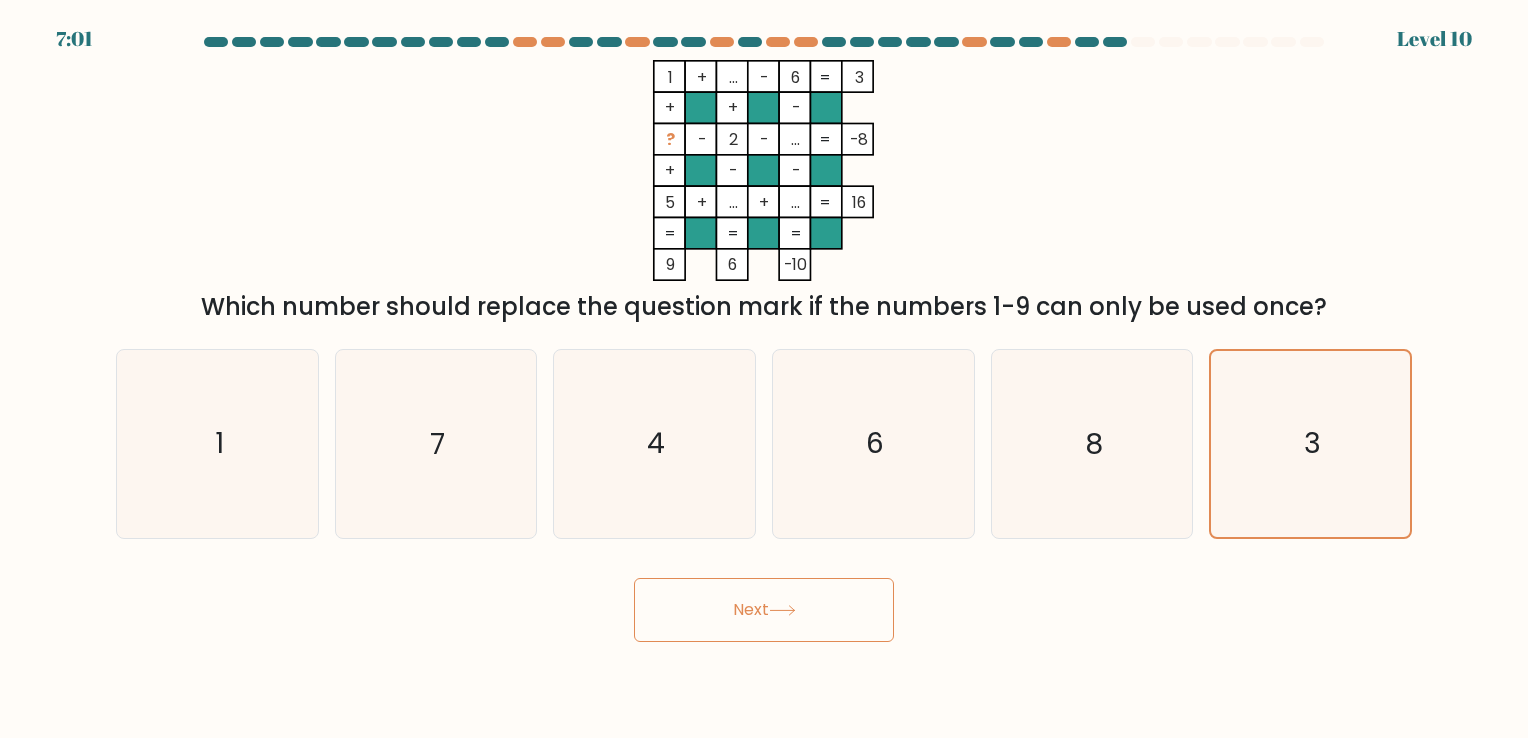 click on "Next" at bounding box center [764, 610] 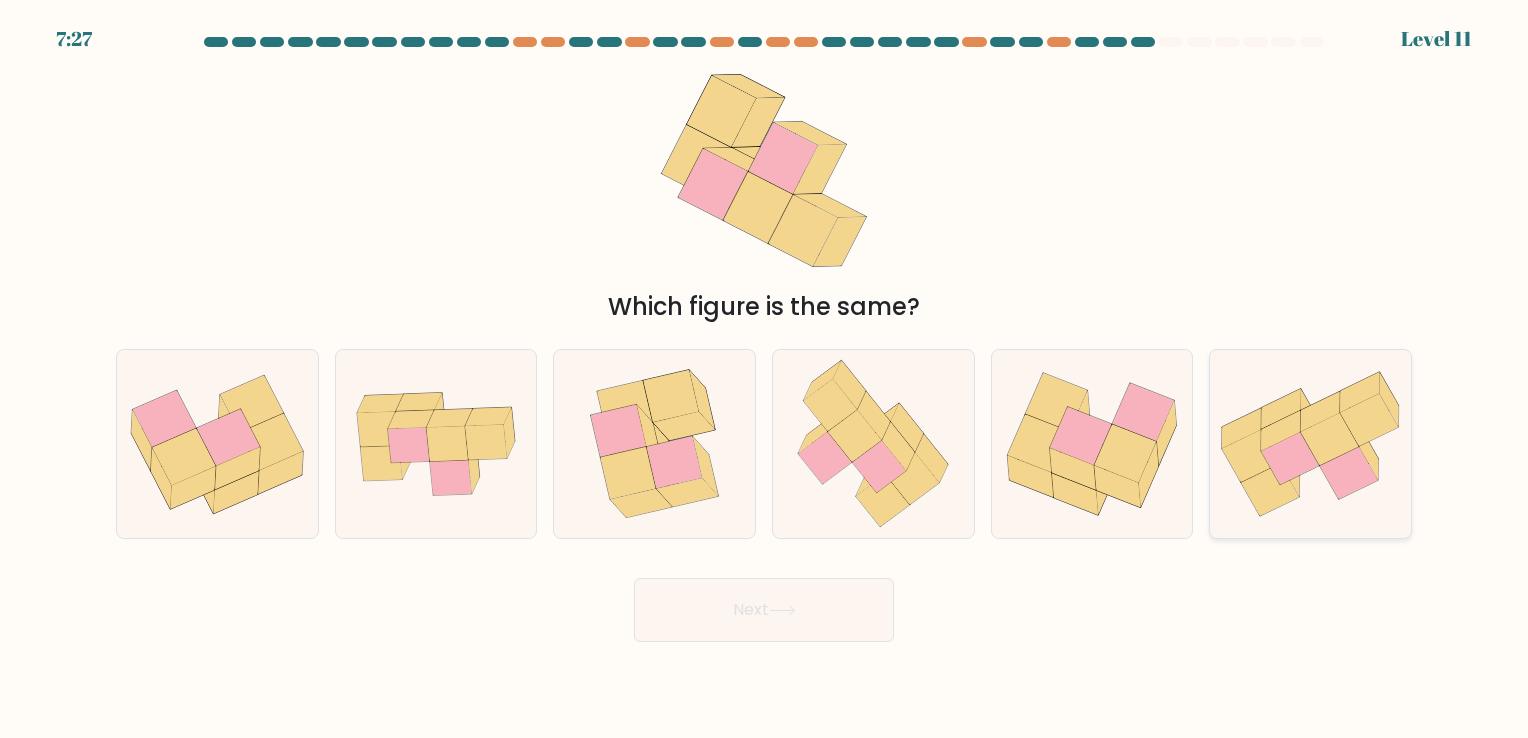 click 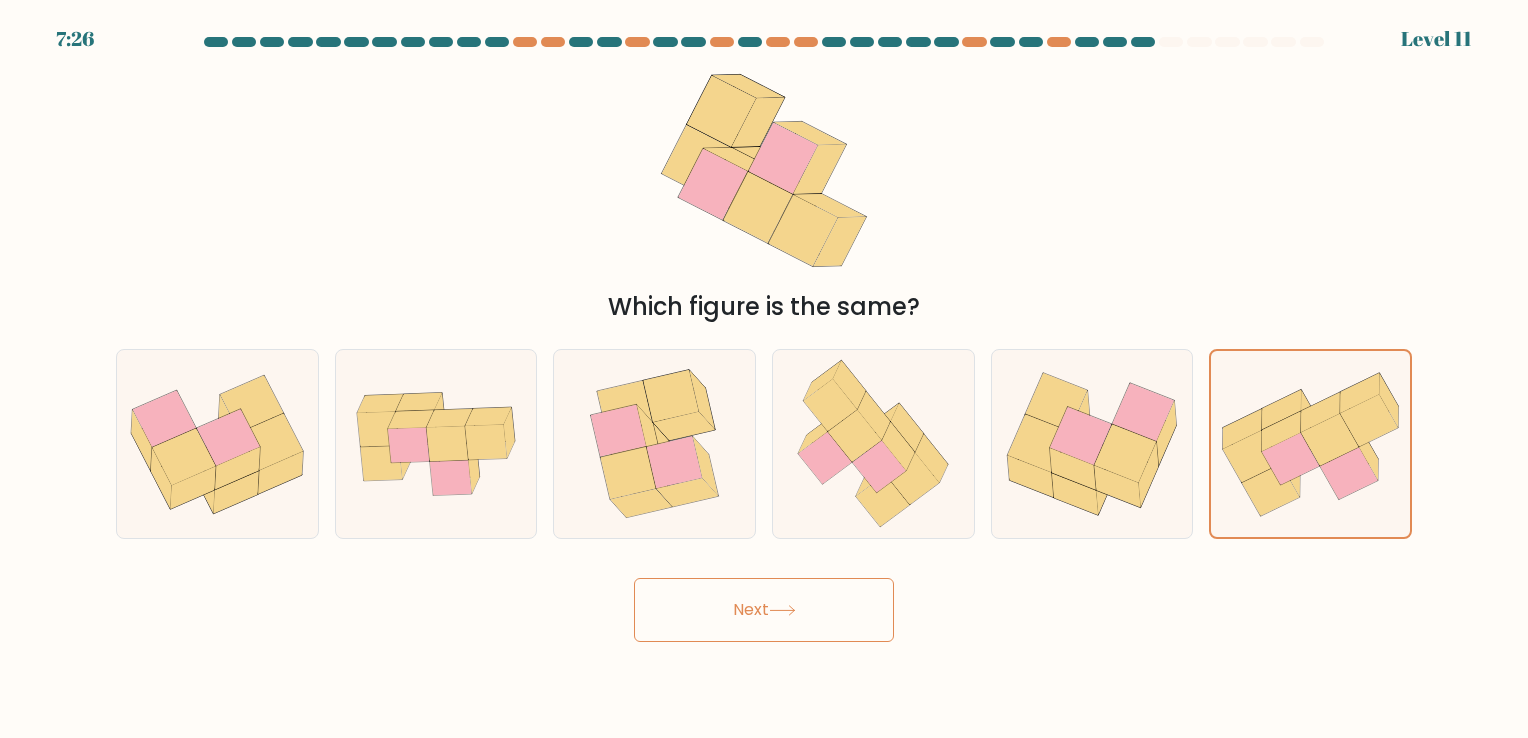 click on "Next" at bounding box center (764, 610) 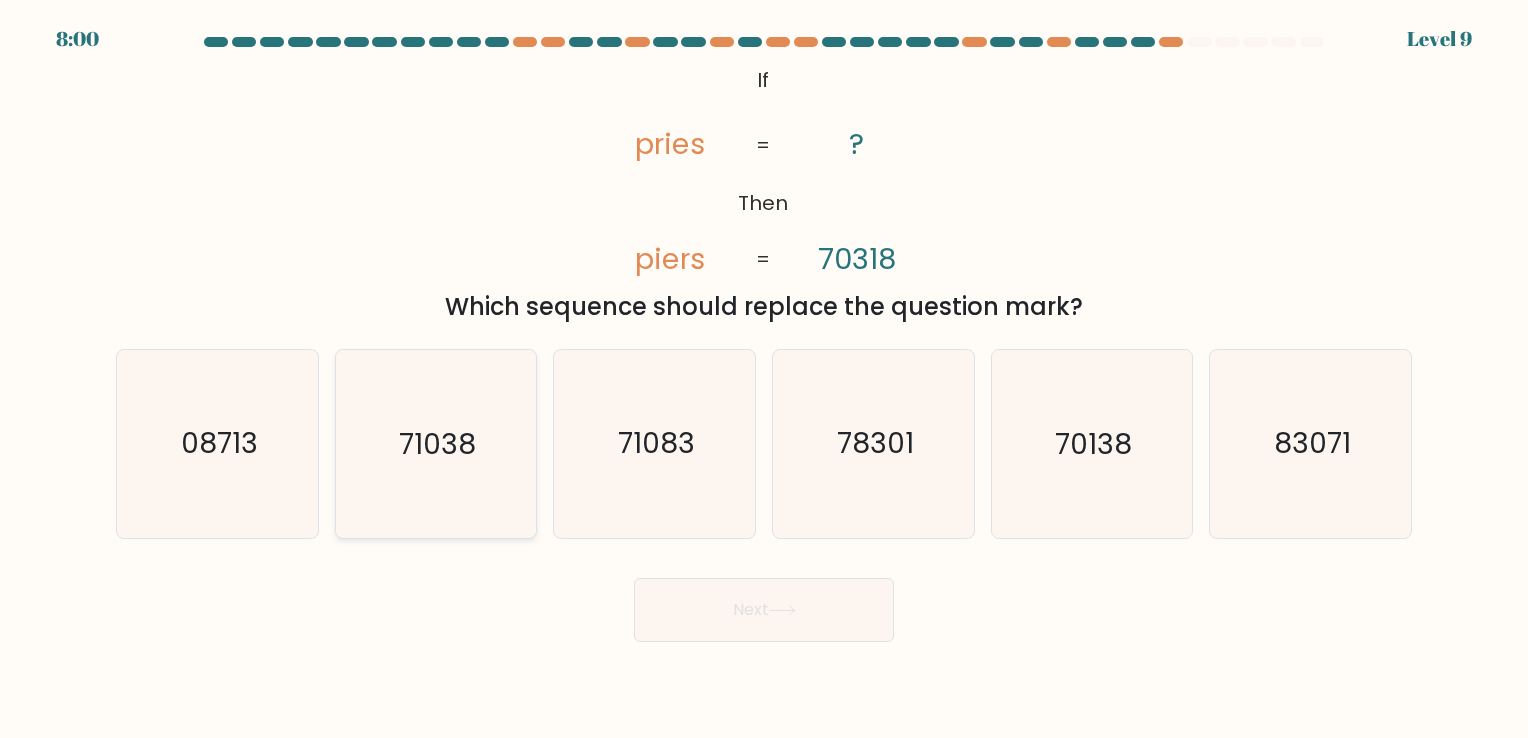 click on "71038" 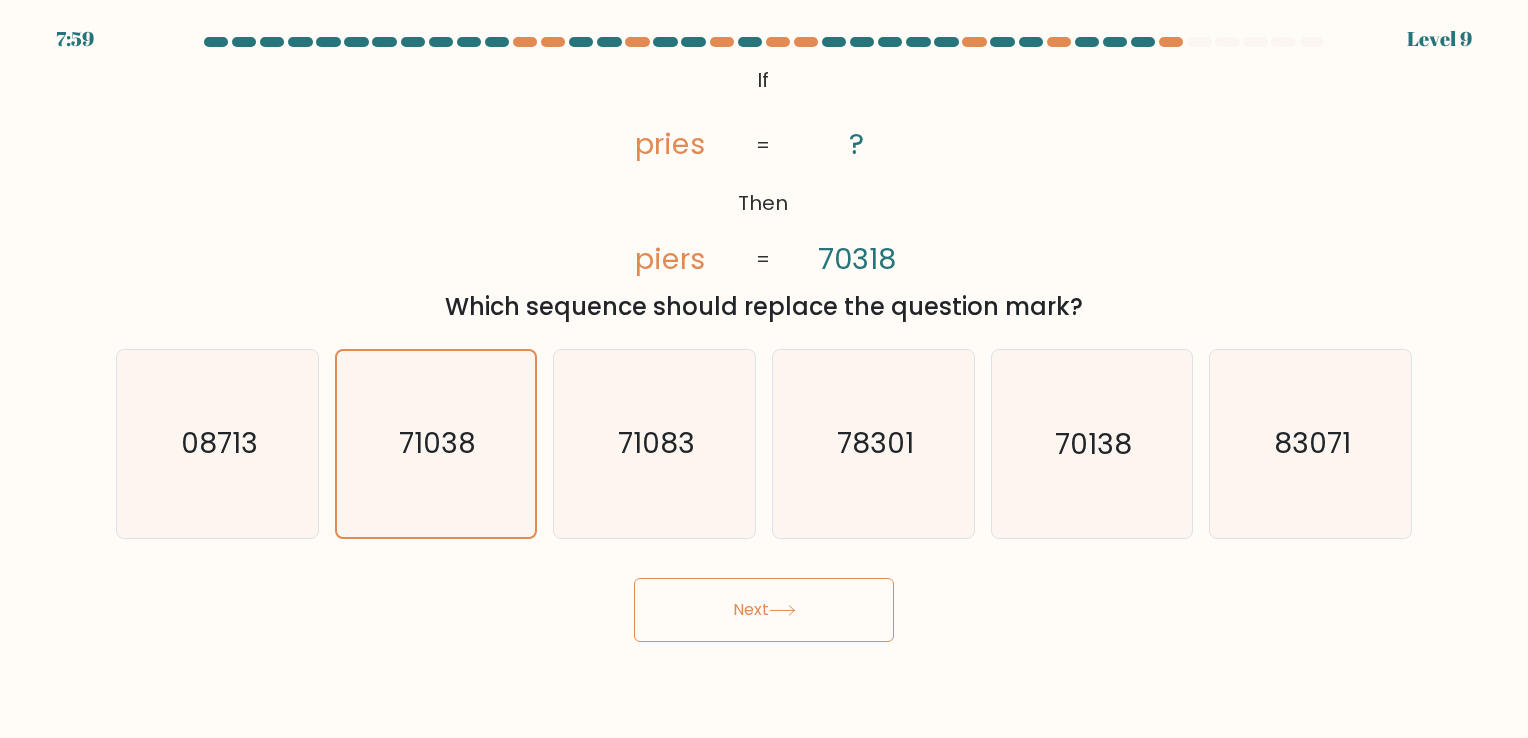 click on "Next" at bounding box center (764, 610) 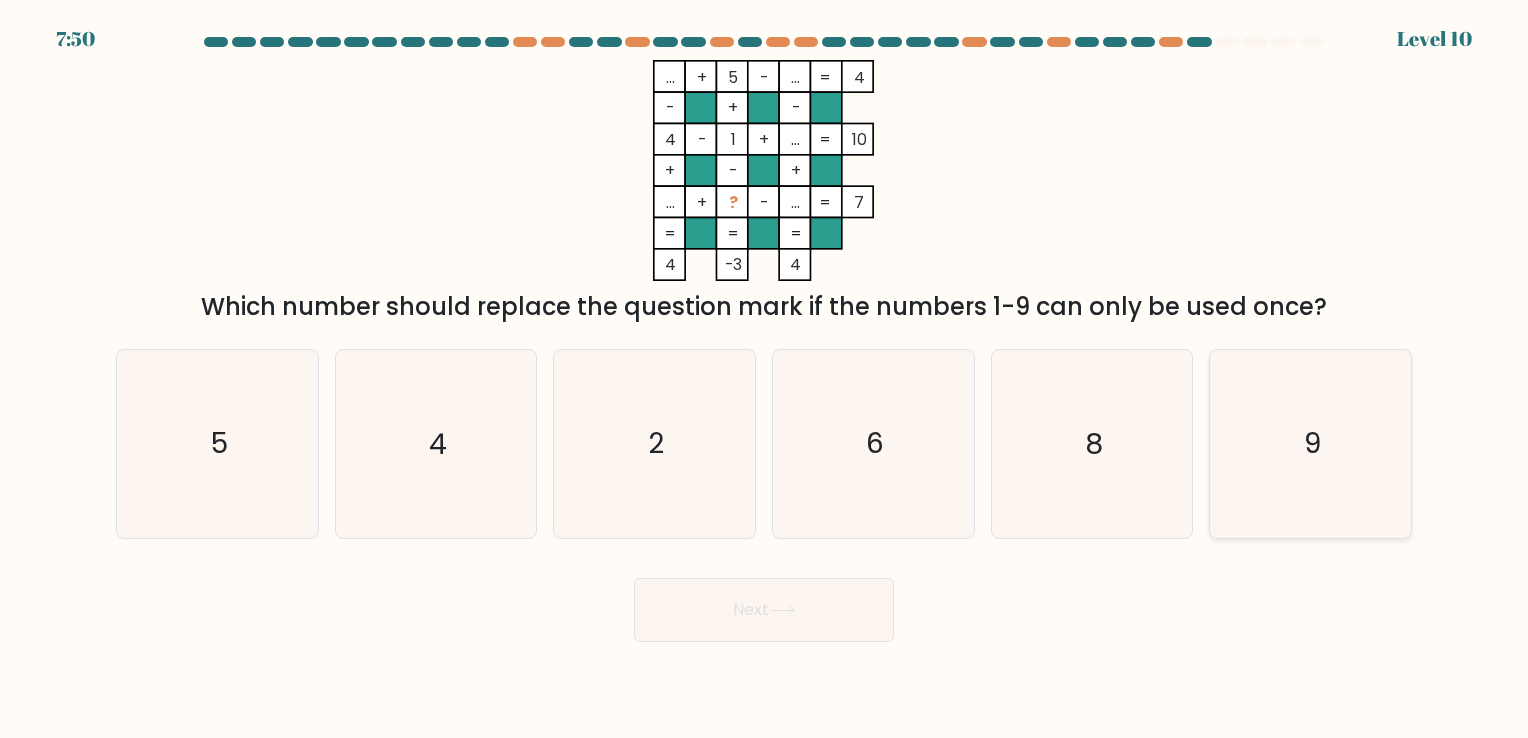 click on "9" 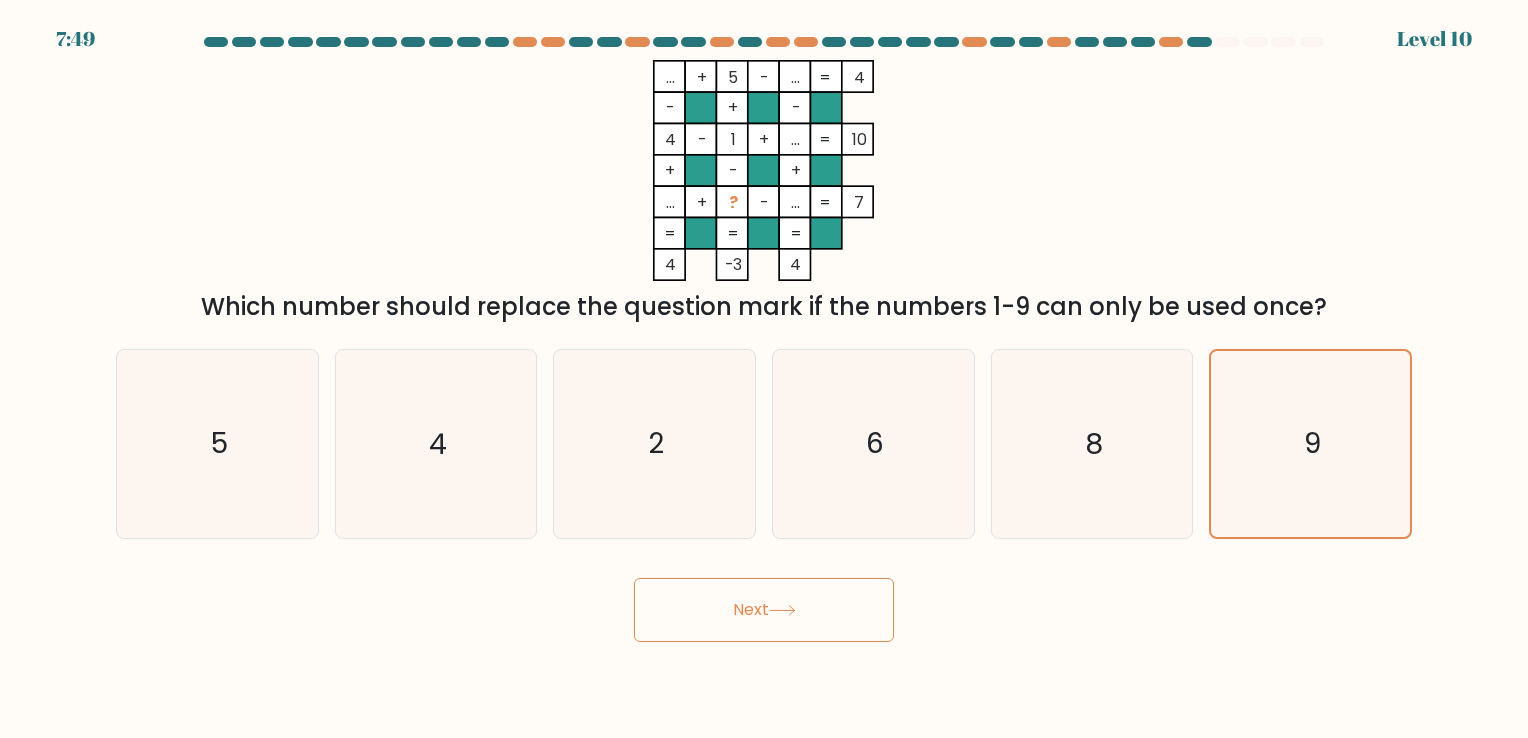 click on "Next" at bounding box center (764, 610) 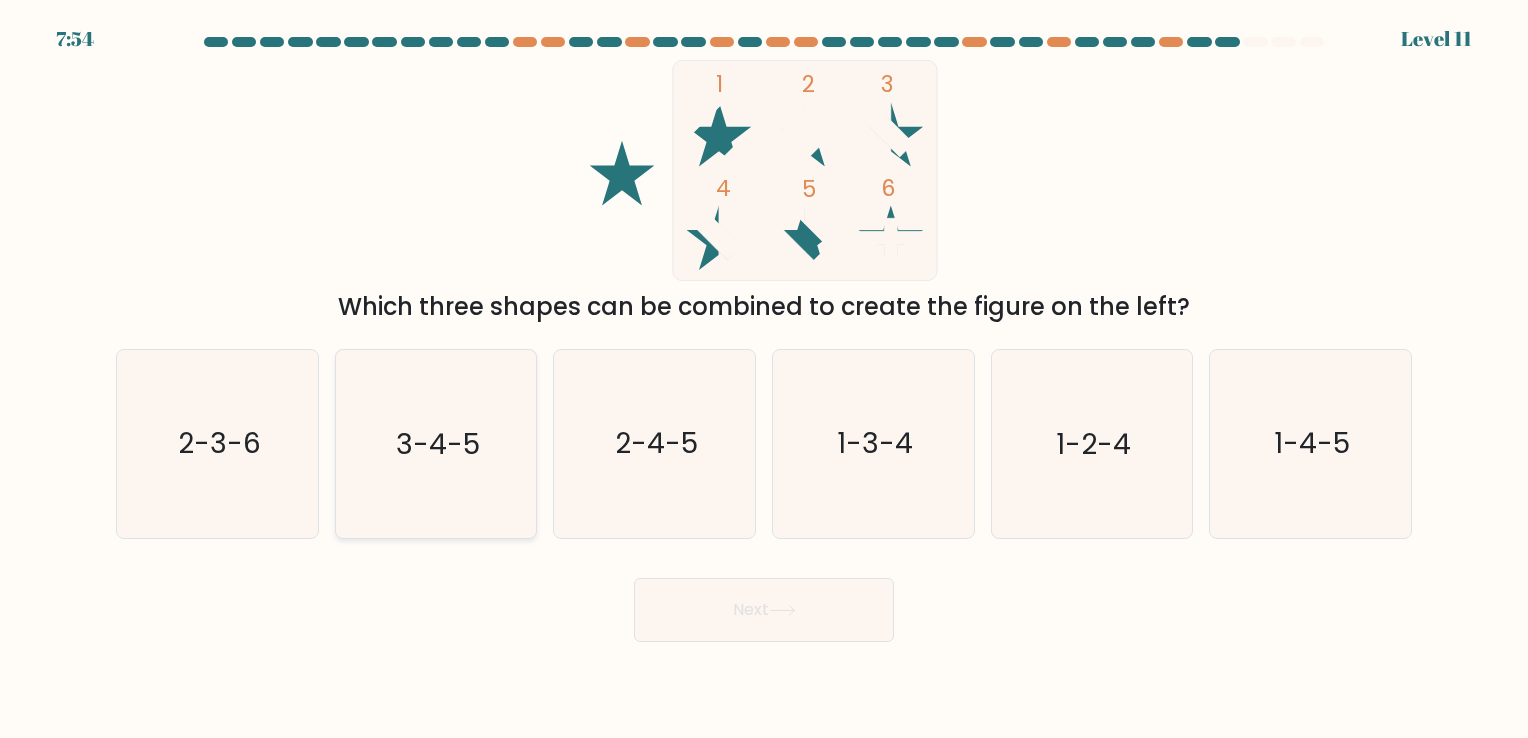 click on "3-4-5" 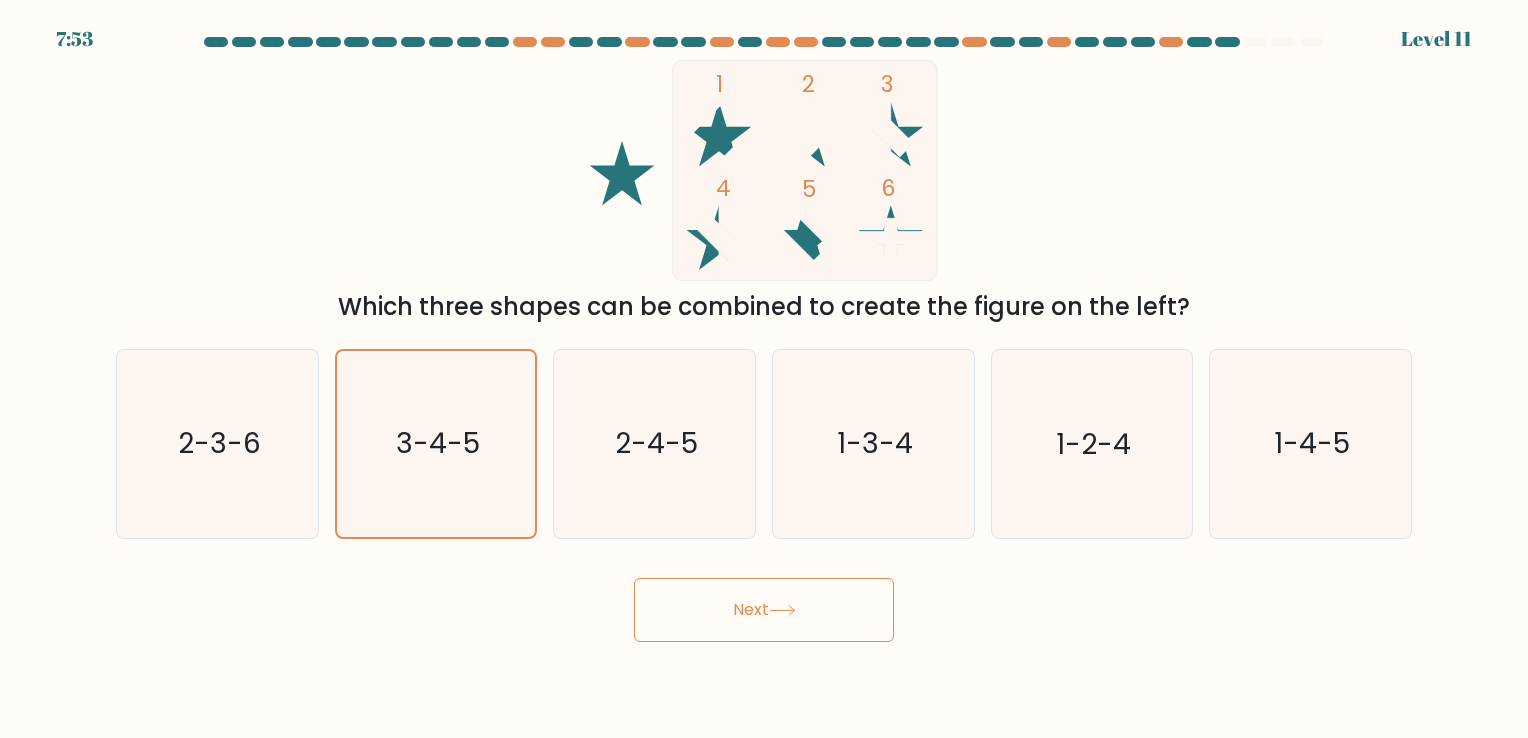 click on "Next" at bounding box center (764, 610) 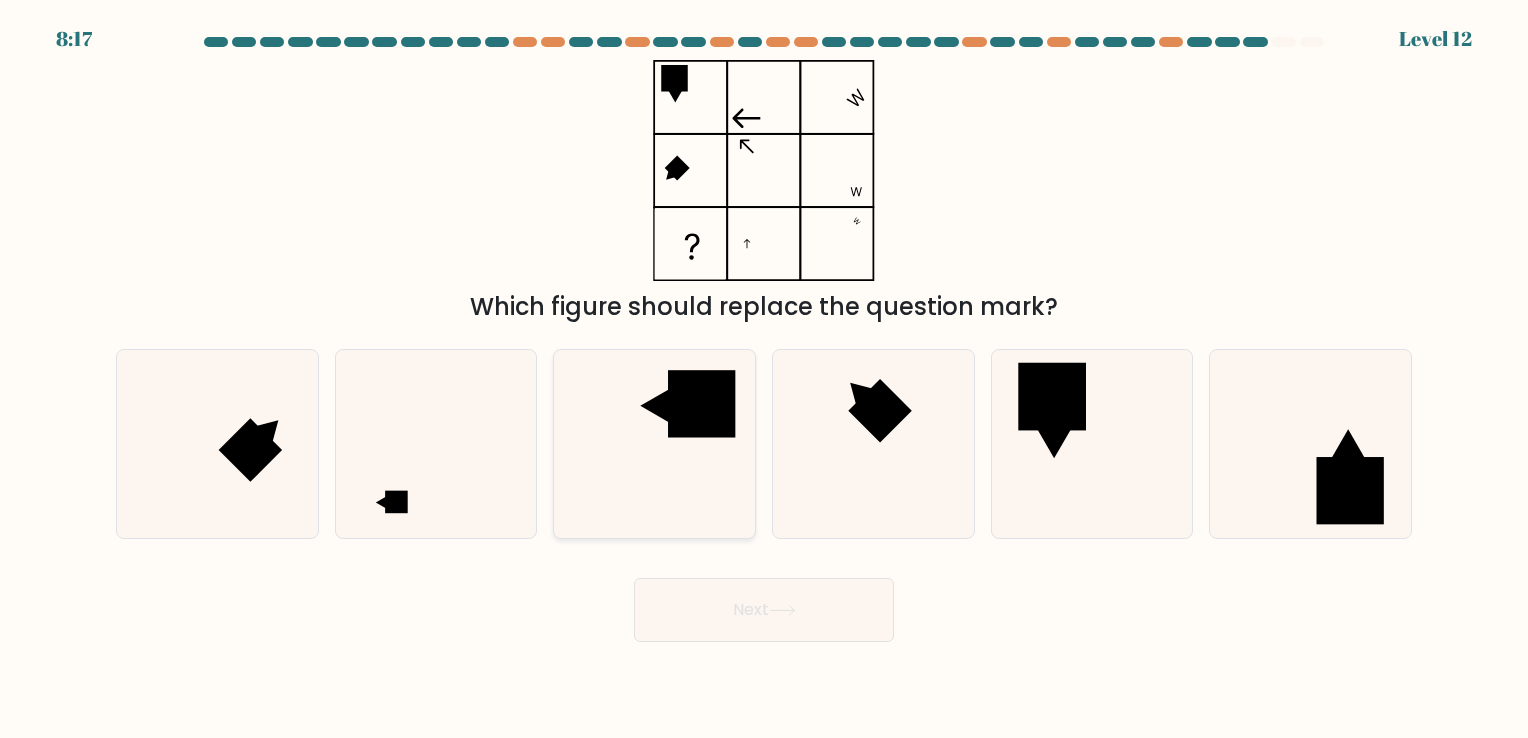click 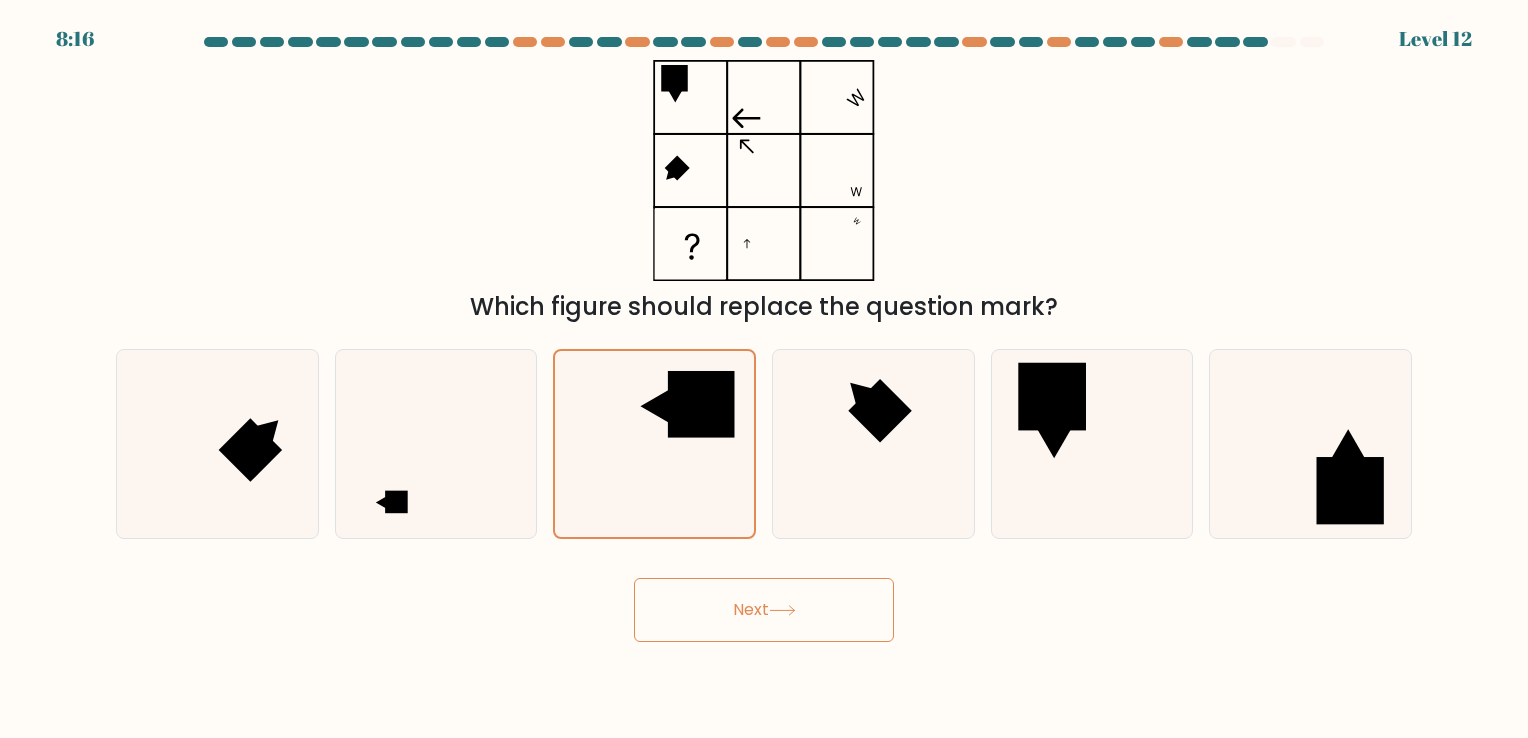 click on "Next" at bounding box center (764, 610) 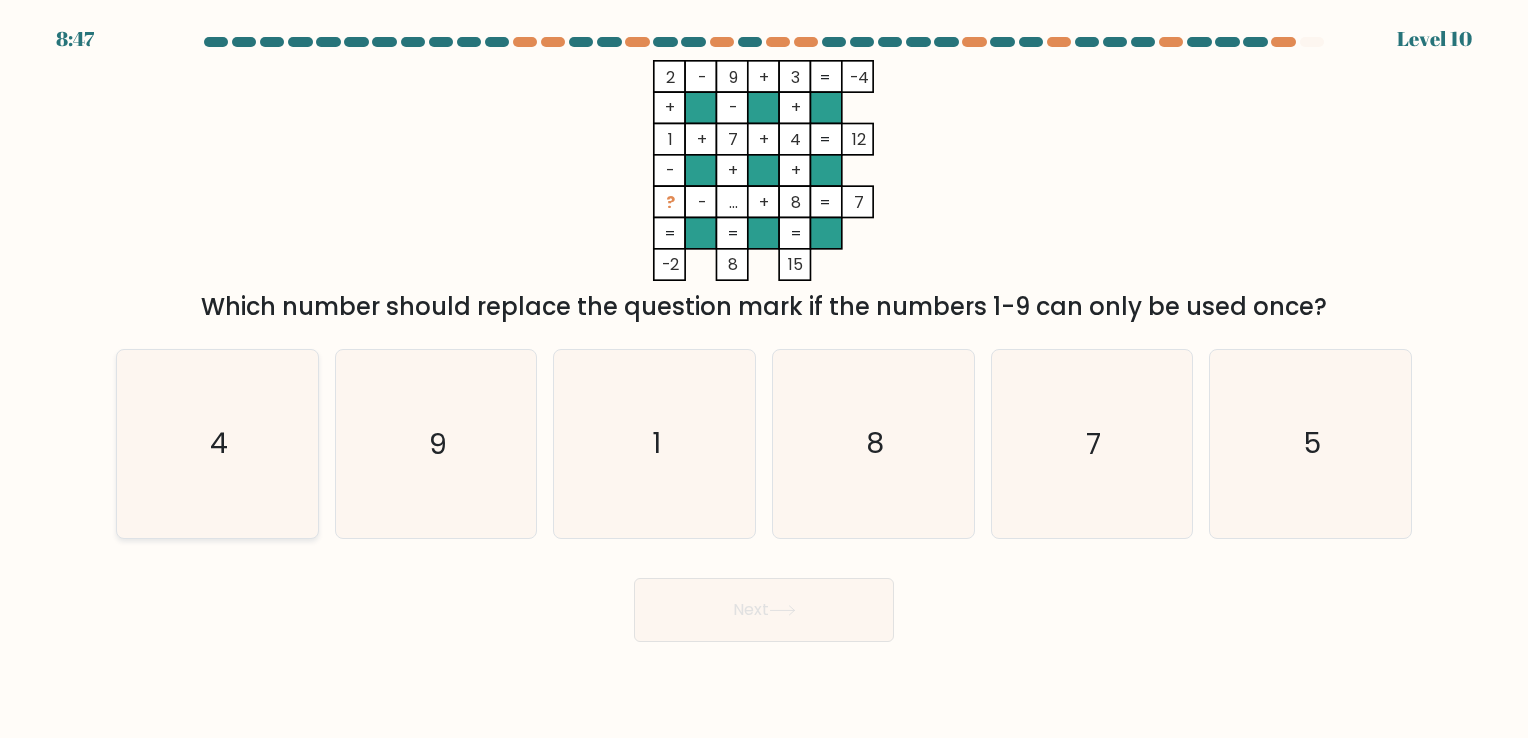 click on "4" 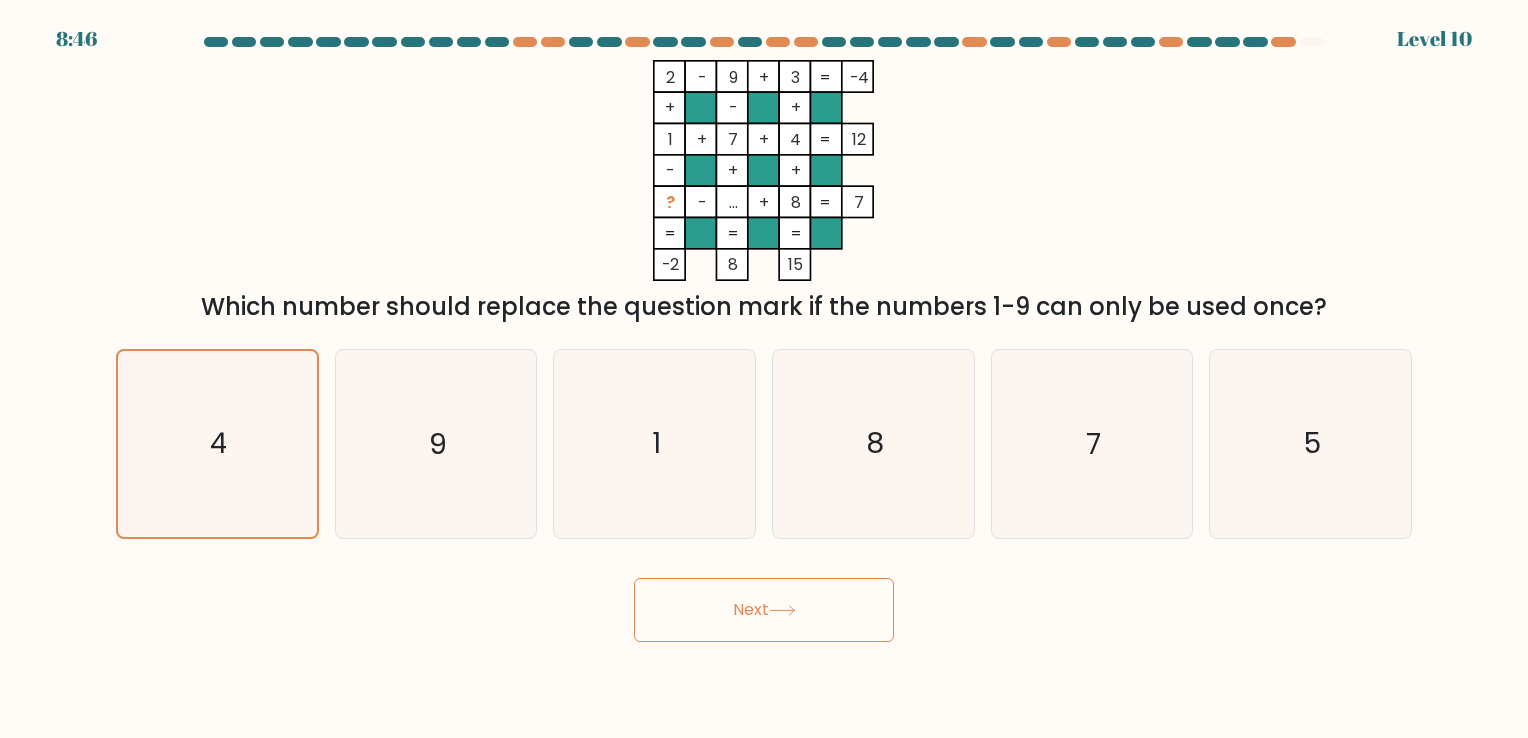 click on "Next" at bounding box center [764, 610] 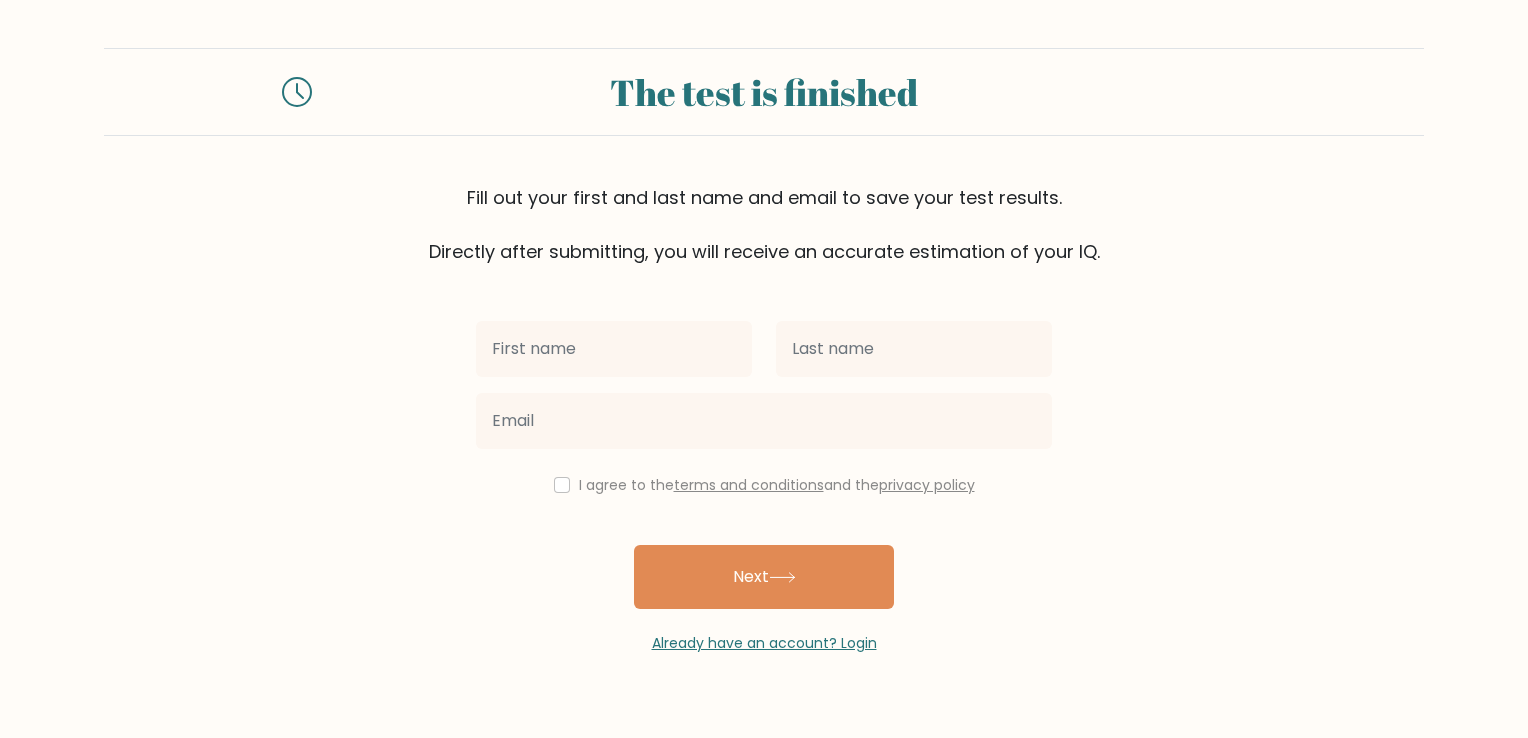 scroll, scrollTop: 0, scrollLeft: 0, axis: both 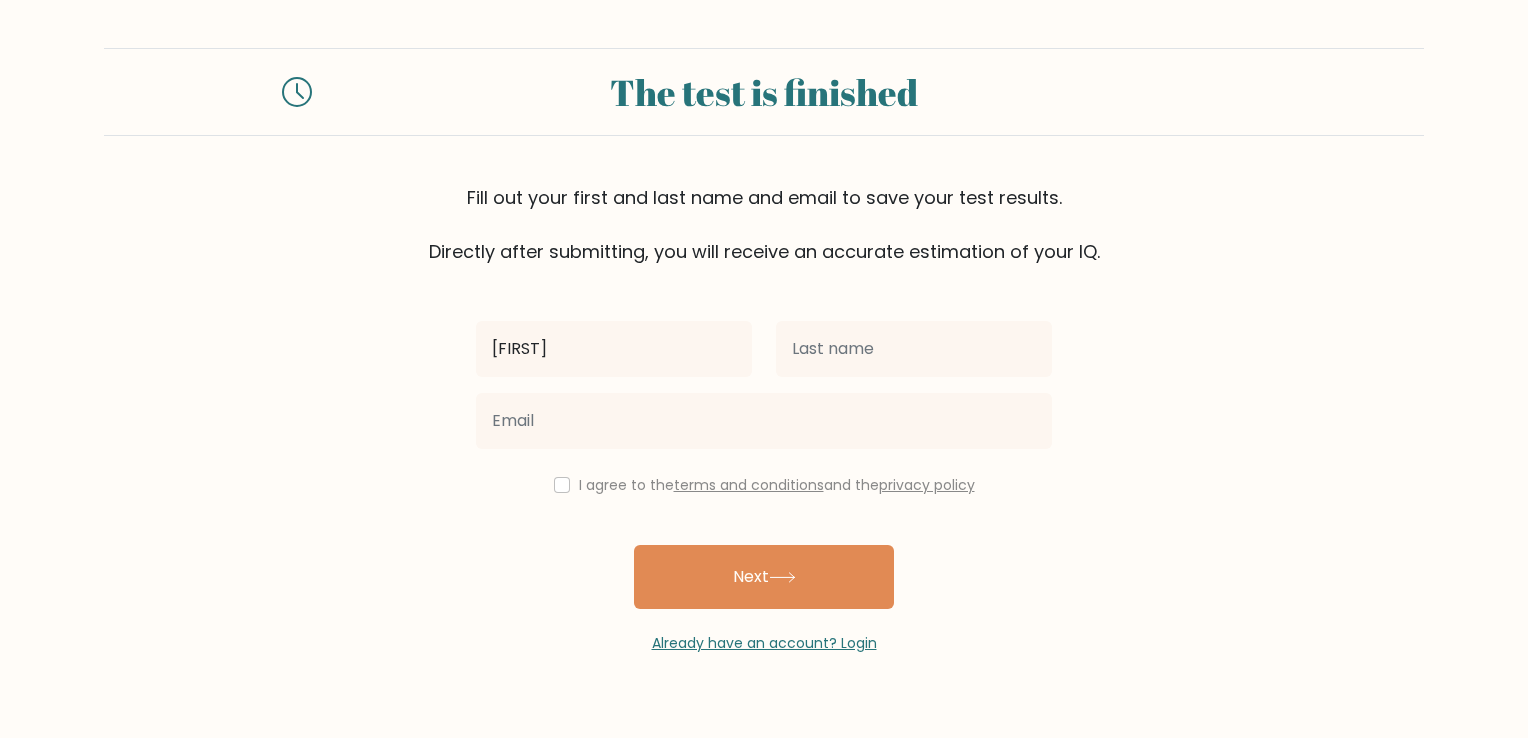 type on "[FIRST]" 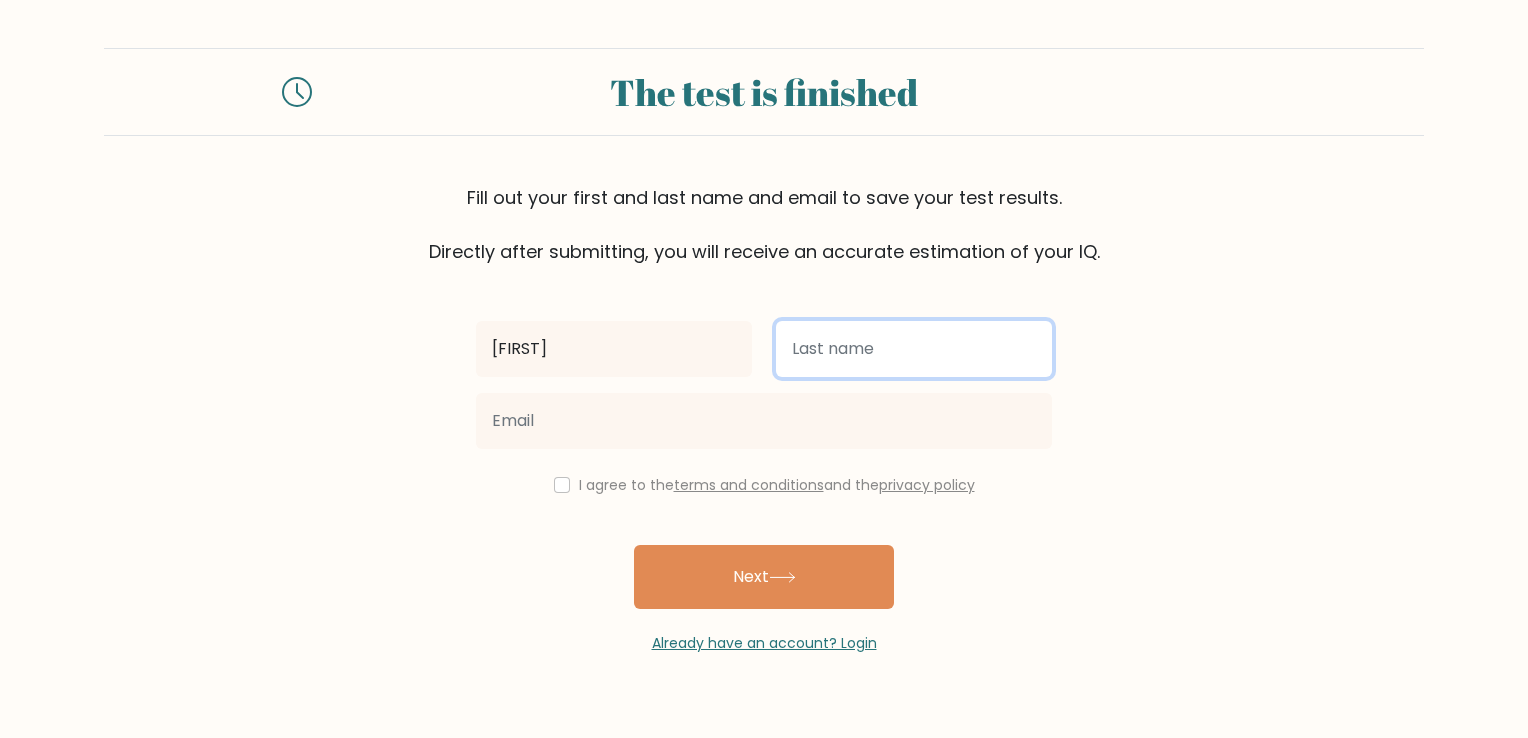 click at bounding box center (914, 349) 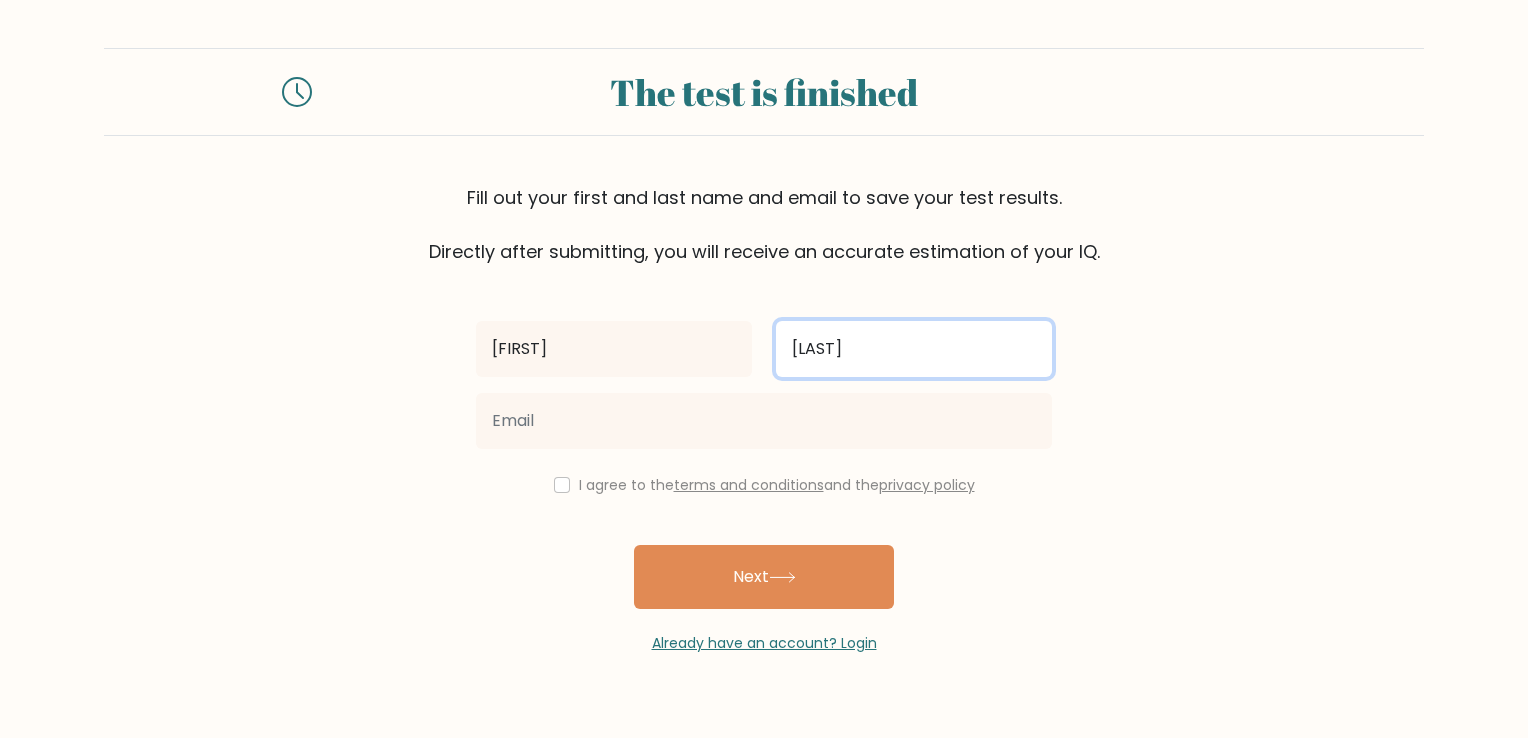 type on "Kawsar" 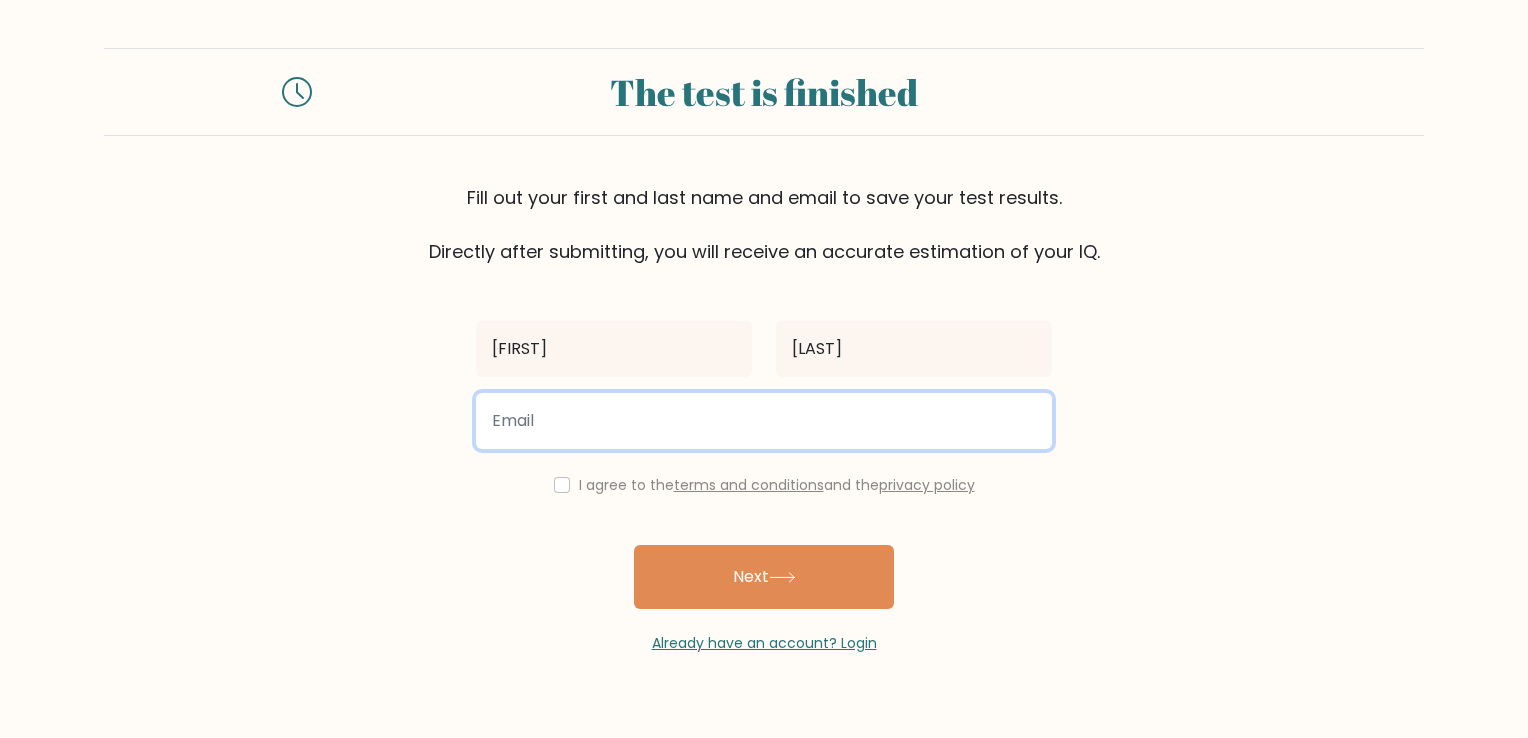 click at bounding box center (764, 421) 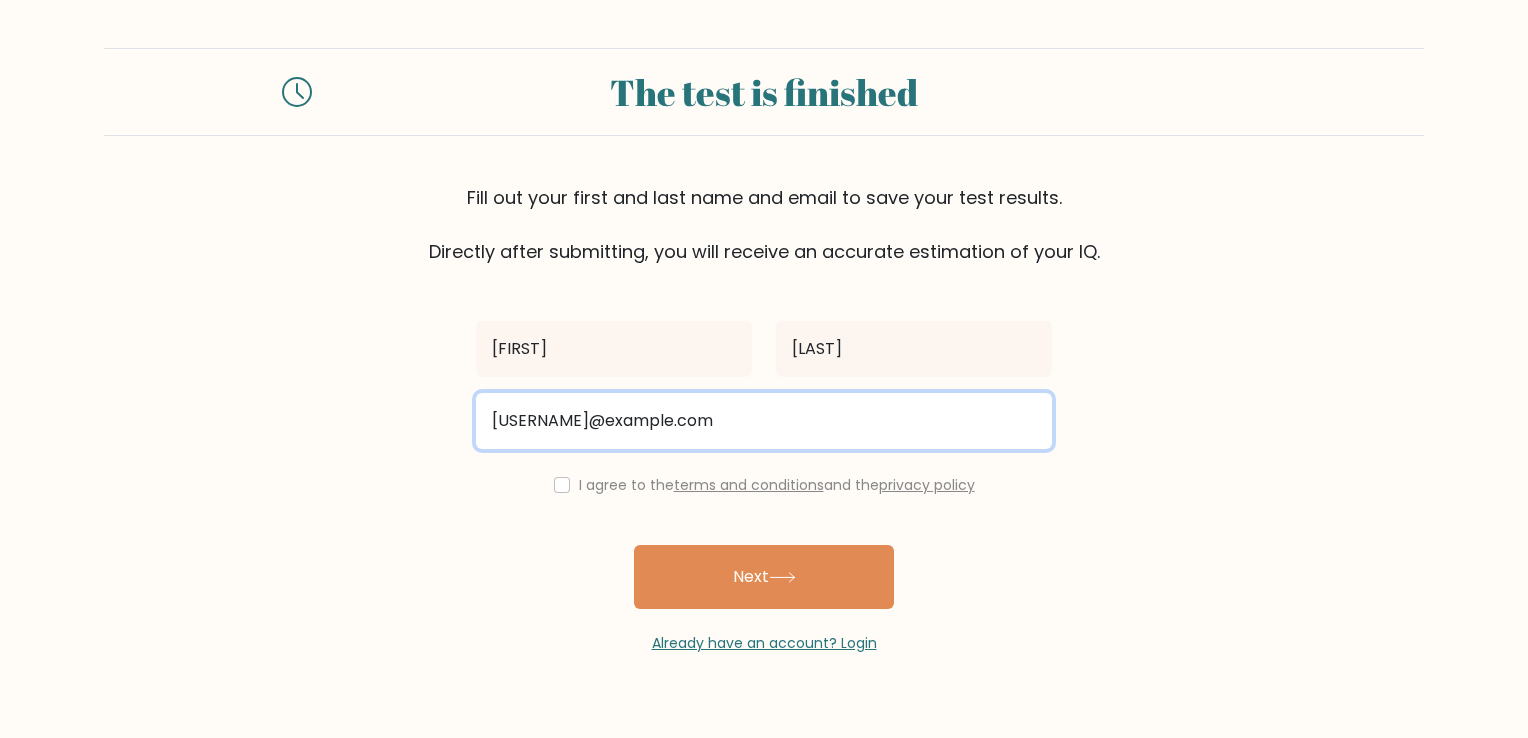 click on "tawhidkawsar777@gmail.com" at bounding box center (764, 421) 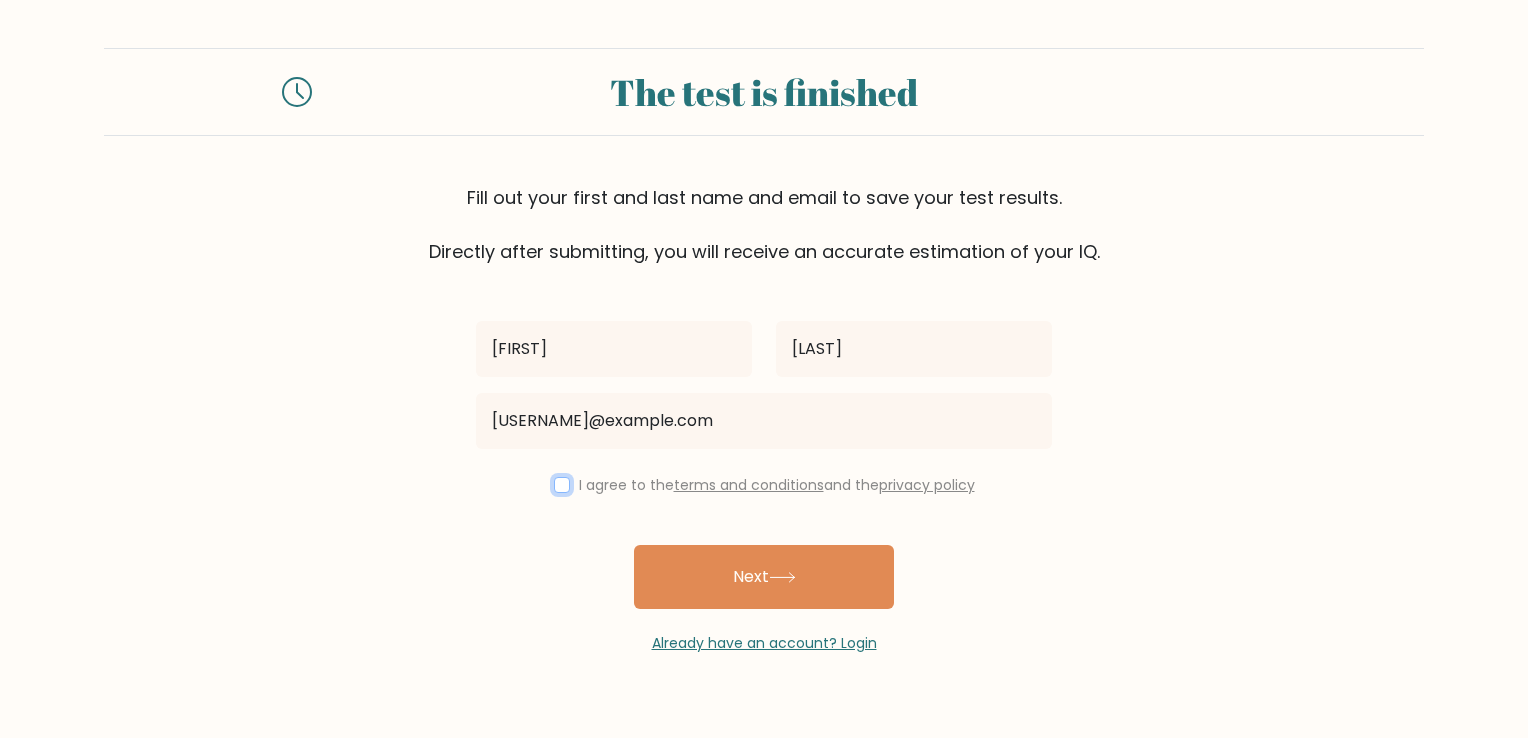 click at bounding box center [562, 485] 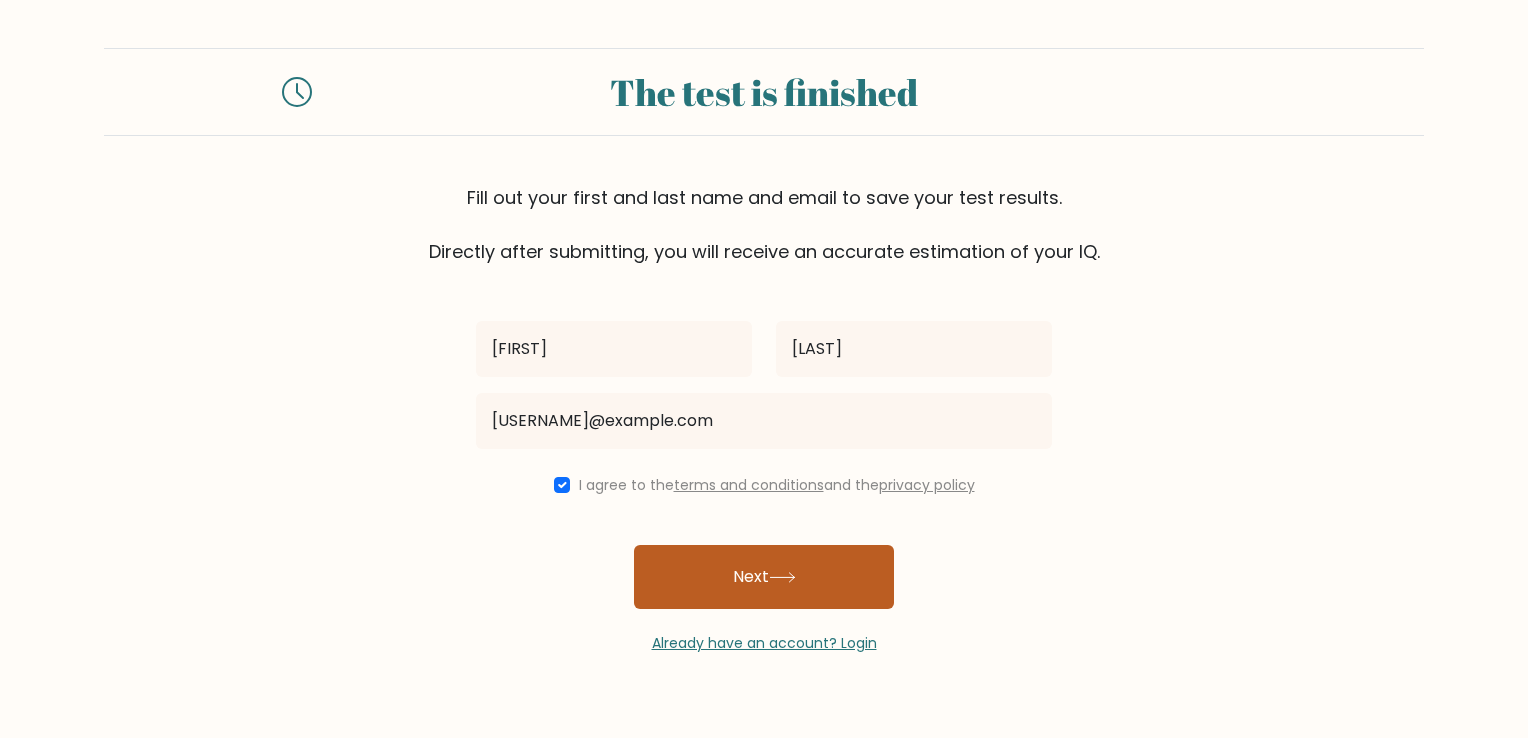 click on "Next" at bounding box center (764, 577) 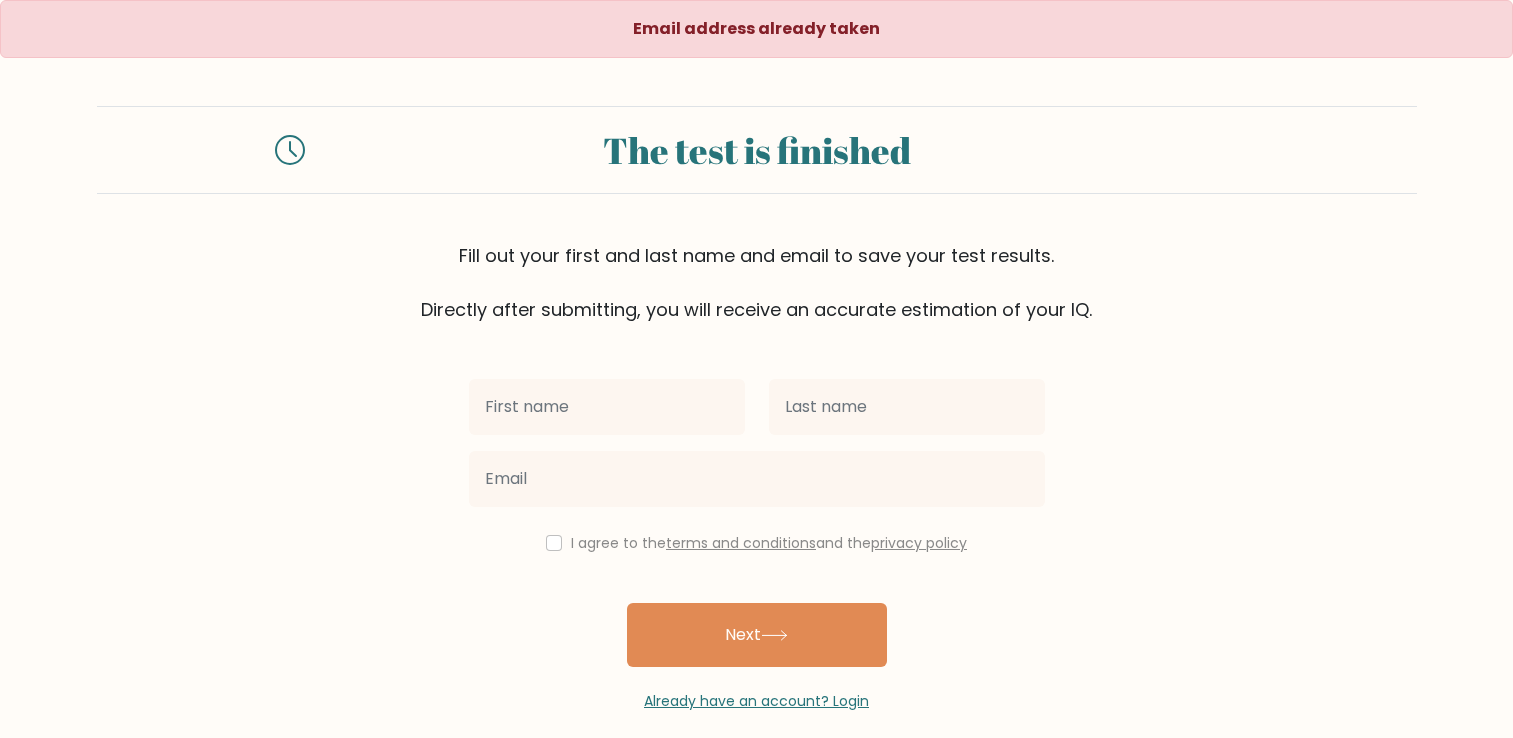 scroll, scrollTop: 0, scrollLeft: 0, axis: both 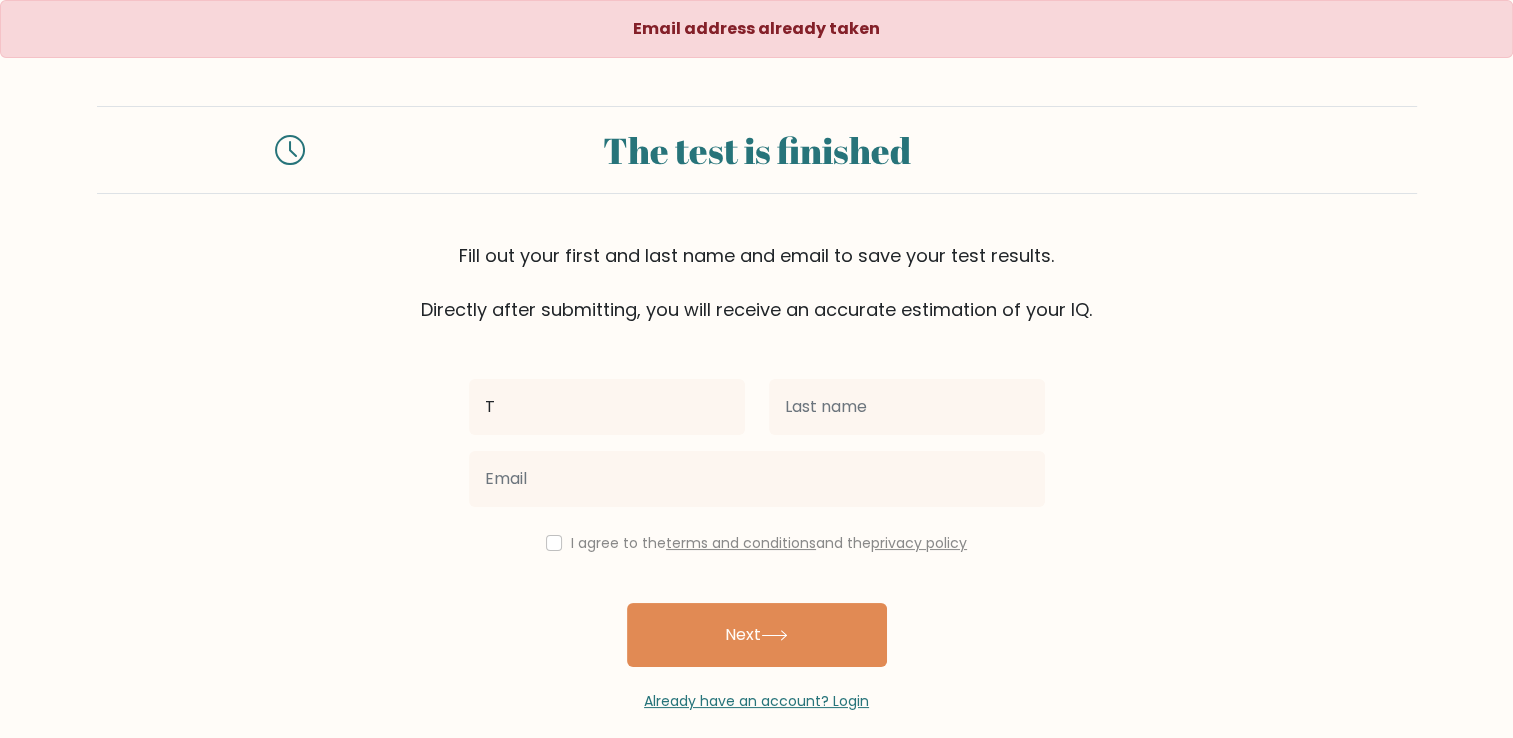 type on "[LAST]" 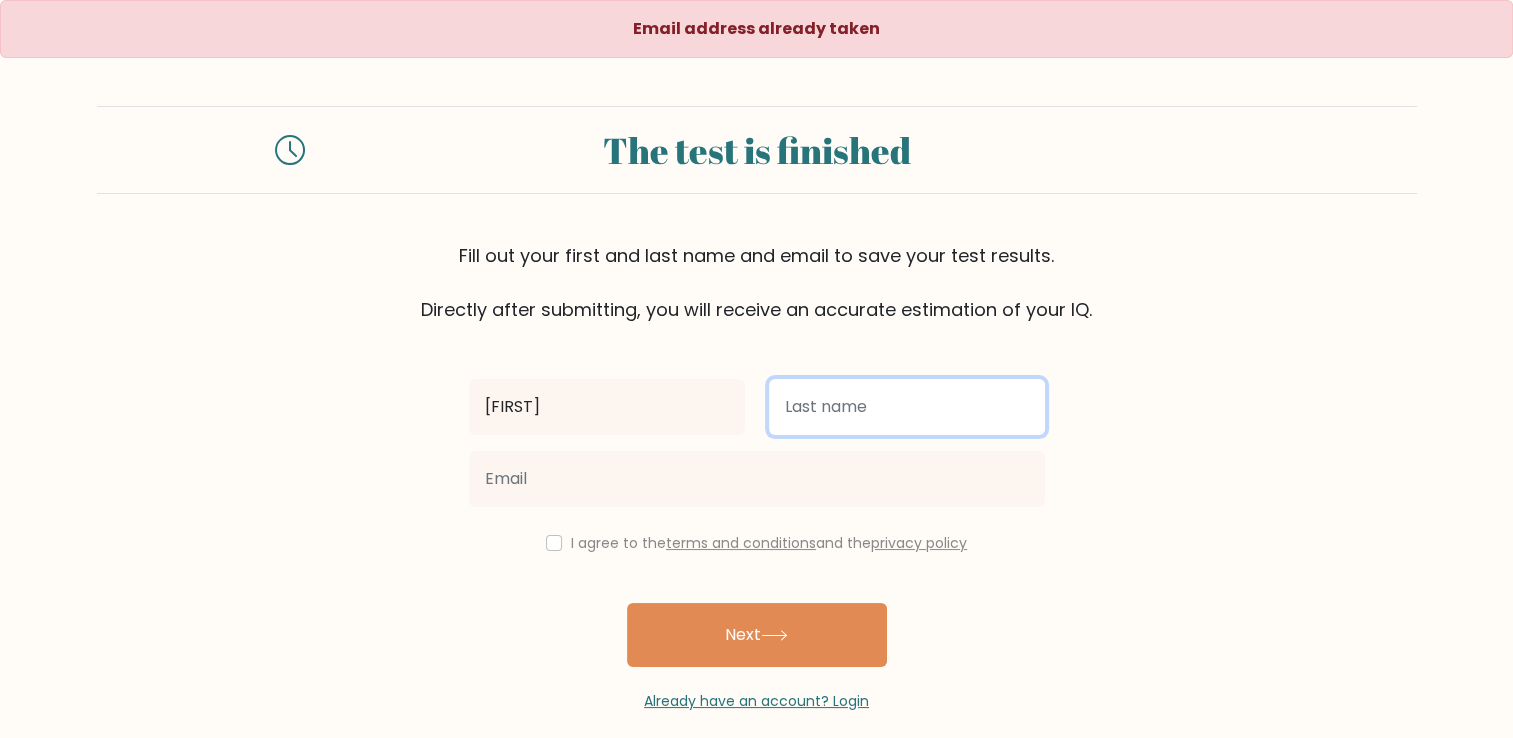 type on "[LAST]" 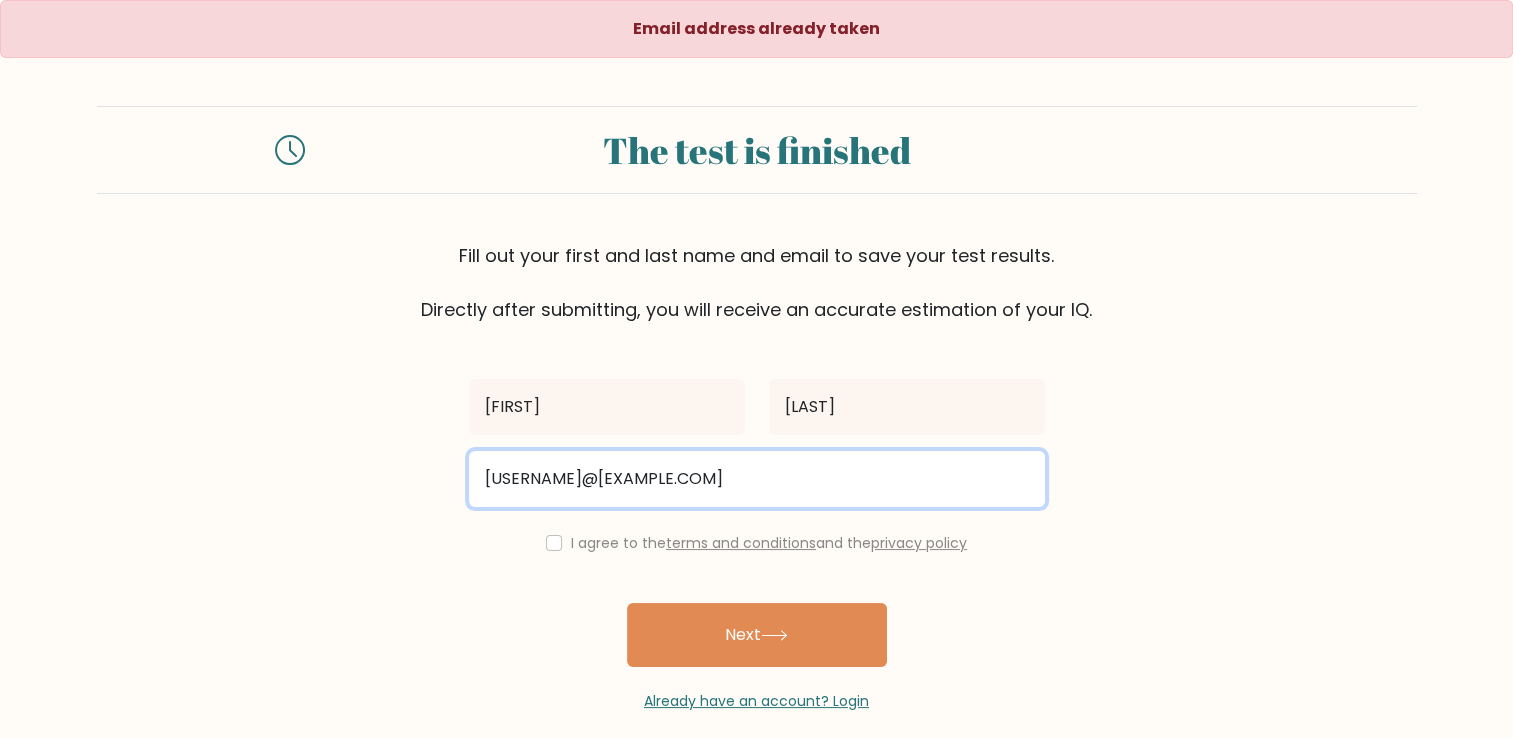 click on "tawhidkawsar61@gmail.com" at bounding box center [757, 479] 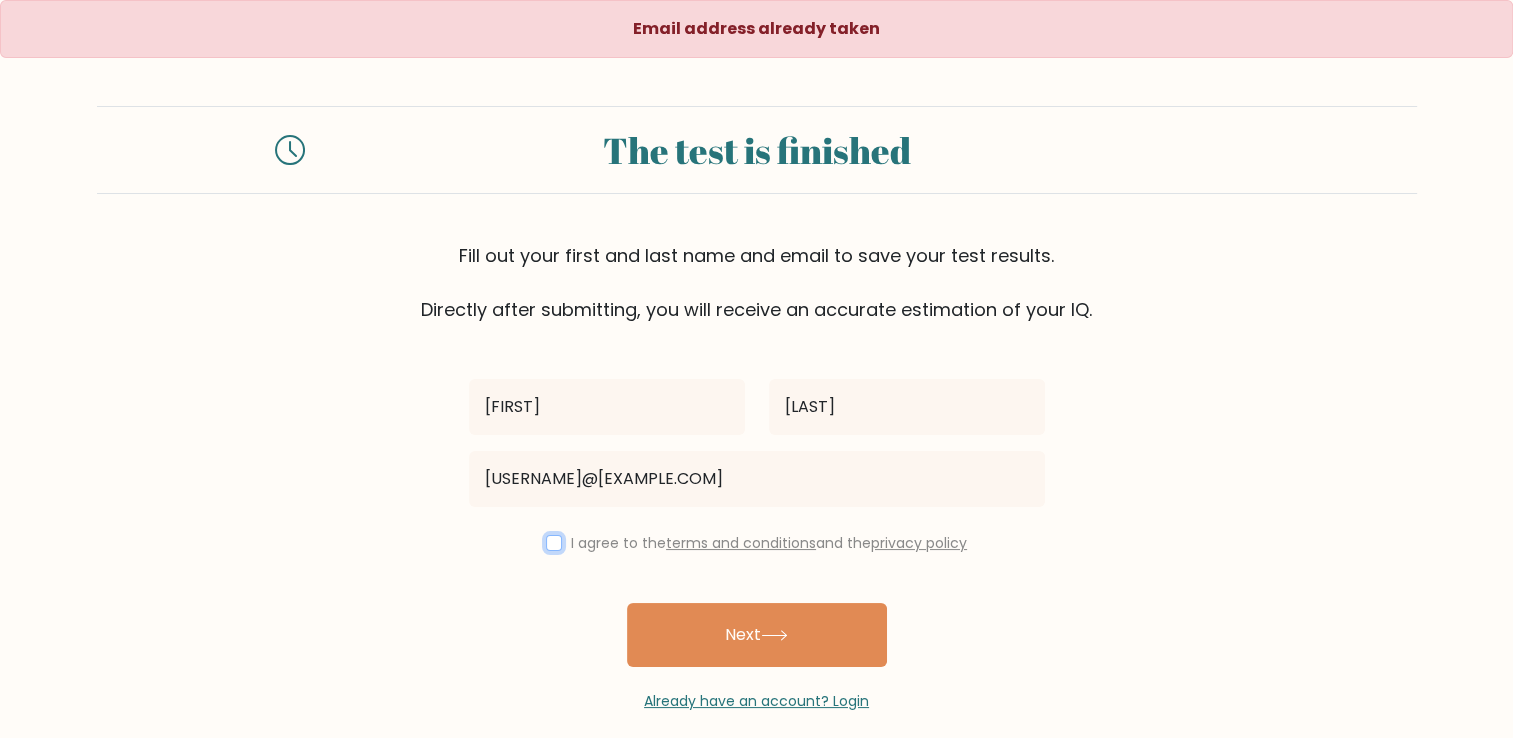 click at bounding box center (554, 543) 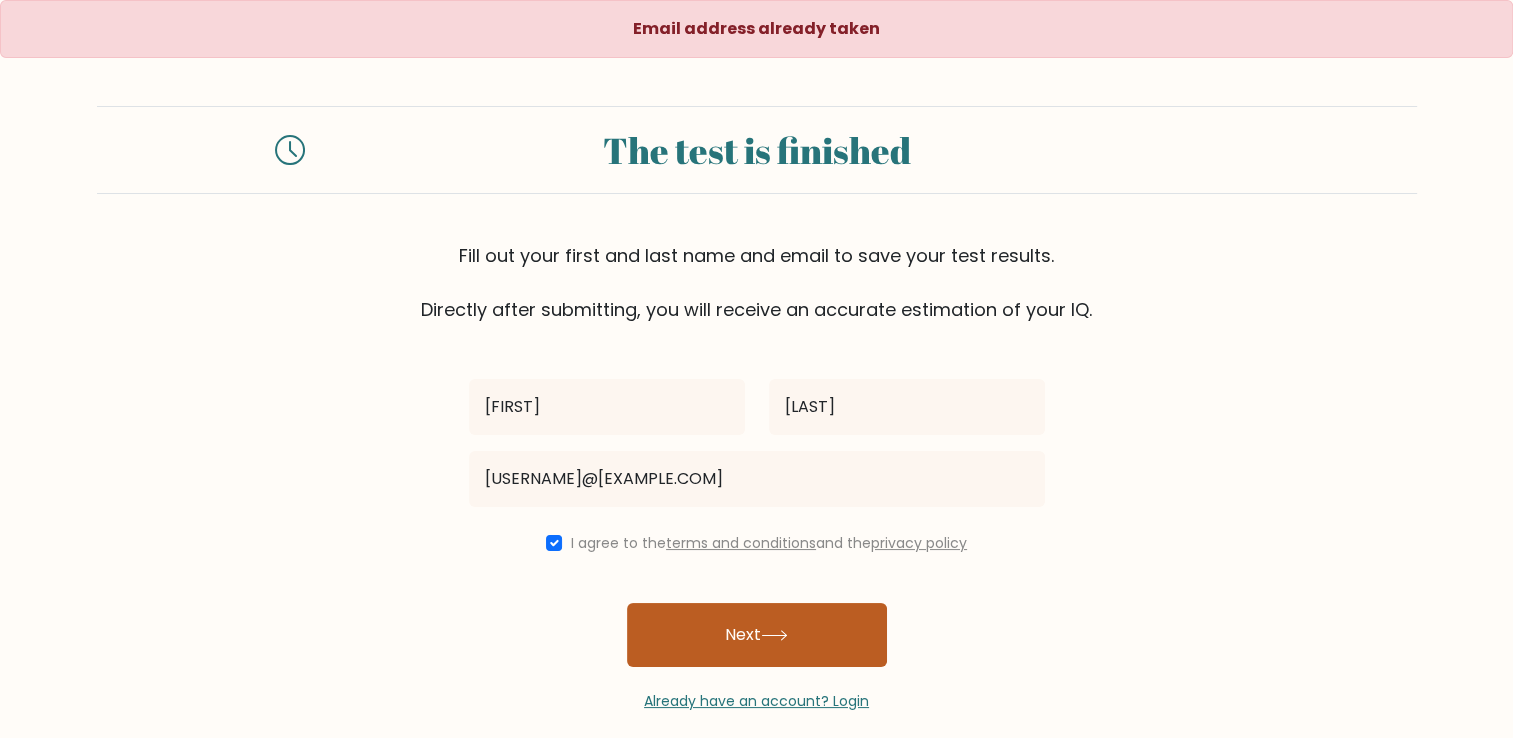 click on "Next" at bounding box center (757, 635) 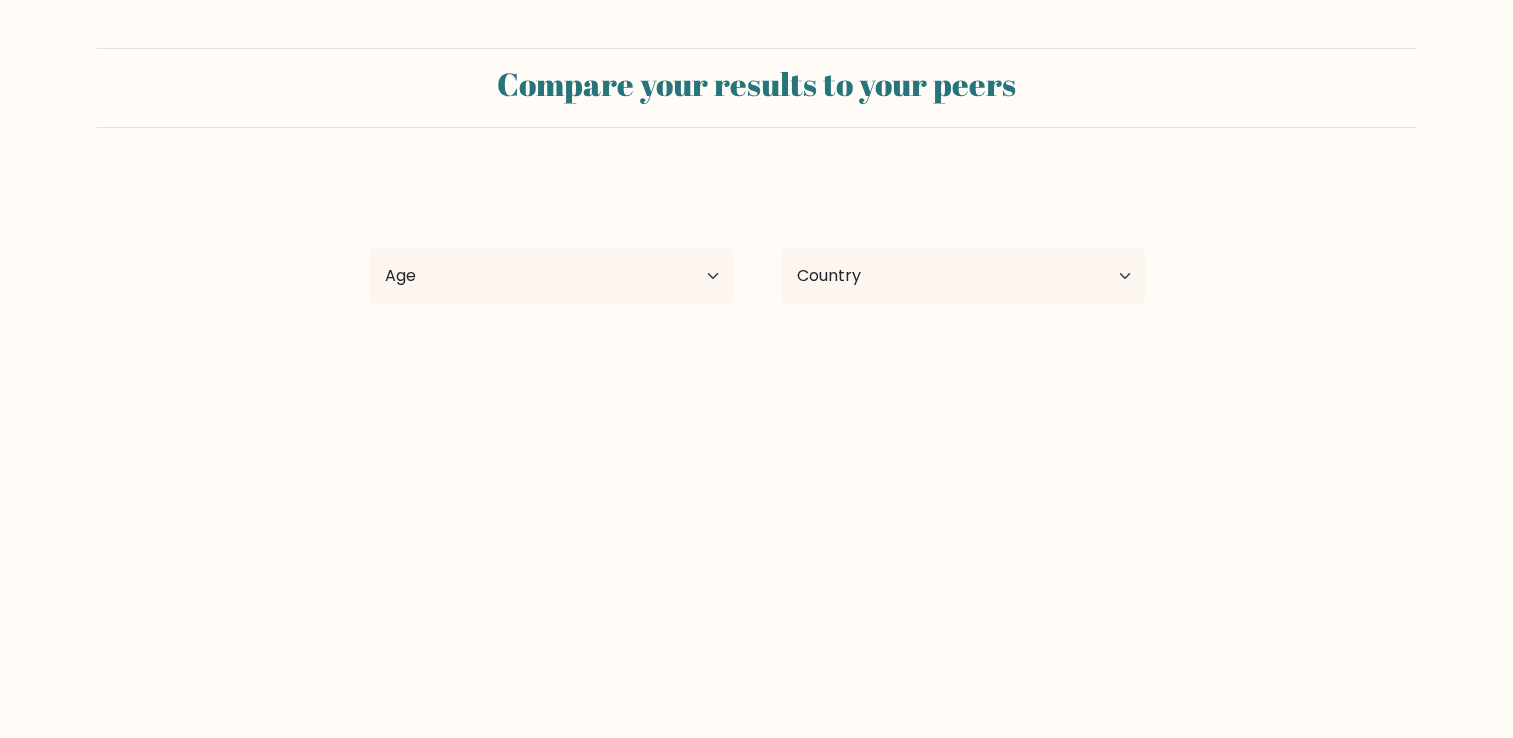 scroll, scrollTop: 0, scrollLeft: 0, axis: both 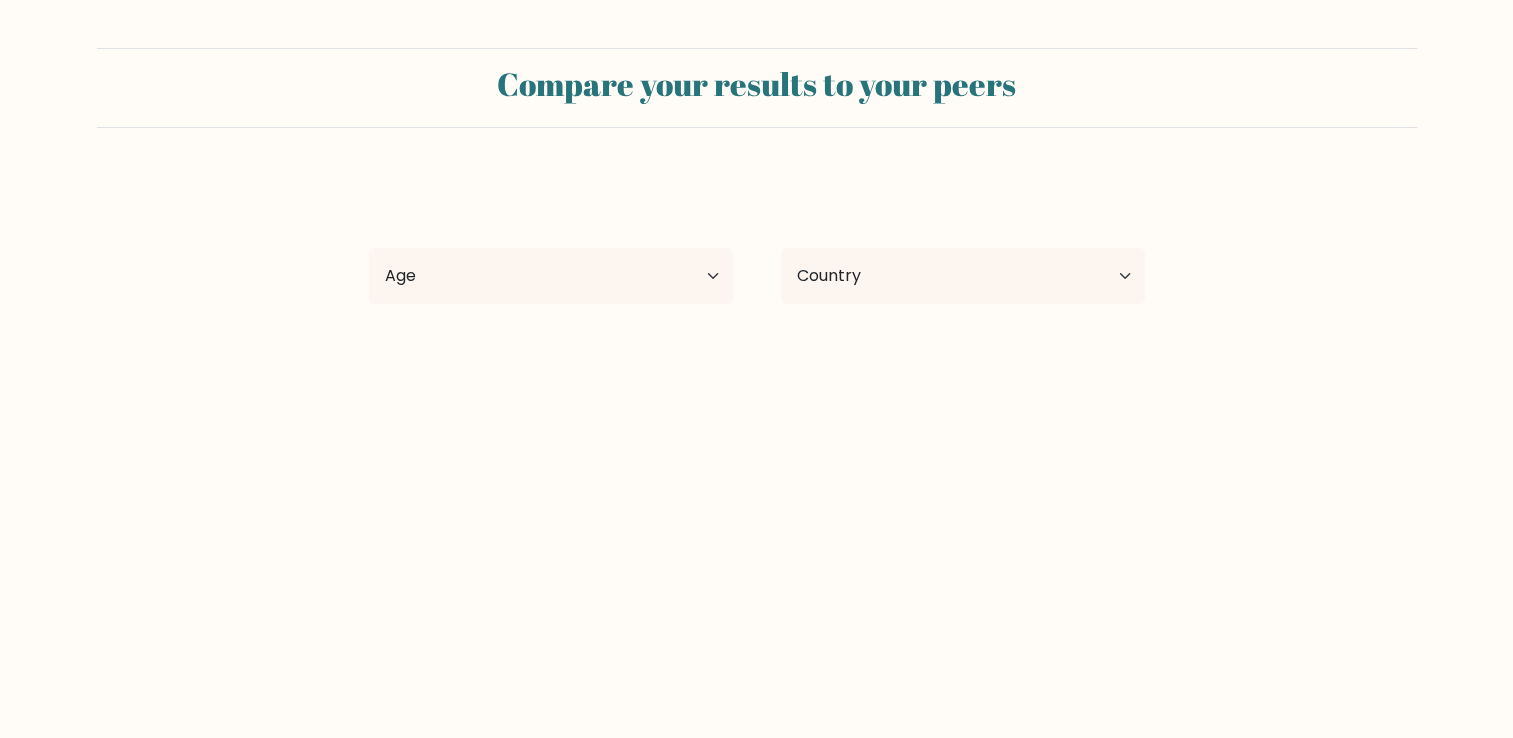 select on "BD" 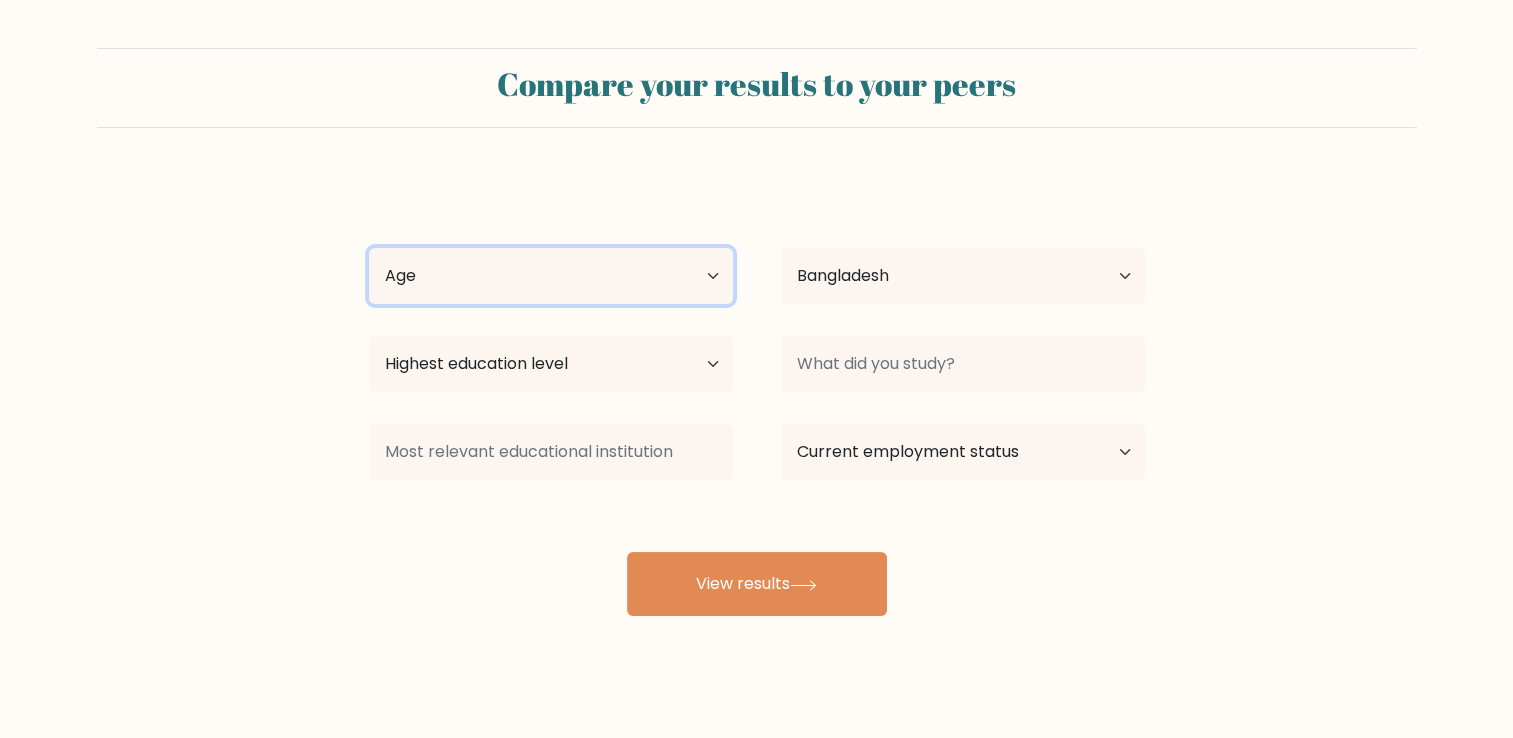 click on "Age
Under 18 years old
18-24 years old
25-34 years old
35-44 years old
45-54 years old
55-64 years old
65 years old and above" at bounding box center (551, 276) 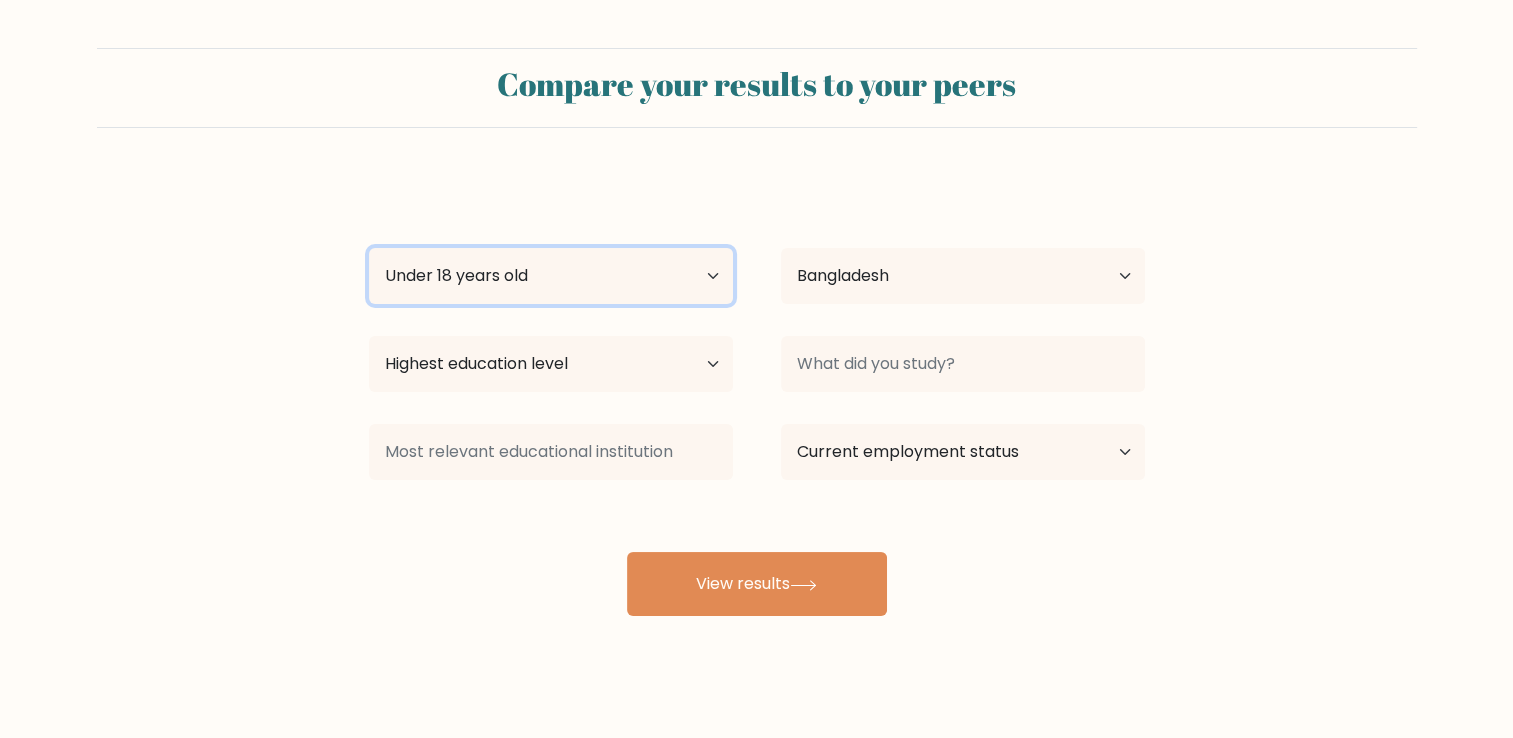 click on "Age
Under 18 years old
18-24 years old
25-34 years old
35-44 years old
45-54 years old
55-64 years old
65 years old and above" at bounding box center [551, 276] 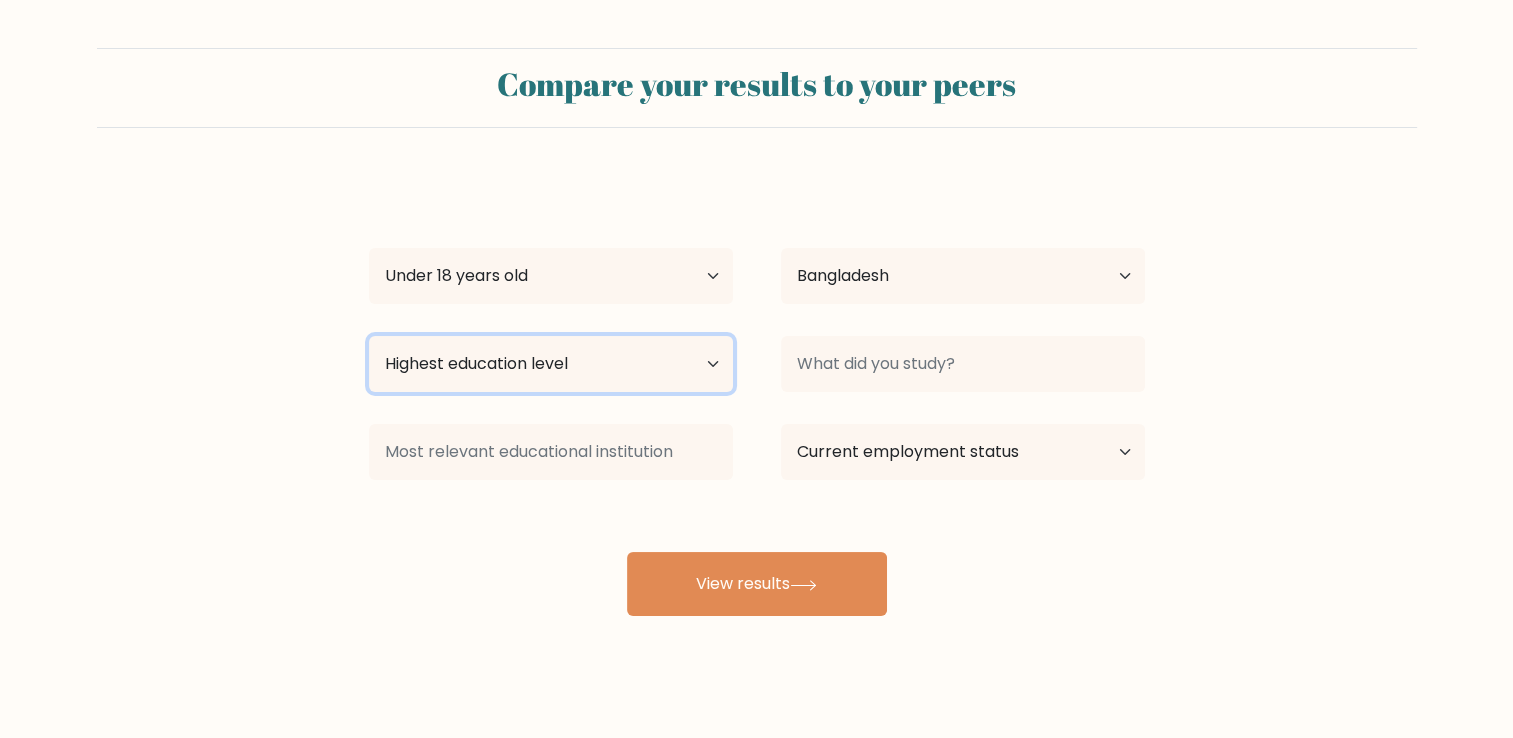 click on "Highest education level
No schooling
Primary
Lower Secondary
Upper Secondary
Occupation Specific
Bachelor's degree
Master's degree
Doctoral degree" at bounding box center [551, 364] 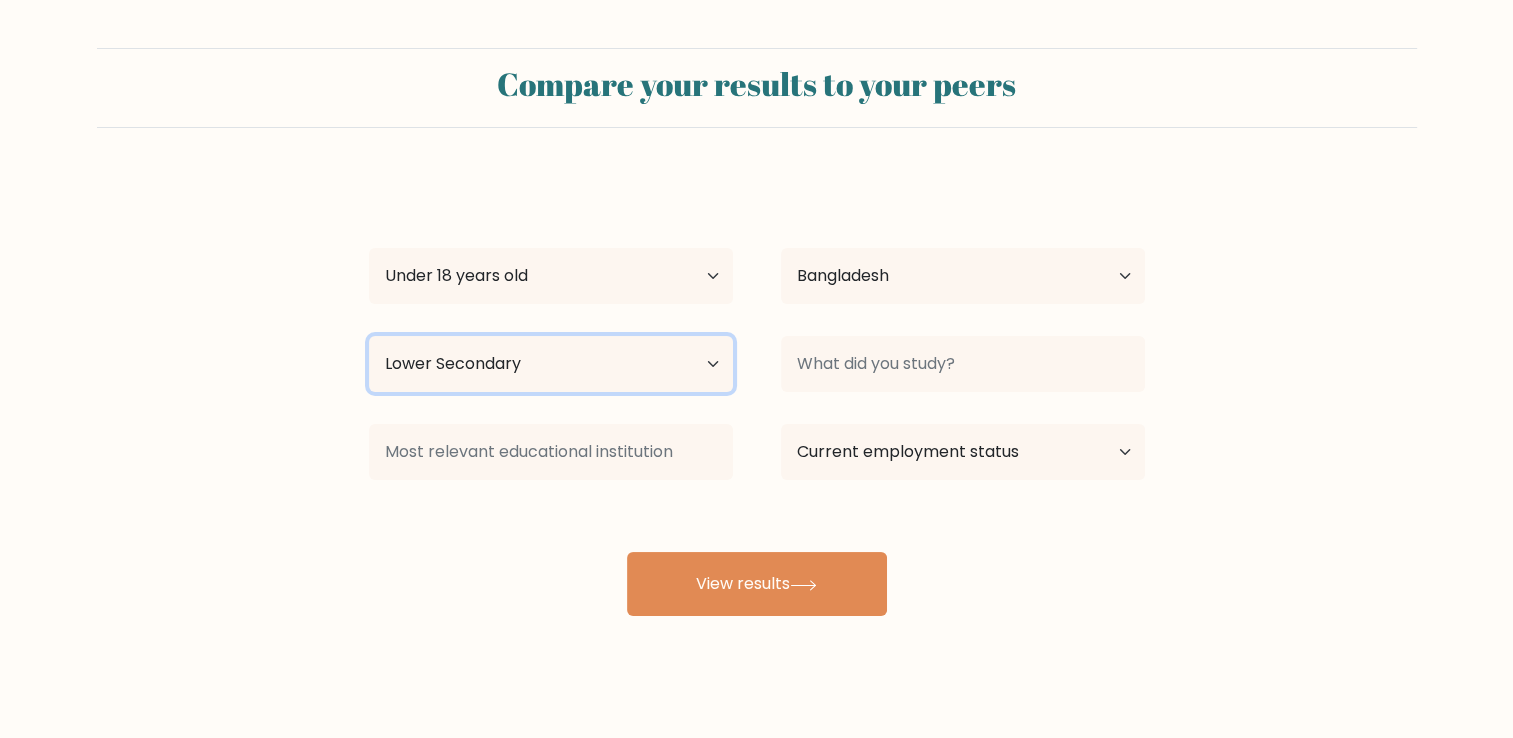 click on "Highest education level
No schooling
Primary
Lower Secondary
Upper Secondary
Occupation Specific
Bachelor's degree
Master's degree
Doctoral degree" at bounding box center (551, 364) 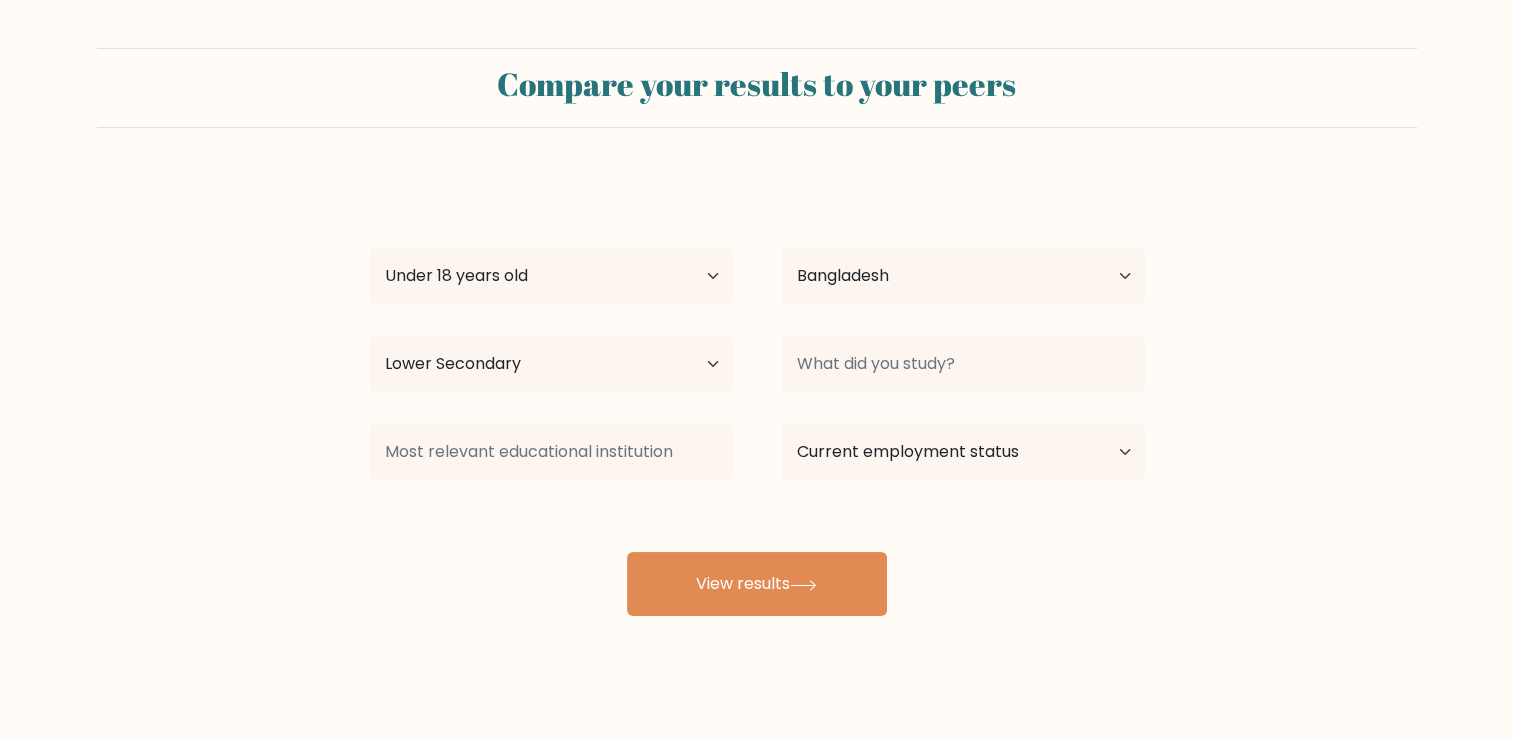click on "Tawhid
[LAST]
Age
Under 18 years old
18-24 years old
25-34 years old
35-44 years old
45-54 years old
55-64 years old
65 years old and above
Country
Afghanistan
Albania
Algeria
American Samoa
Andorra
Angola
Anguilla
Antarctica
Antigua and Barbuda
Argentina
Armenia
Aruba
Australia
Chad" at bounding box center (756, 332) 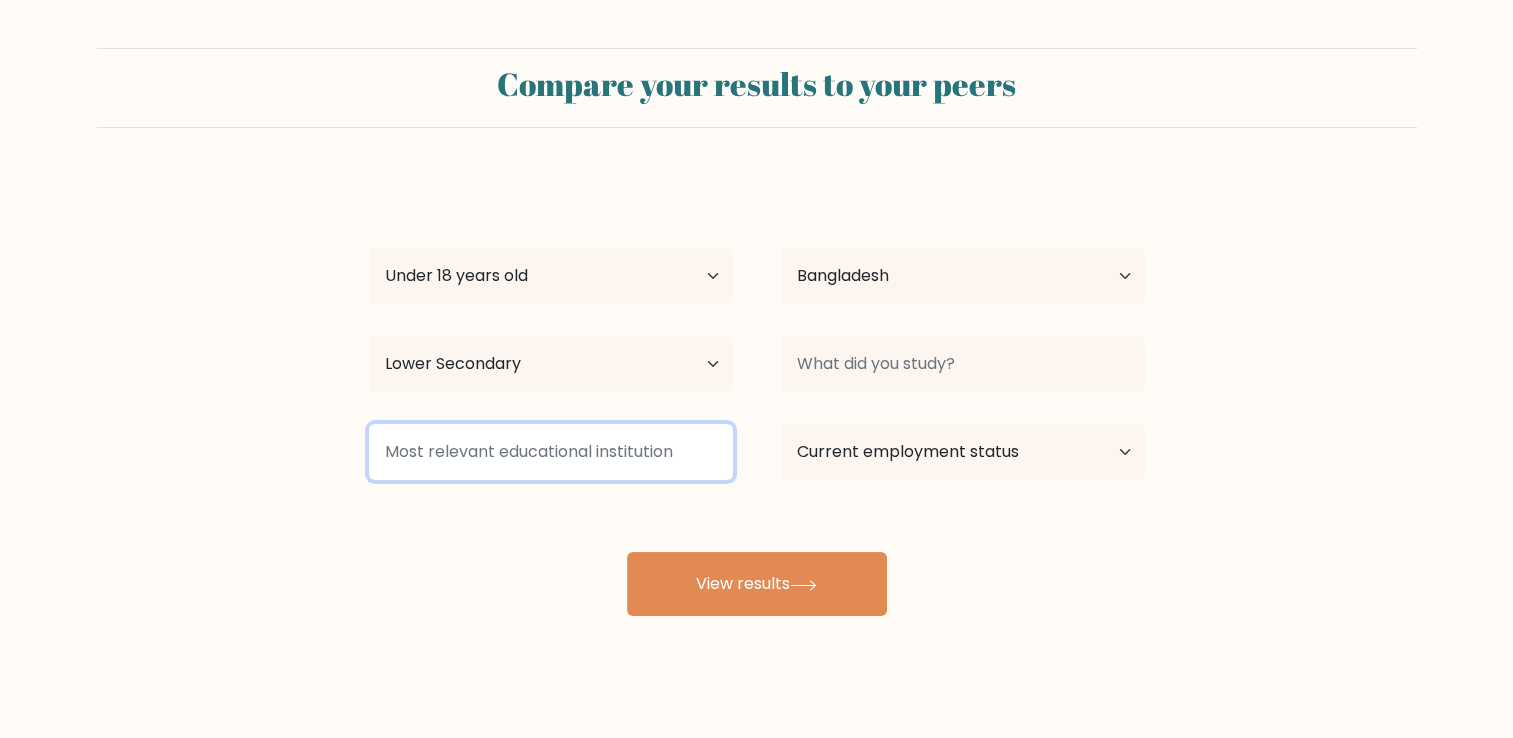click at bounding box center [551, 452] 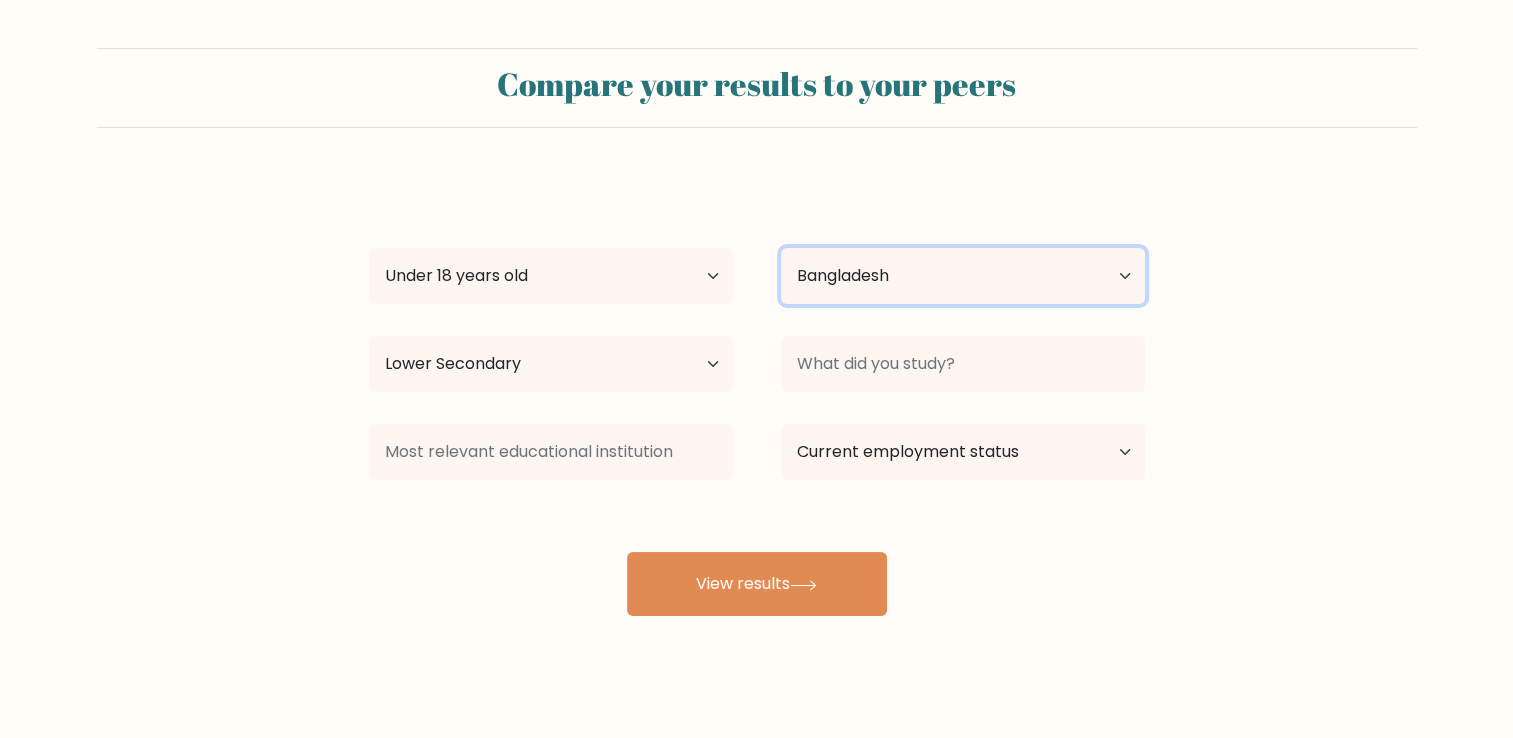 click on "Country
Afghanistan
Albania
Algeria
American Samoa
Andorra
Angola
Anguilla
Antarctica
Antigua and Barbuda
Argentina
Armenia
Aruba
Australia
Austria
Azerbaijan
Bahamas
Bahrain
Bangladesh
Barbados
Belarus
Belgium
Belize
Benin
Bermuda
Bhutan
Bolivia
Bonaire, Sint Eustatius and Saba
Bosnia and Herzegovina
Botswana
Bouvet Island
Brazil
British Indian Ocean Territory
Brunei
Bulgaria
Burkina Faso
Burundi
Cabo Verde
Cambodia
Cameroon
Canada
Cayman Islands
Central African Republic
Chad
Chile
China
Christmas Island
Cocos (Keeling) Islands
Colombia
Comoros
Congo
Congo (the Democratic Republic of the)
Cook Islands
Costa Rica
Côte d'Ivoire
Croatia
Cuba" at bounding box center [963, 276] 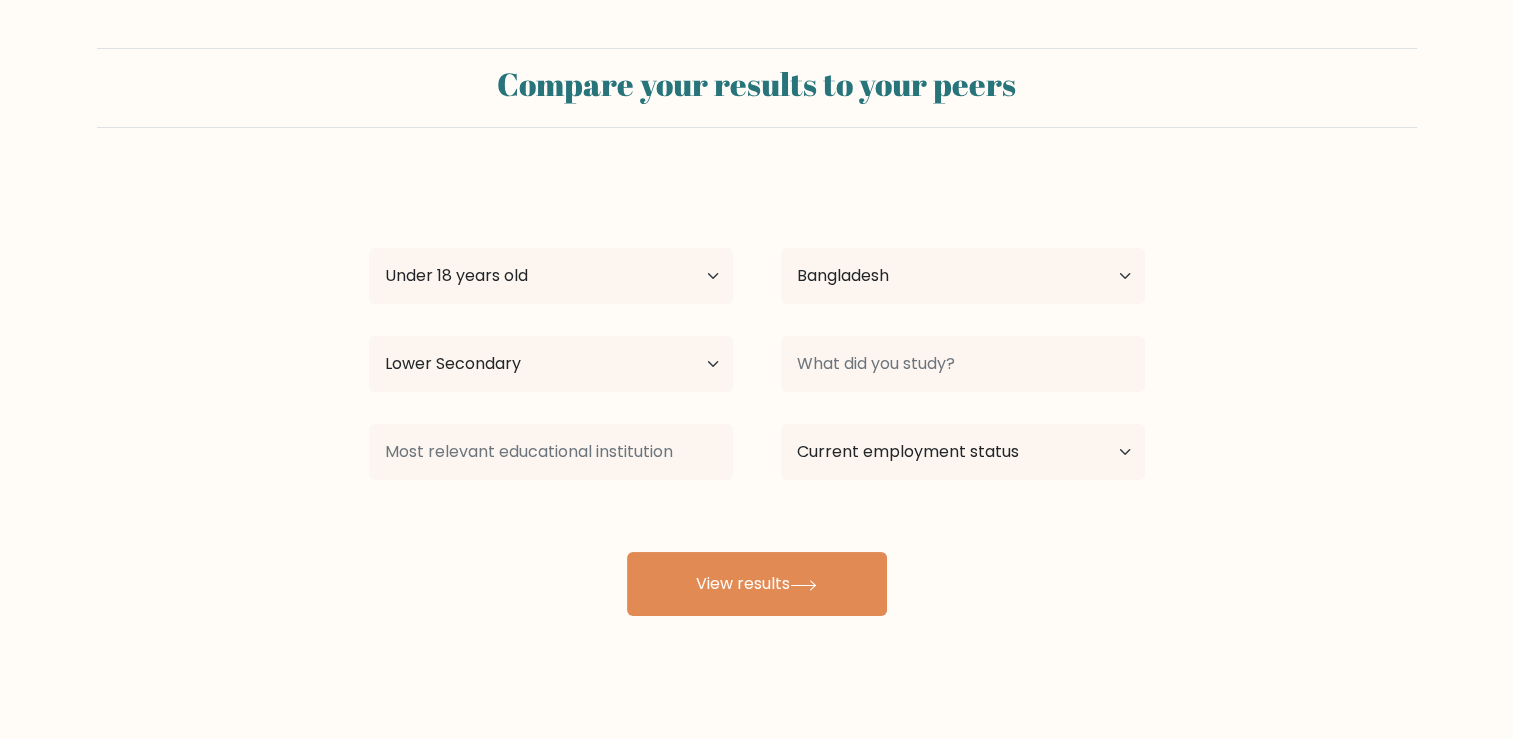 click on "Tawhid
[LAST]
Age
Under 18 years old
18-24 years old
25-34 years old
35-44 years old
45-54 years old
55-64 years old
65 years old and above
Country
Afghanistan
Albania
Algeria
American Samoa
Andorra
Angola
Anguilla
Antarctica
Antigua and Barbuda
Argentina
Armenia
Aruba
Australia
Chad" at bounding box center (756, 332) 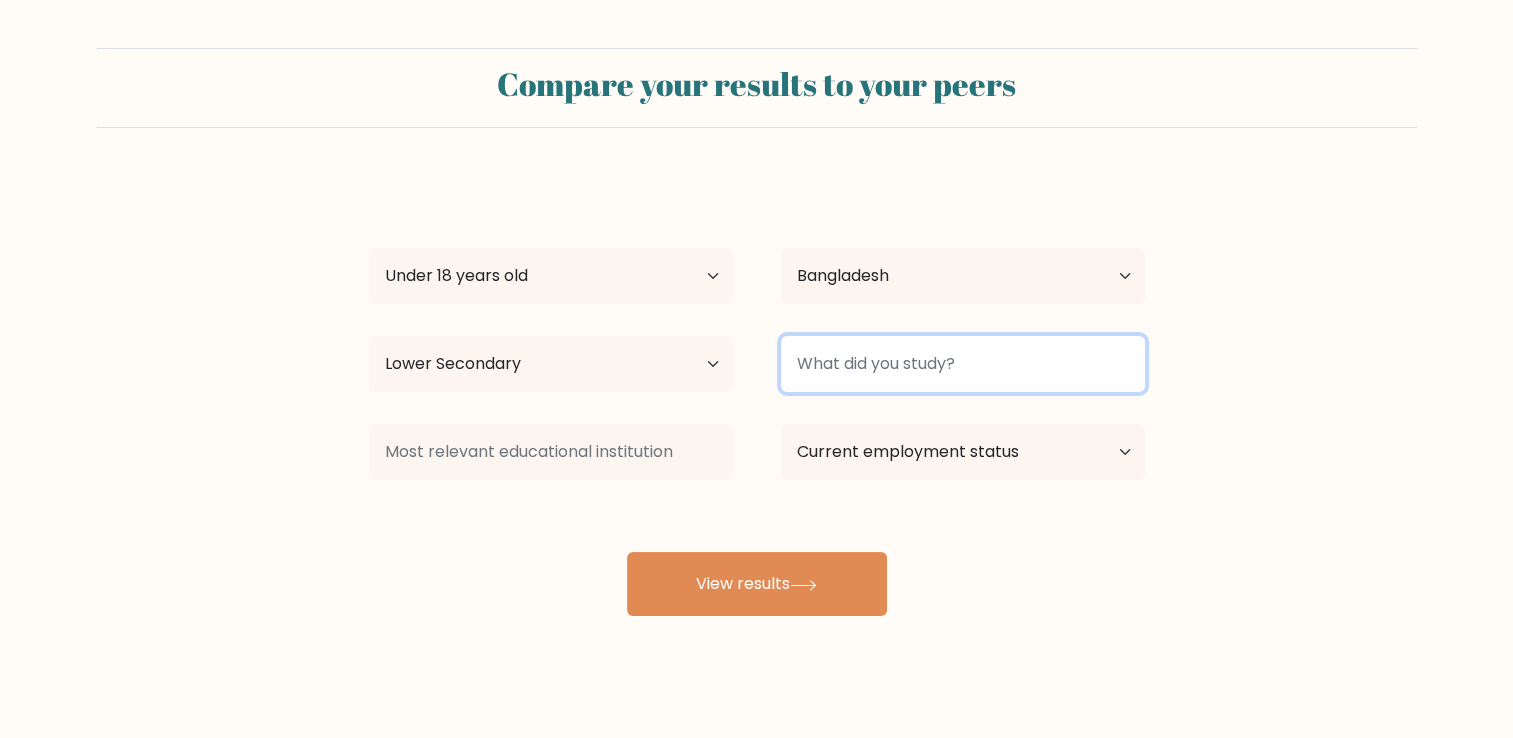 click at bounding box center (963, 364) 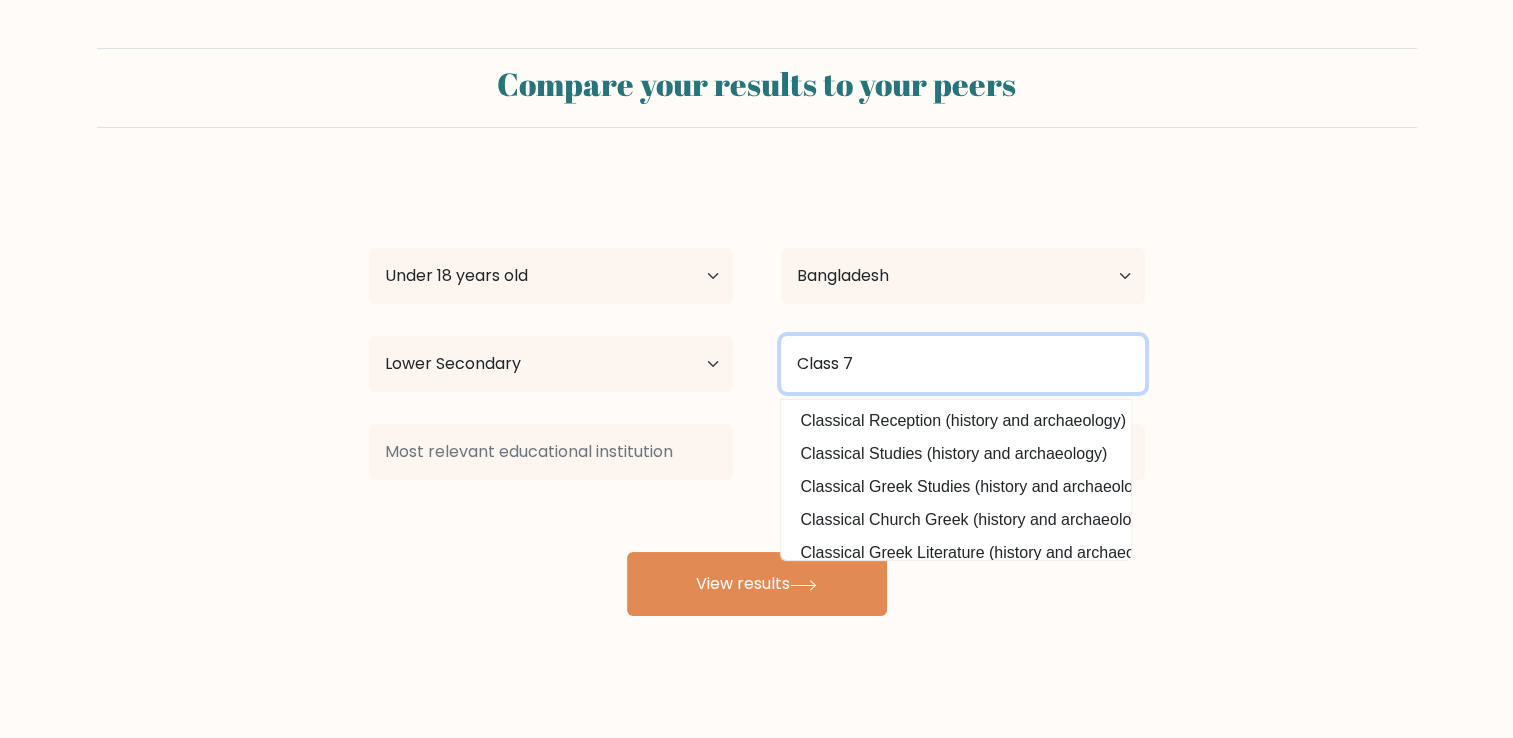 type on "Class 7" 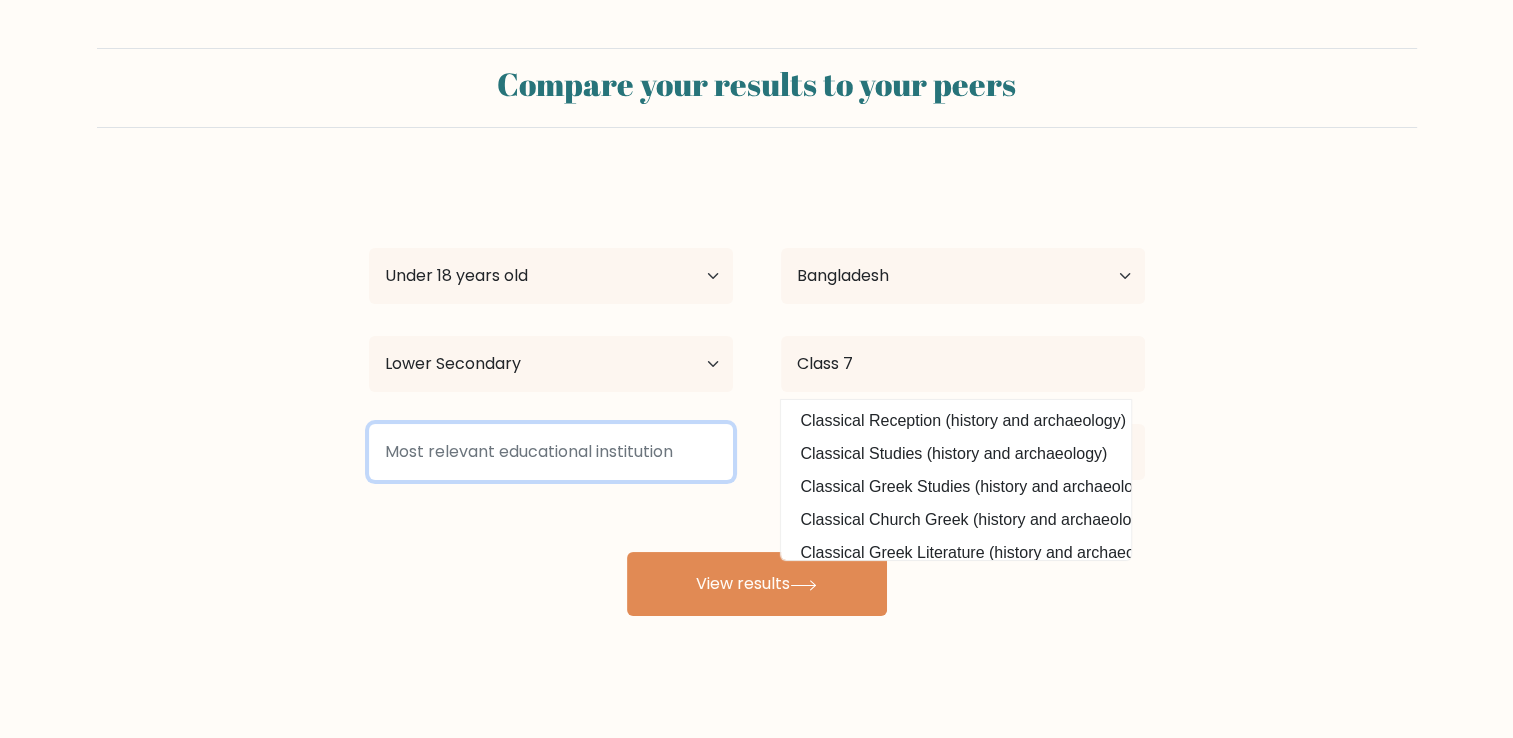 click at bounding box center (551, 452) 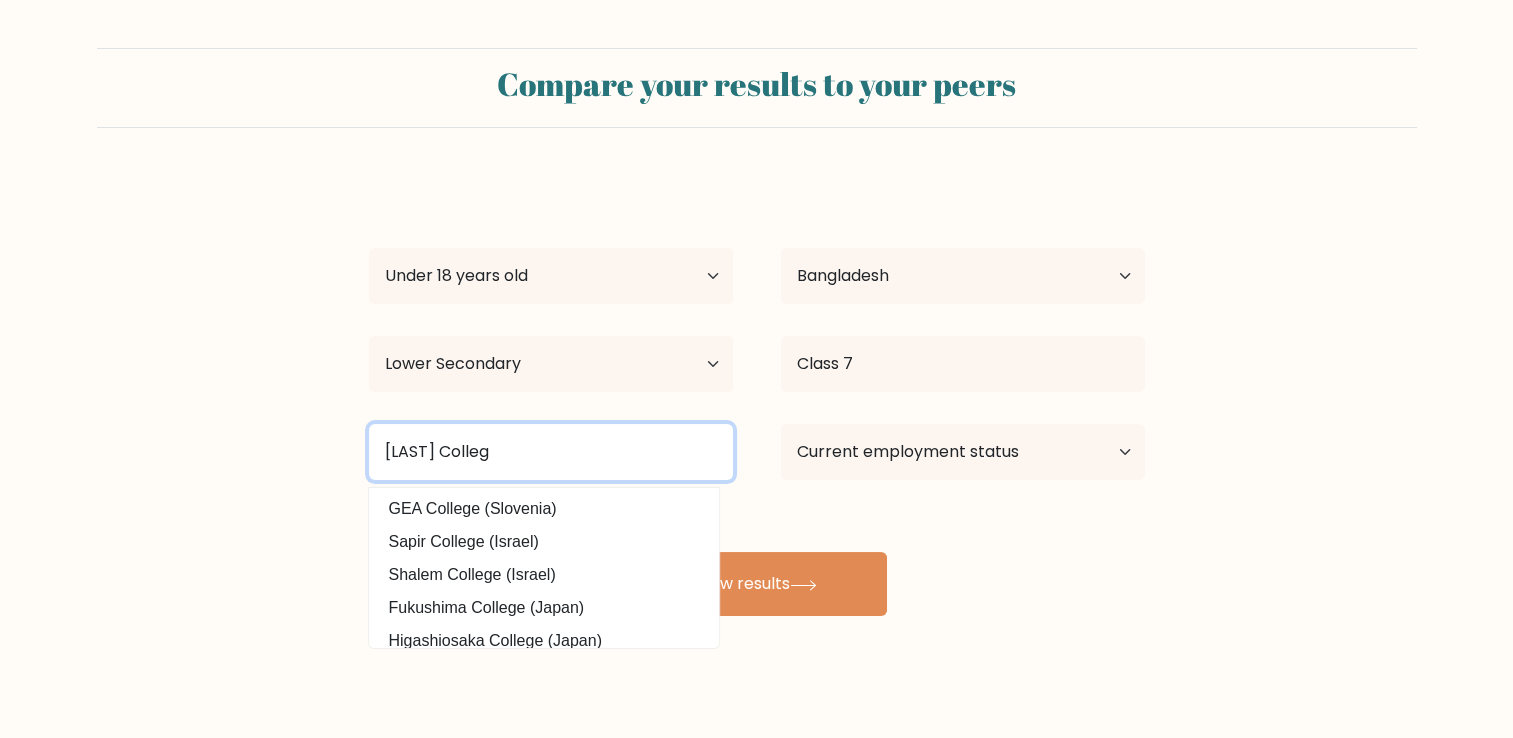 type on "[LAST] College" 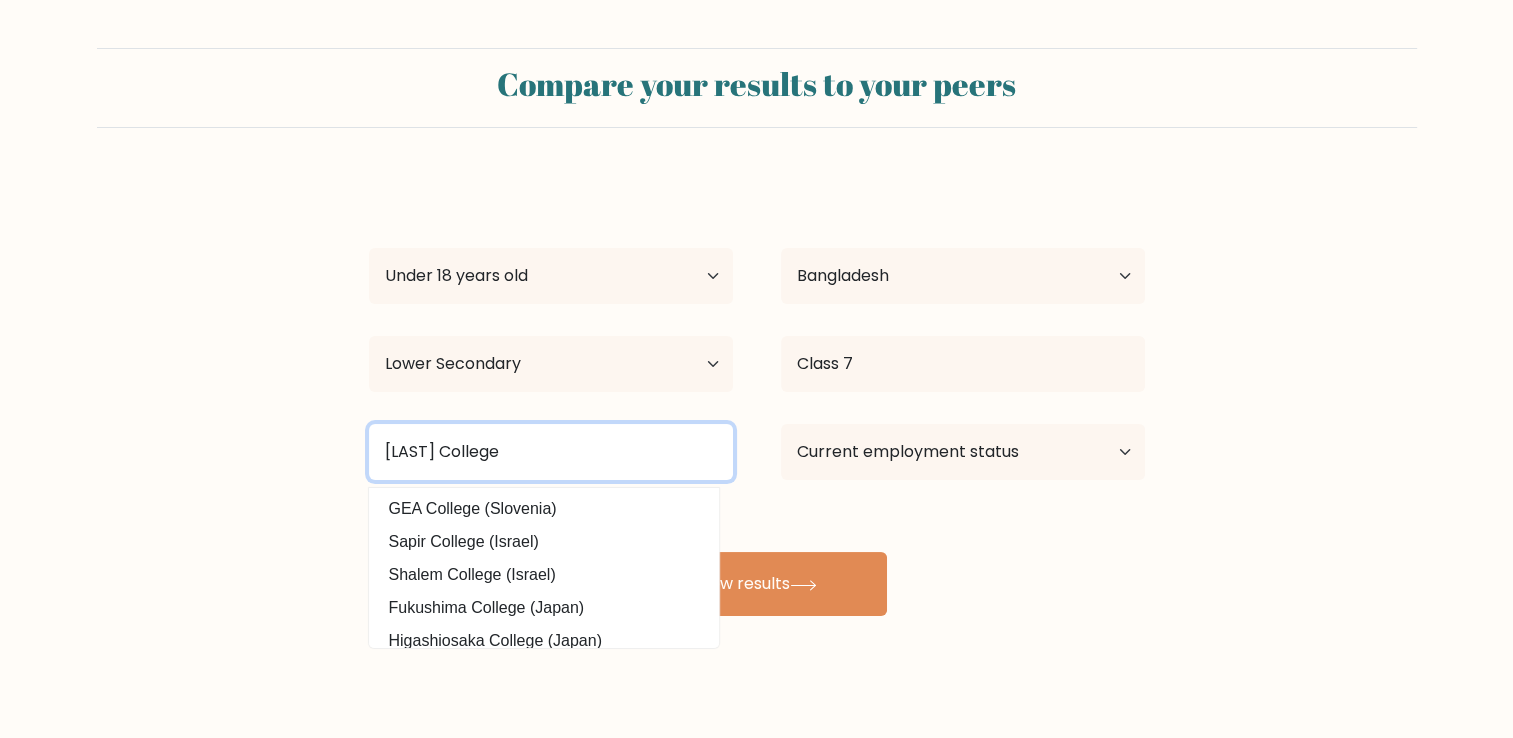 drag, startPoint x: 636, startPoint y: 454, endPoint x: 323, endPoint y: 447, distance: 313.07828 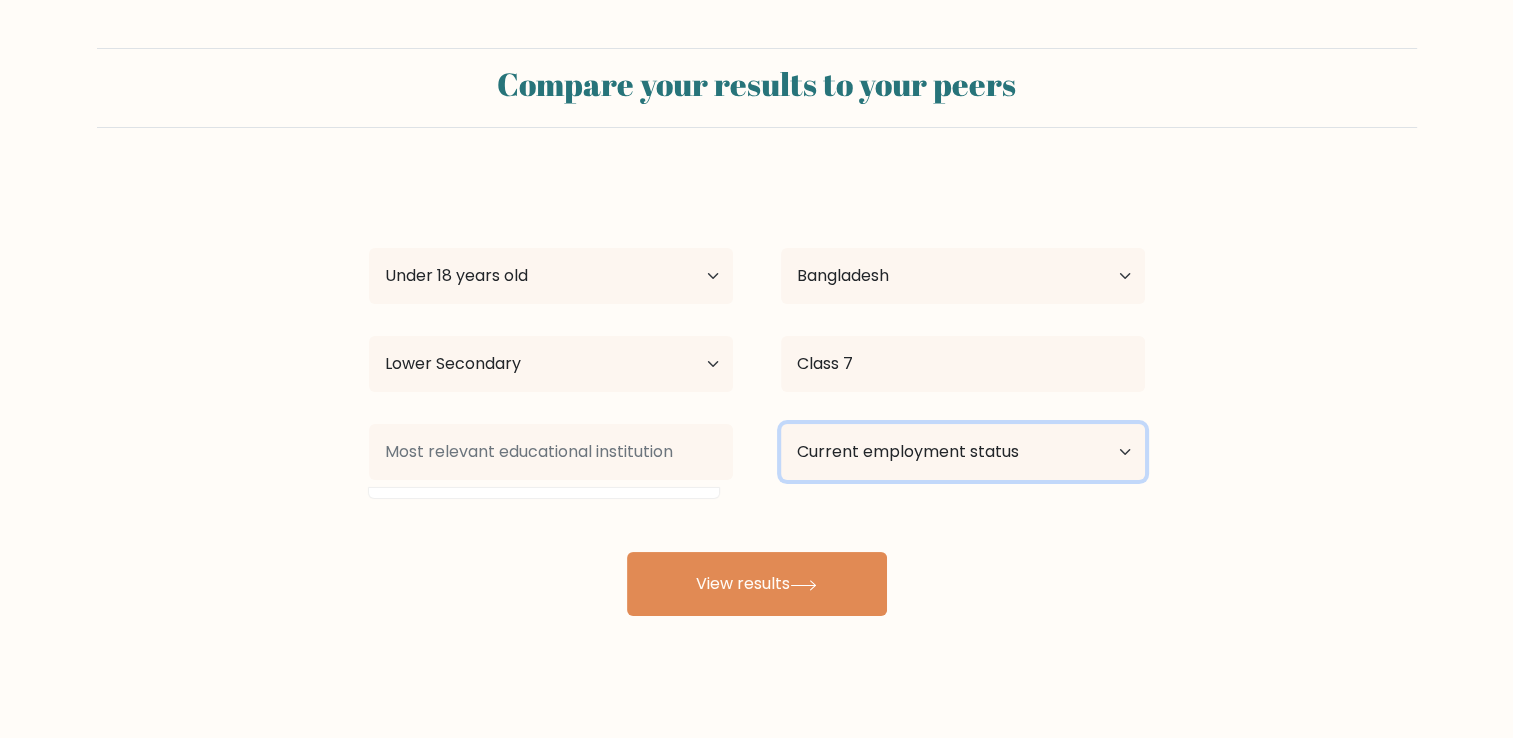 click on "Current employment status
Employed
Student
Retired
Other / prefer not to answer" at bounding box center (963, 452) 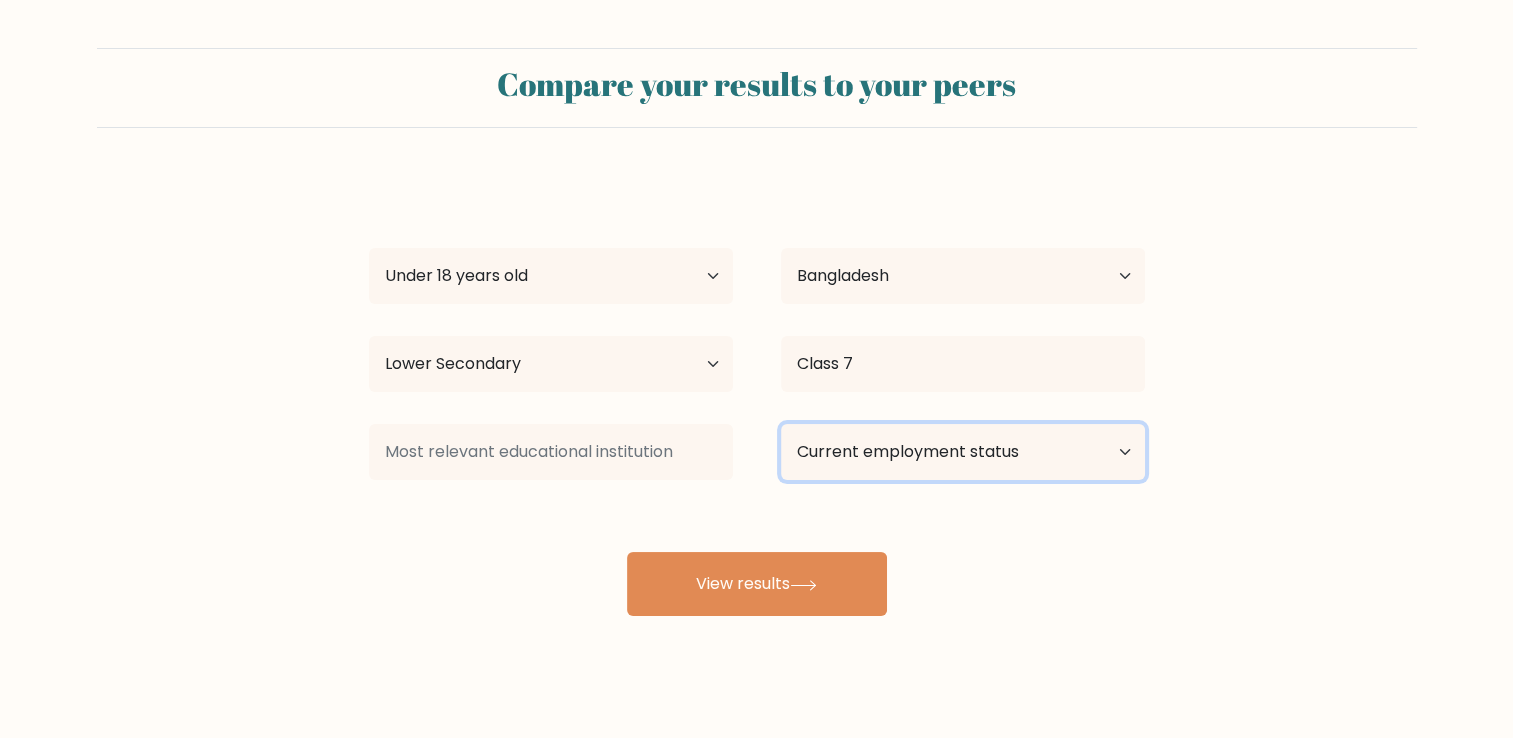 select on "student" 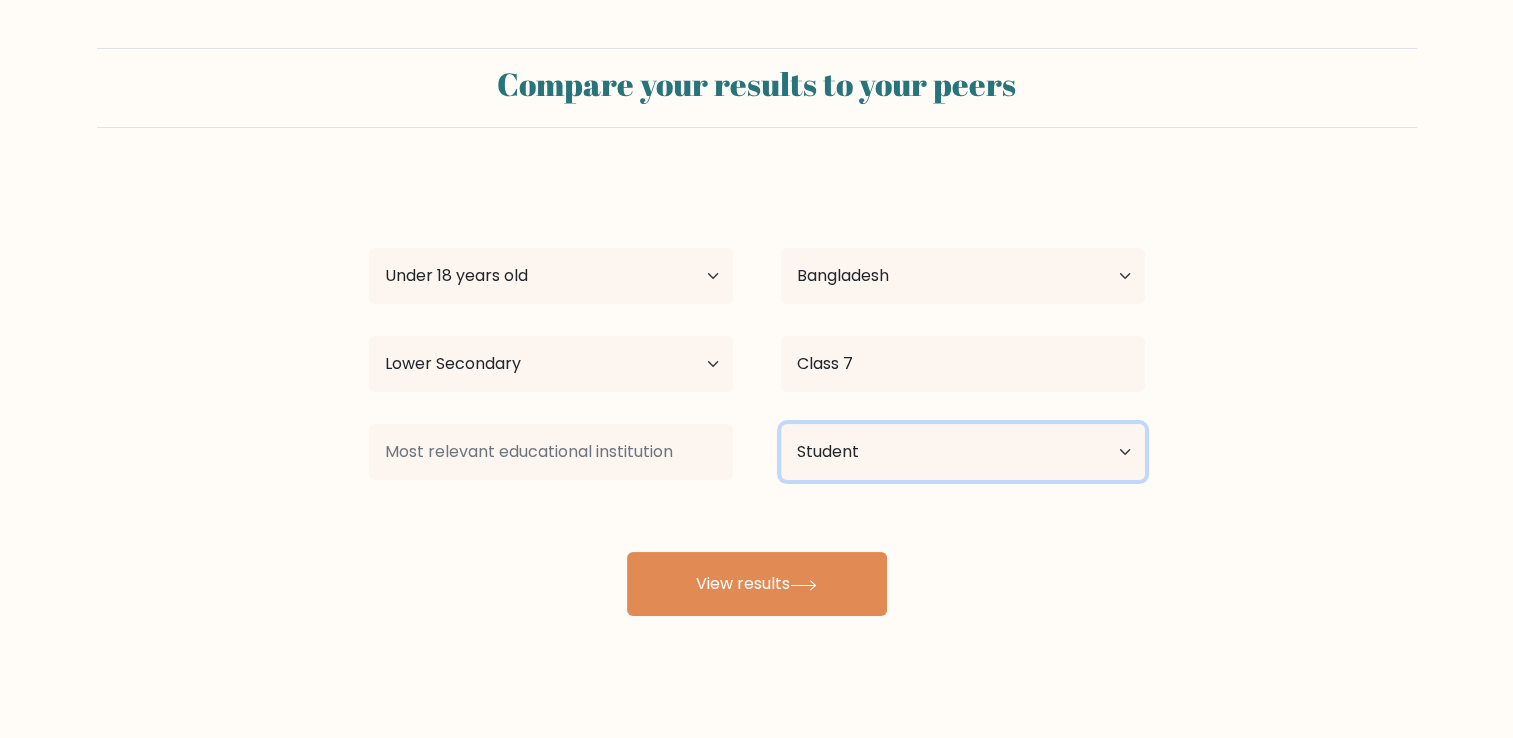 click on "Current employment status
Employed
Student
Retired
Other / prefer not to answer" at bounding box center (963, 452) 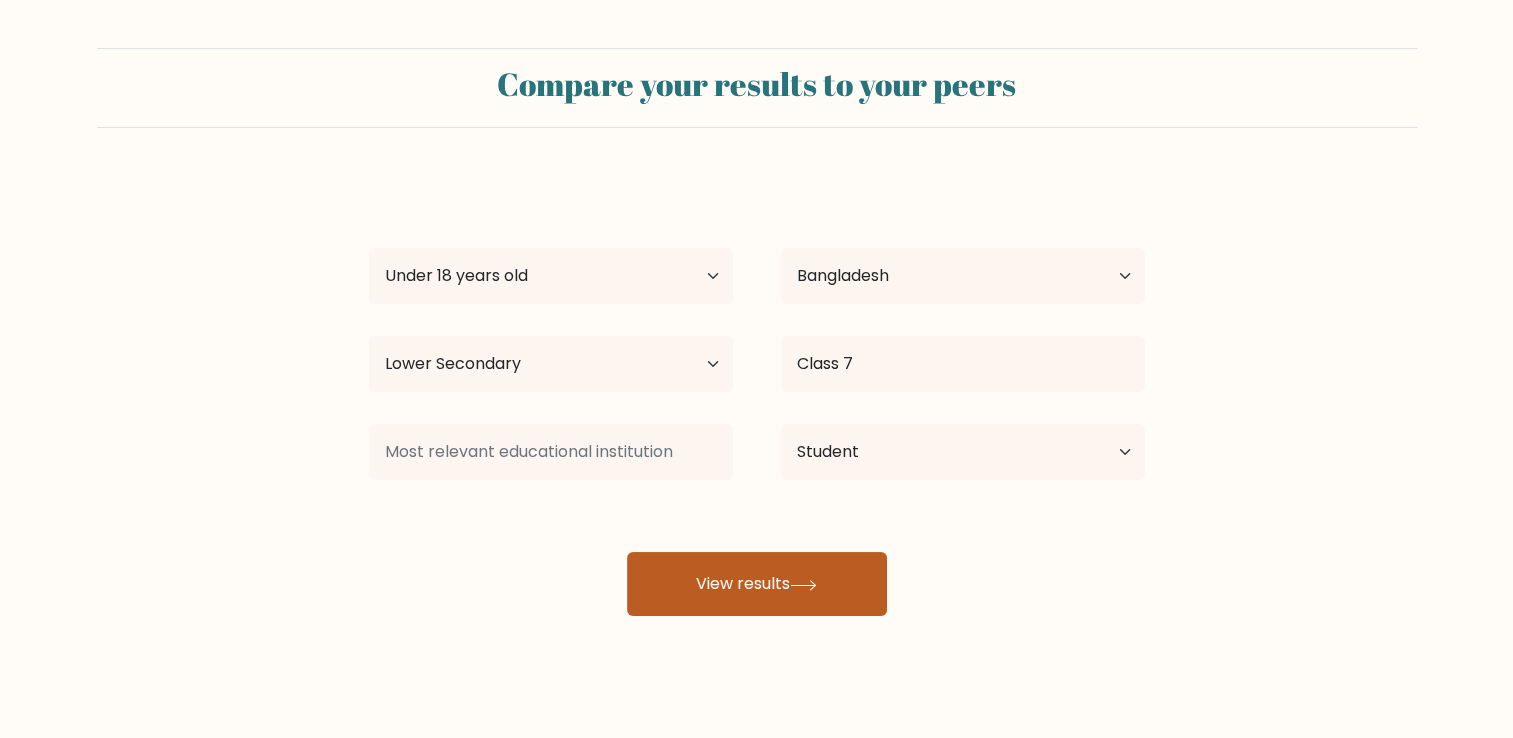click on "View results" at bounding box center (757, 584) 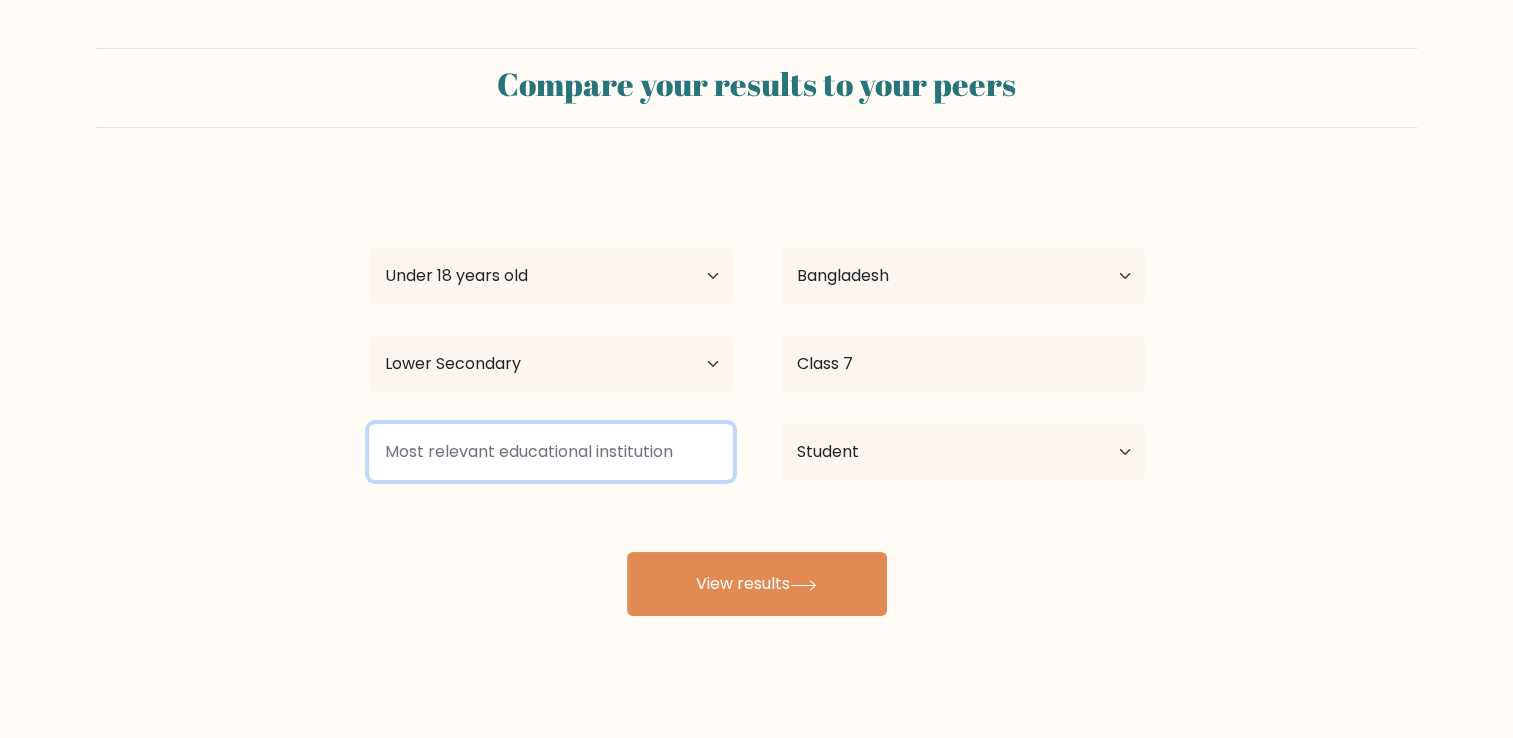 click at bounding box center [551, 452] 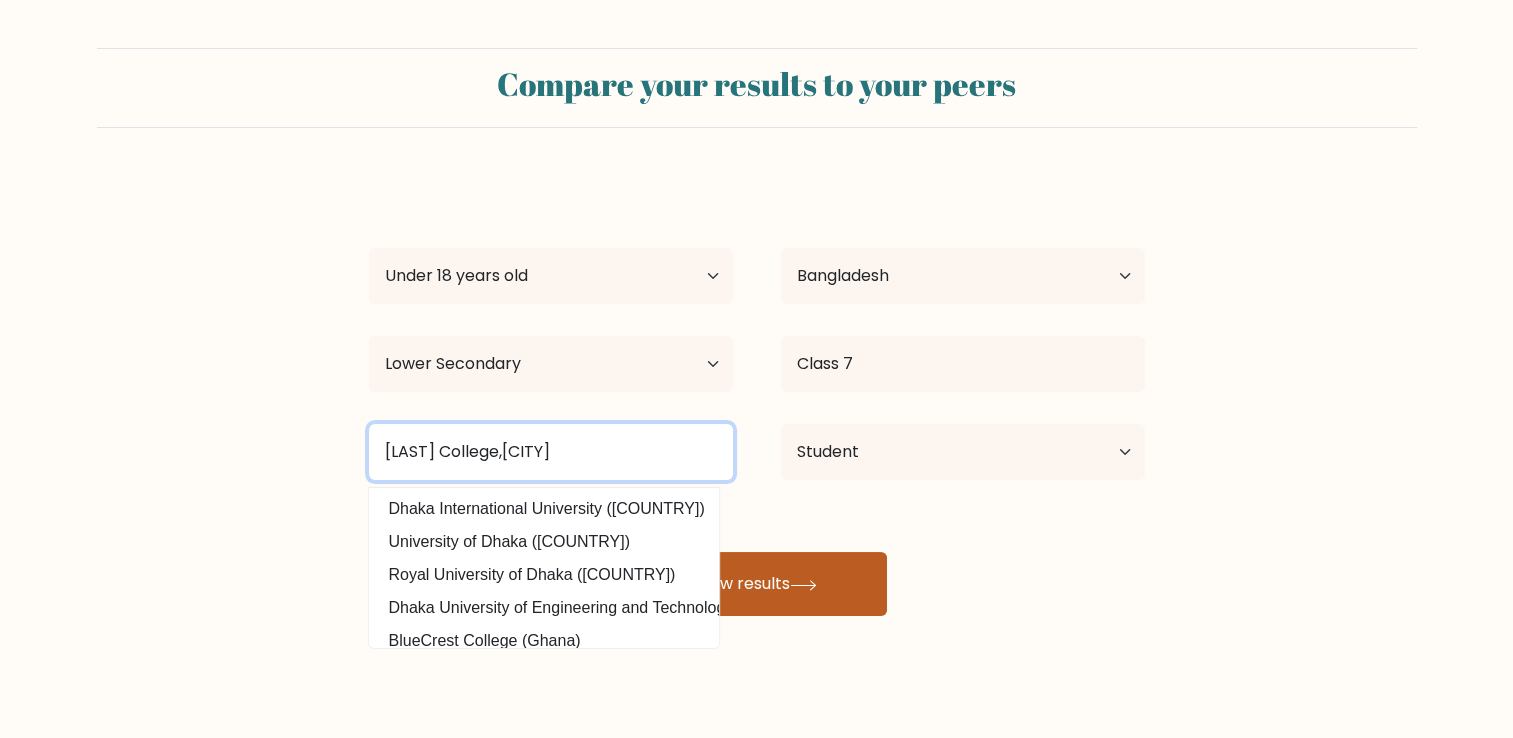 type on "[LAST] College,[CITY]" 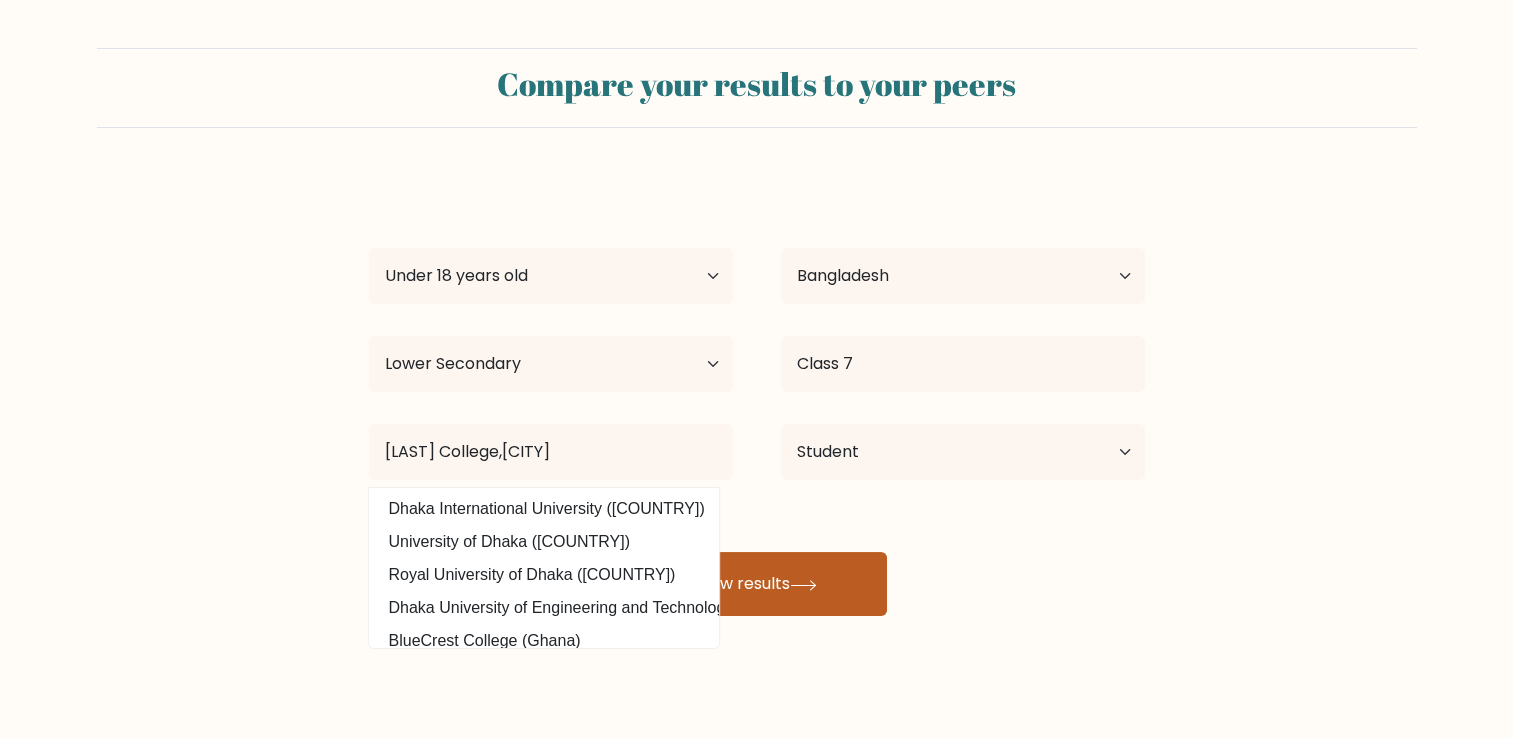 click on "View results" at bounding box center [757, 584] 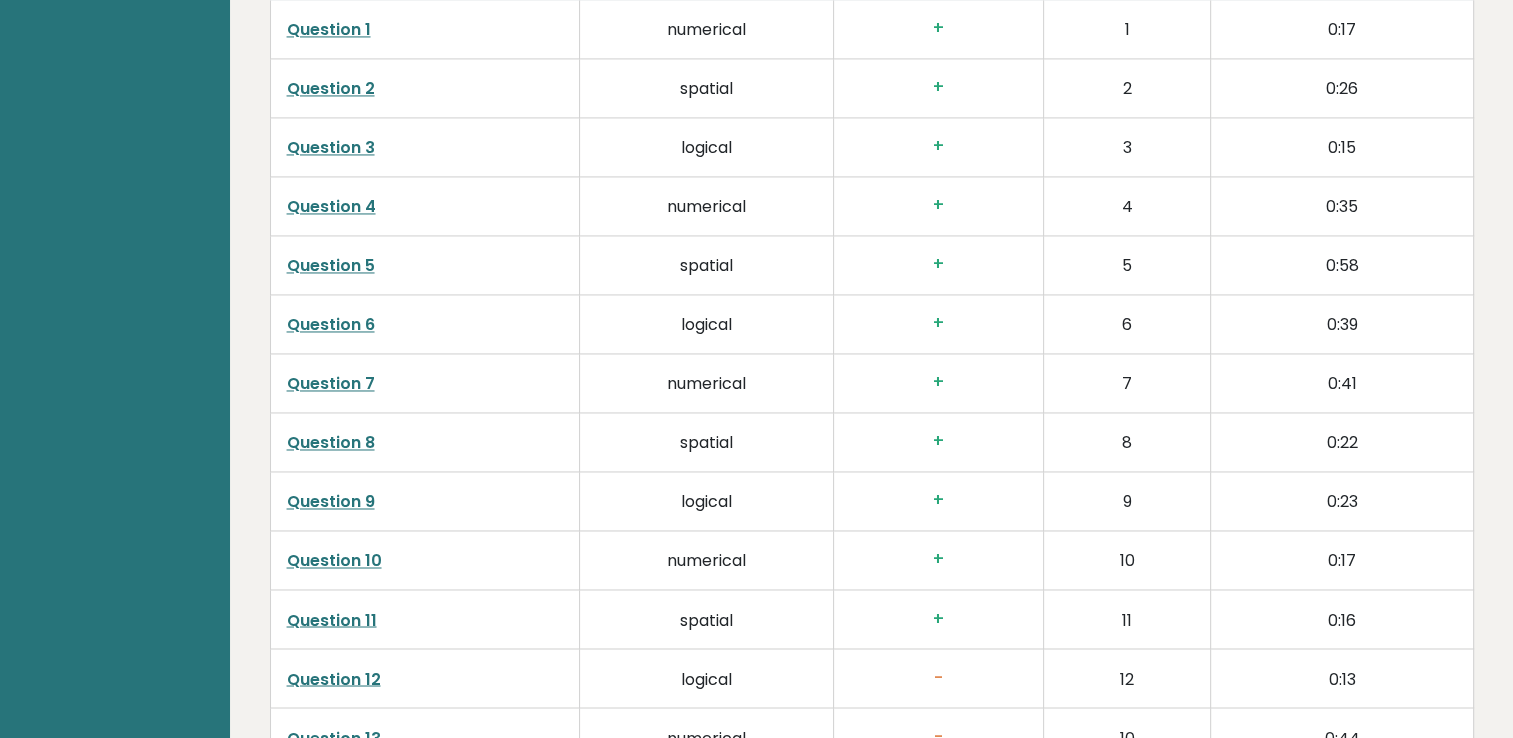 scroll, scrollTop: 3400, scrollLeft: 0, axis: vertical 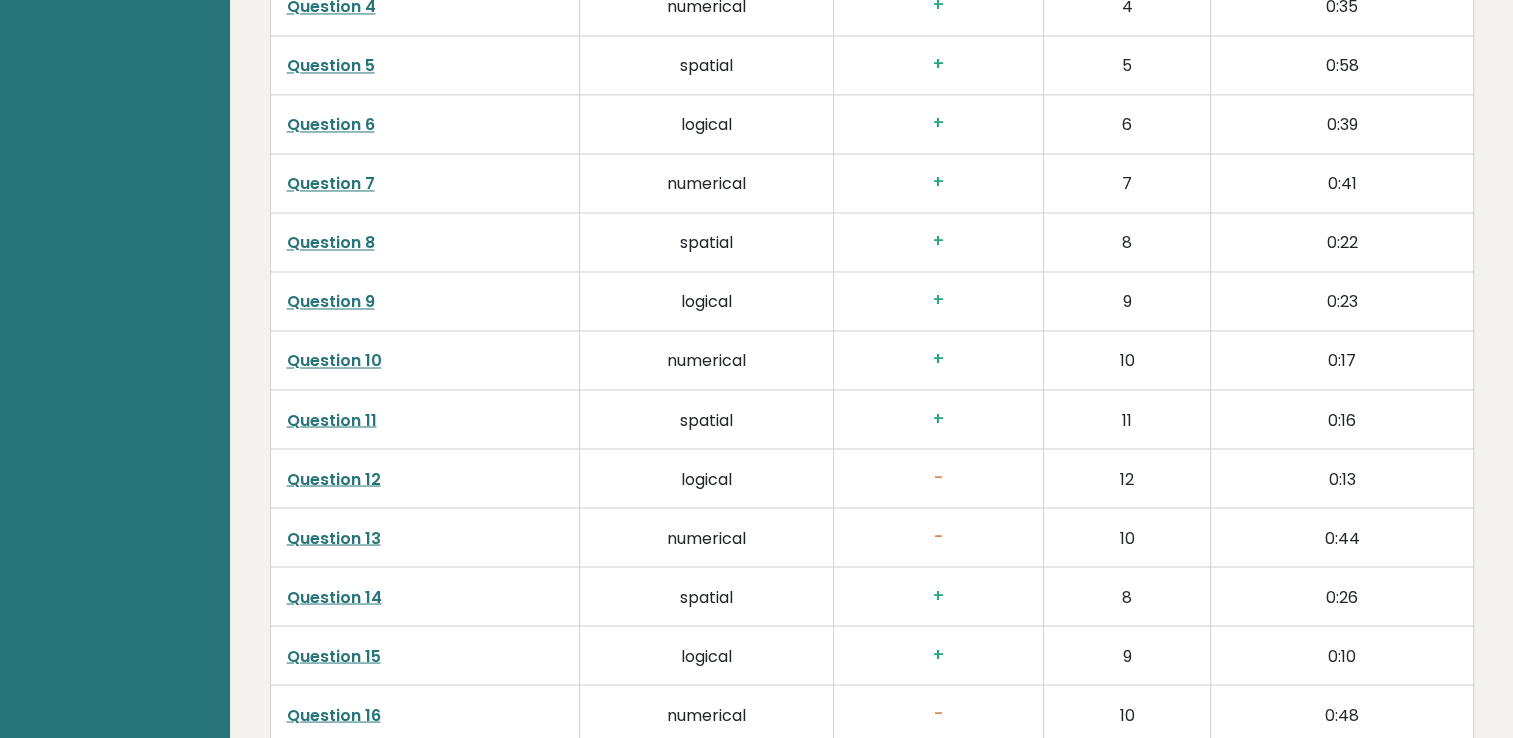 click on "Question
12" at bounding box center [334, 478] 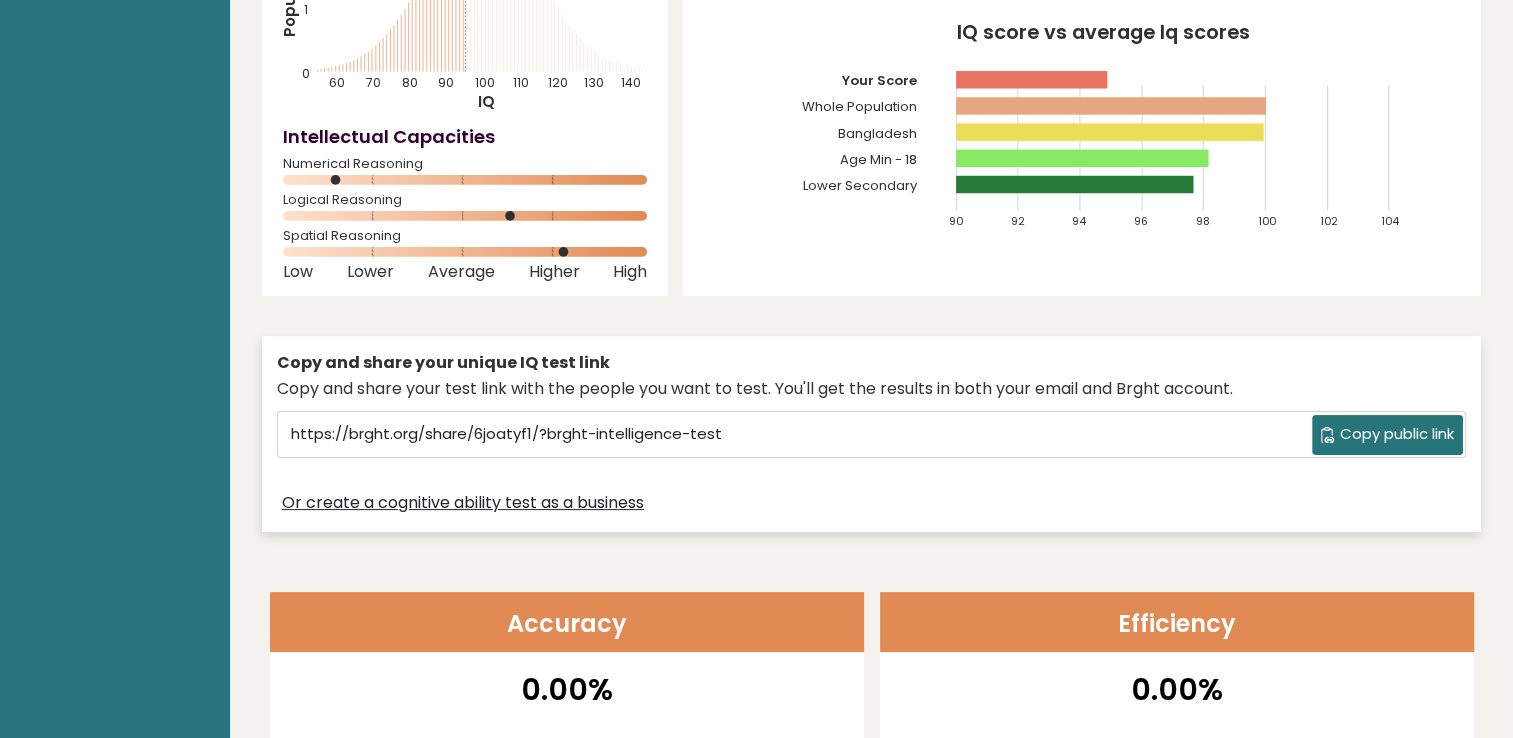 scroll, scrollTop: 0, scrollLeft: 0, axis: both 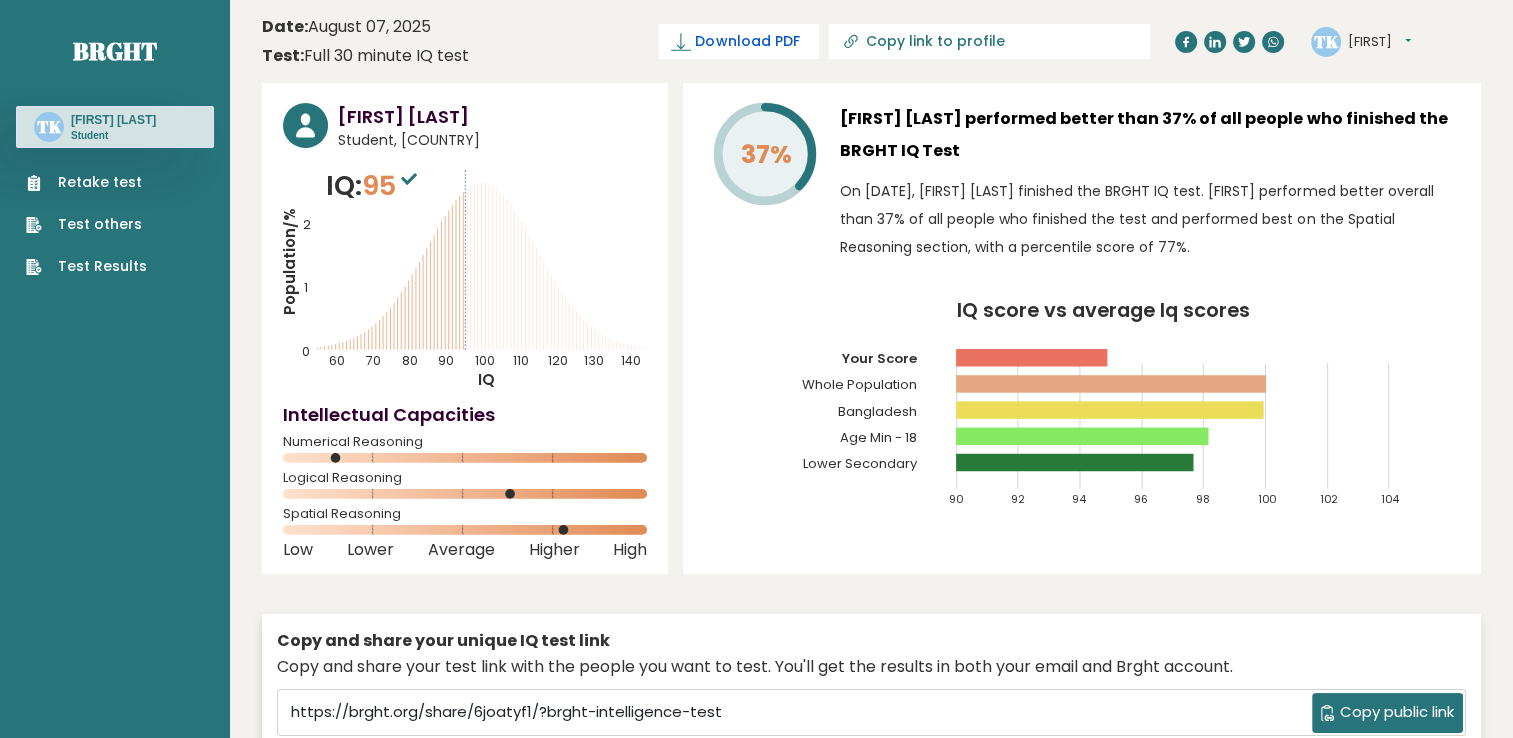 click on "Download PDF" at bounding box center (747, 41) 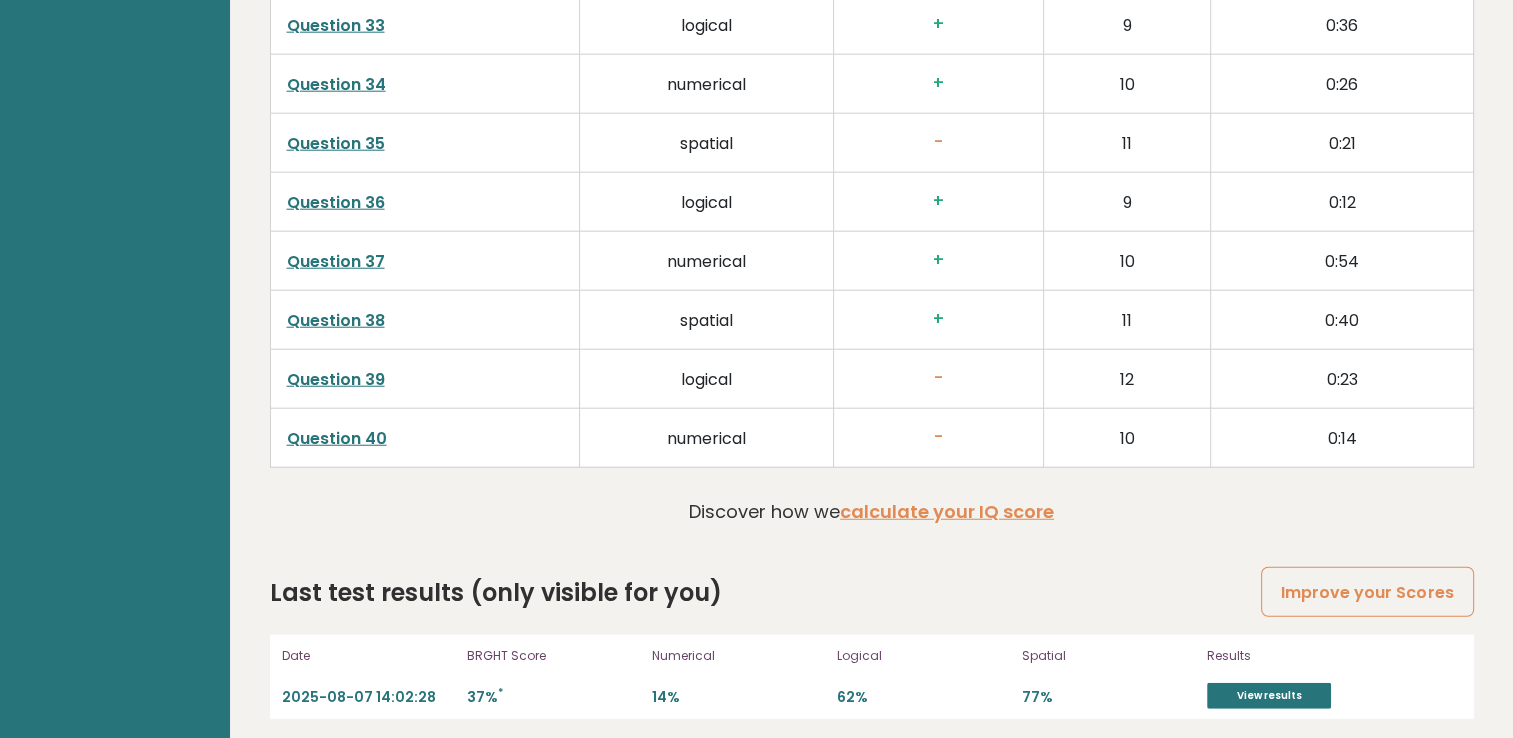 scroll, scrollTop: 5092, scrollLeft: 0, axis: vertical 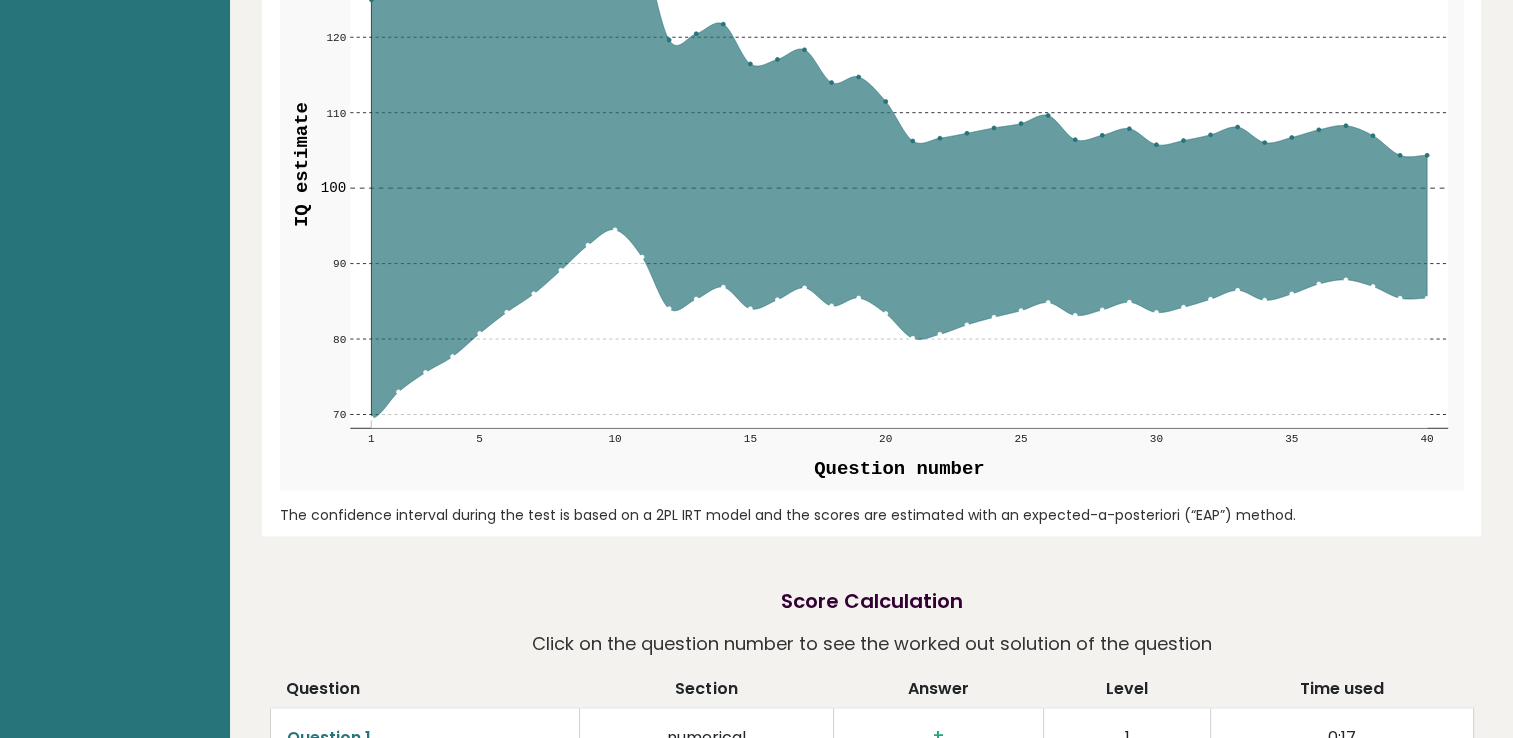 drag, startPoint x: 1033, startPoint y: 302, endPoint x: 1016, endPoint y: 294, distance: 18.788294 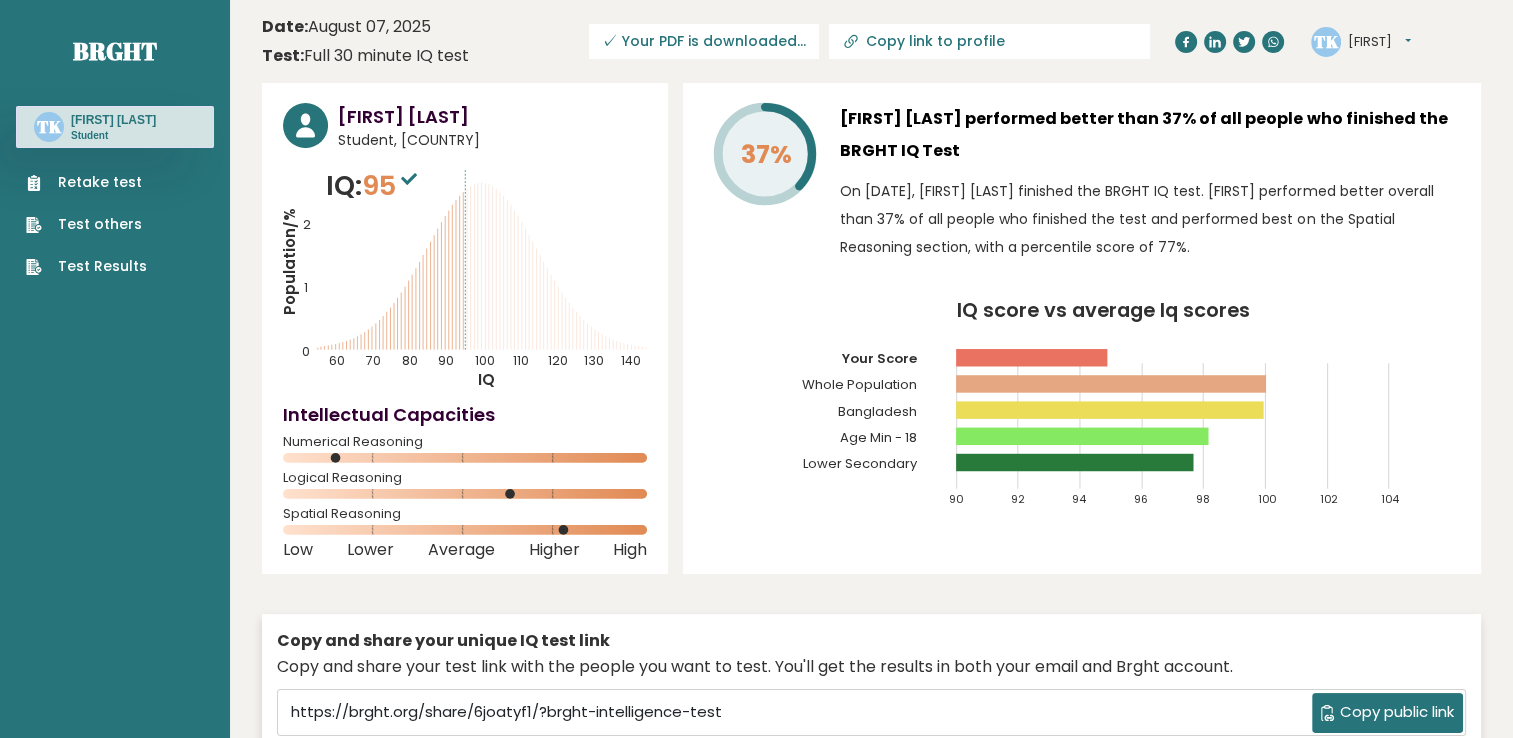 scroll, scrollTop: 0, scrollLeft: 0, axis: both 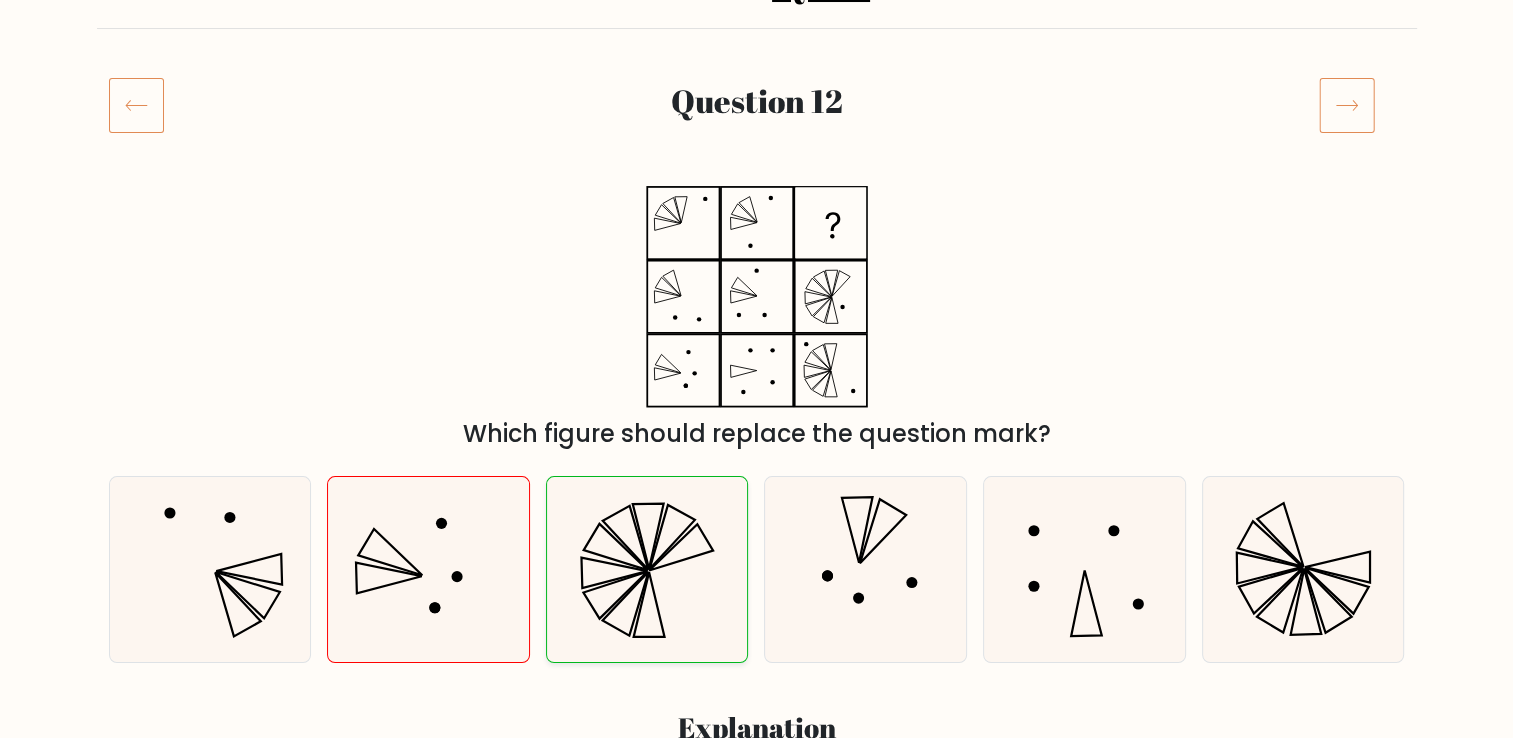 click 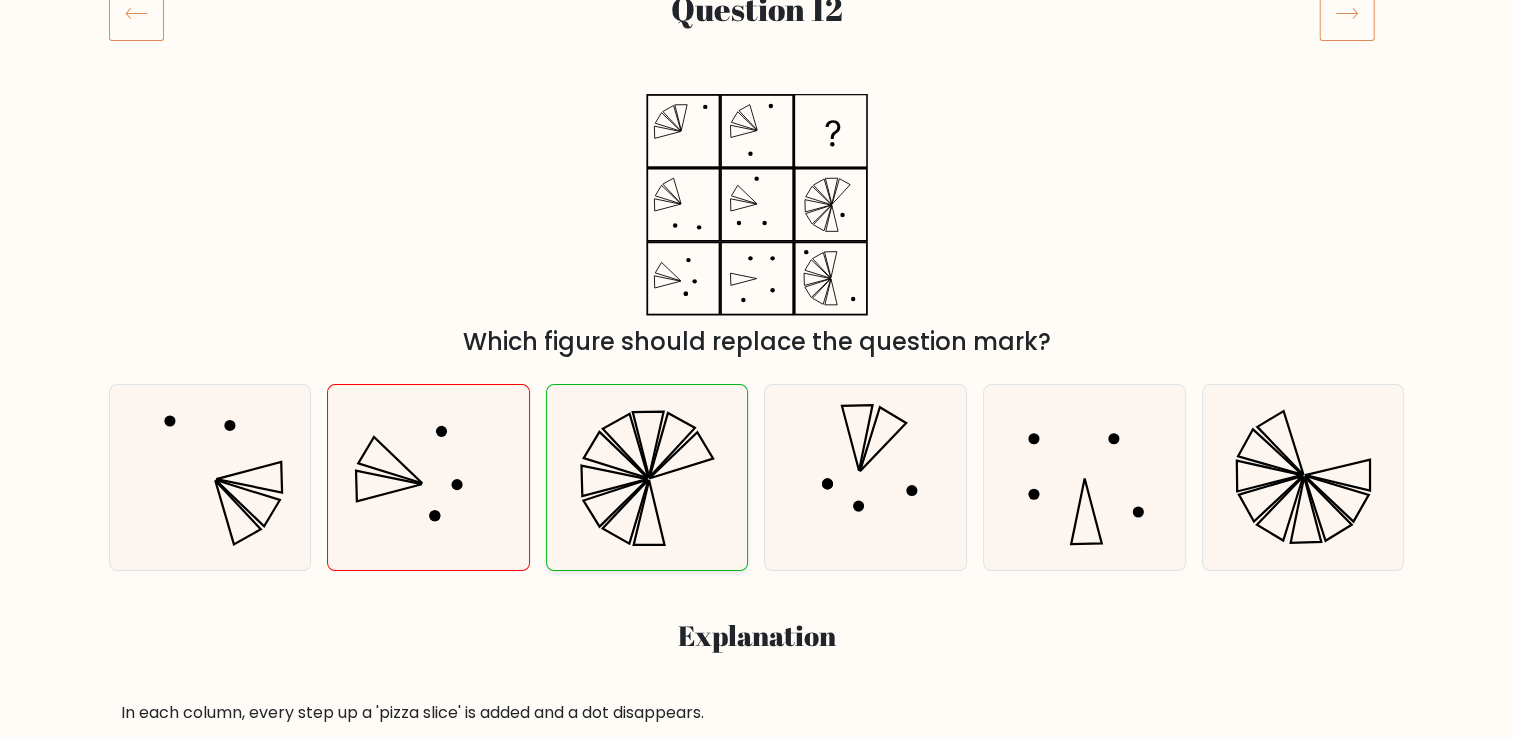 scroll, scrollTop: 200, scrollLeft: 0, axis: vertical 